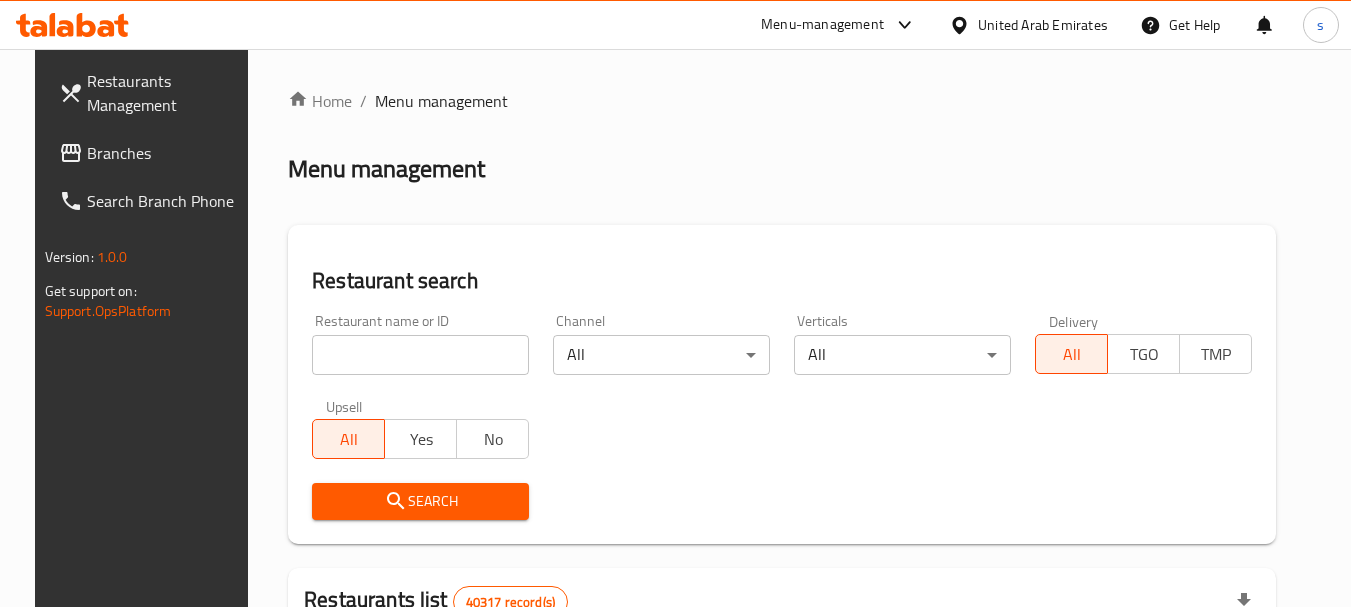 scroll, scrollTop: 0, scrollLeft: 0, axis: both 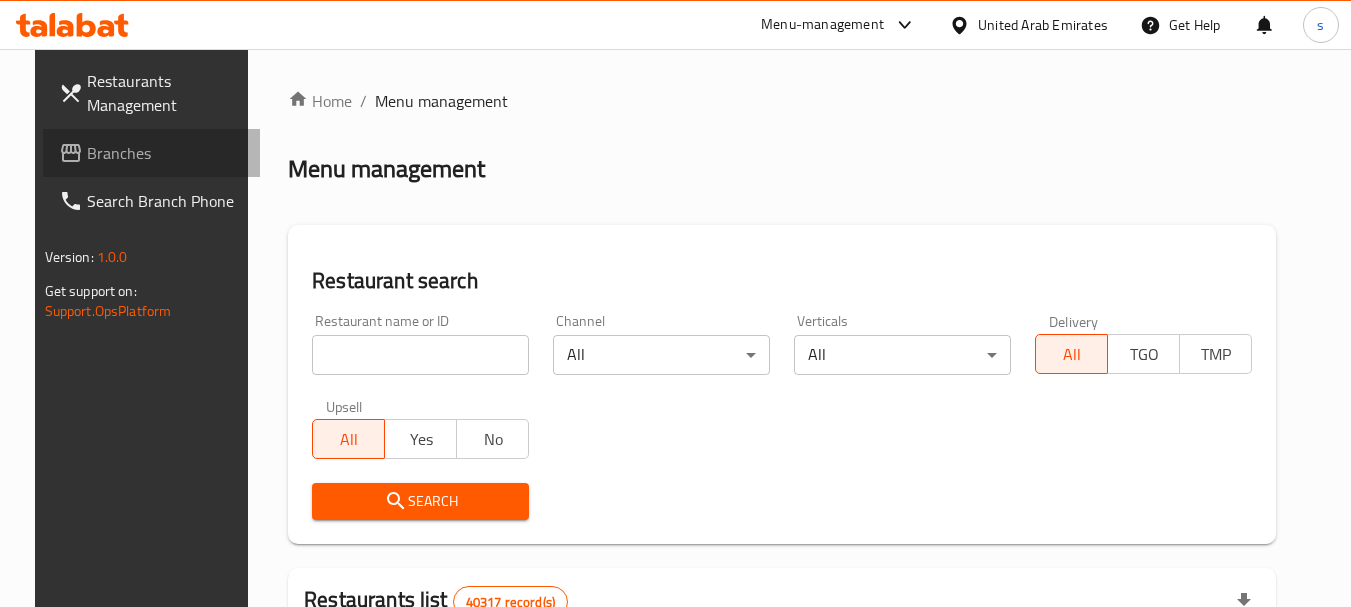 click on "Branches" at bounding box center [166, 153] 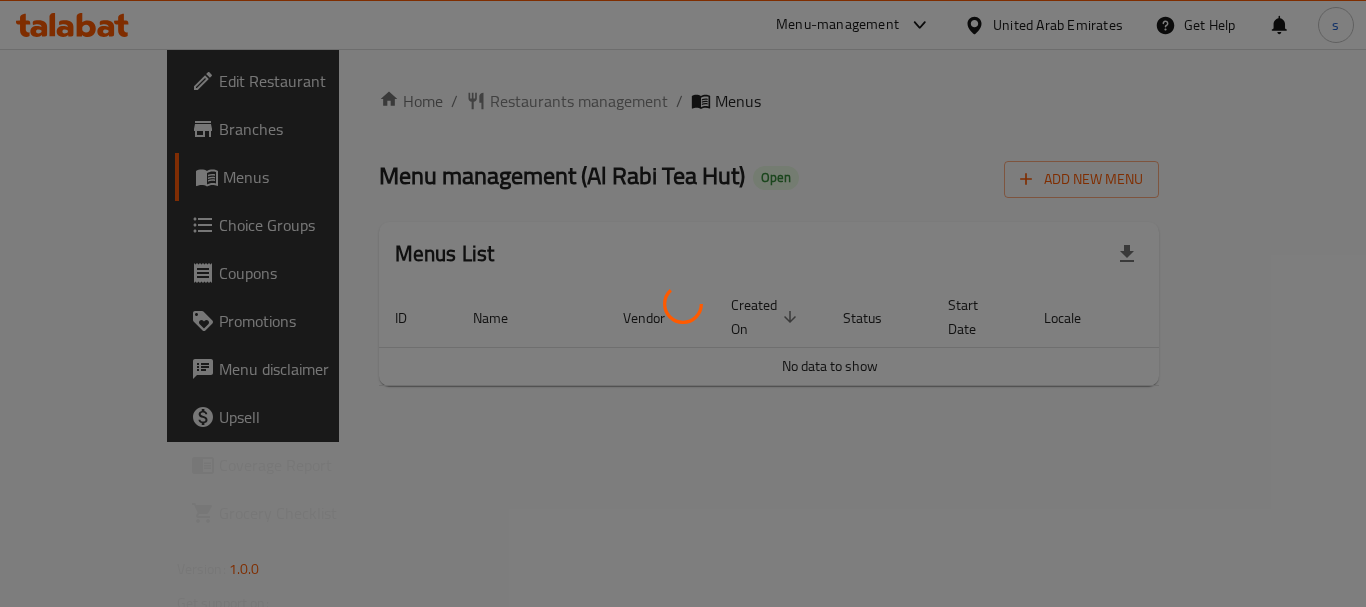 scroll, scrollTop: 0, scrollLeft: 0, axis: both 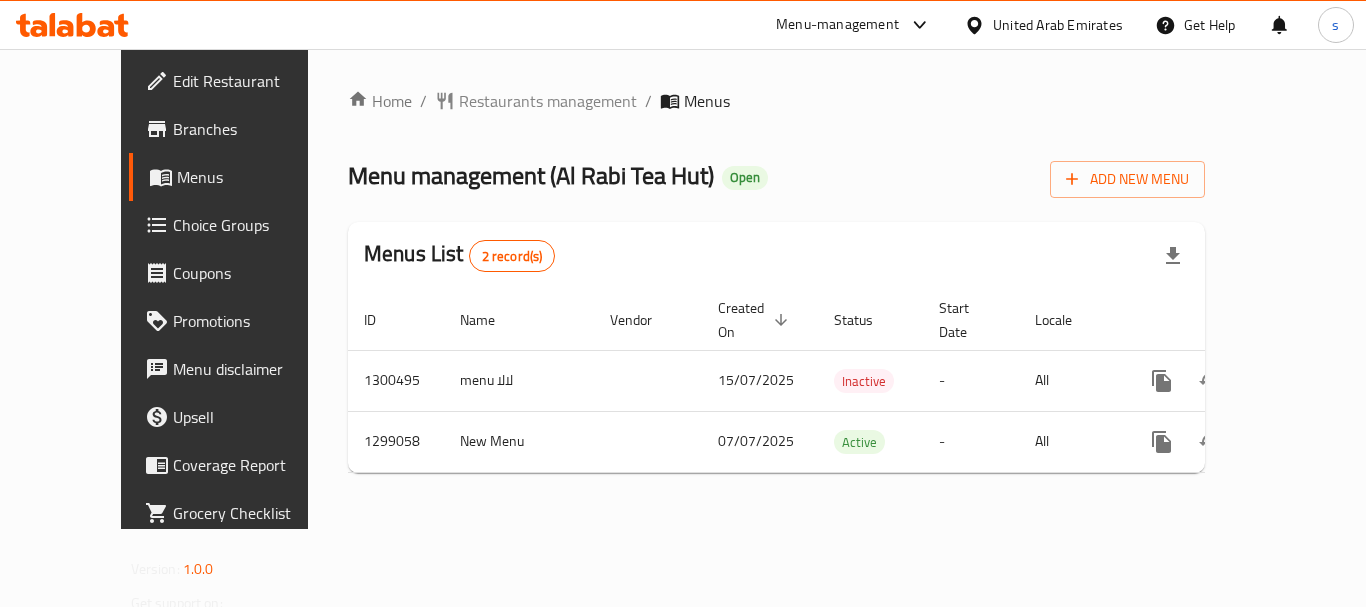 click on "Menu-management" at bounding box center [837, 25] 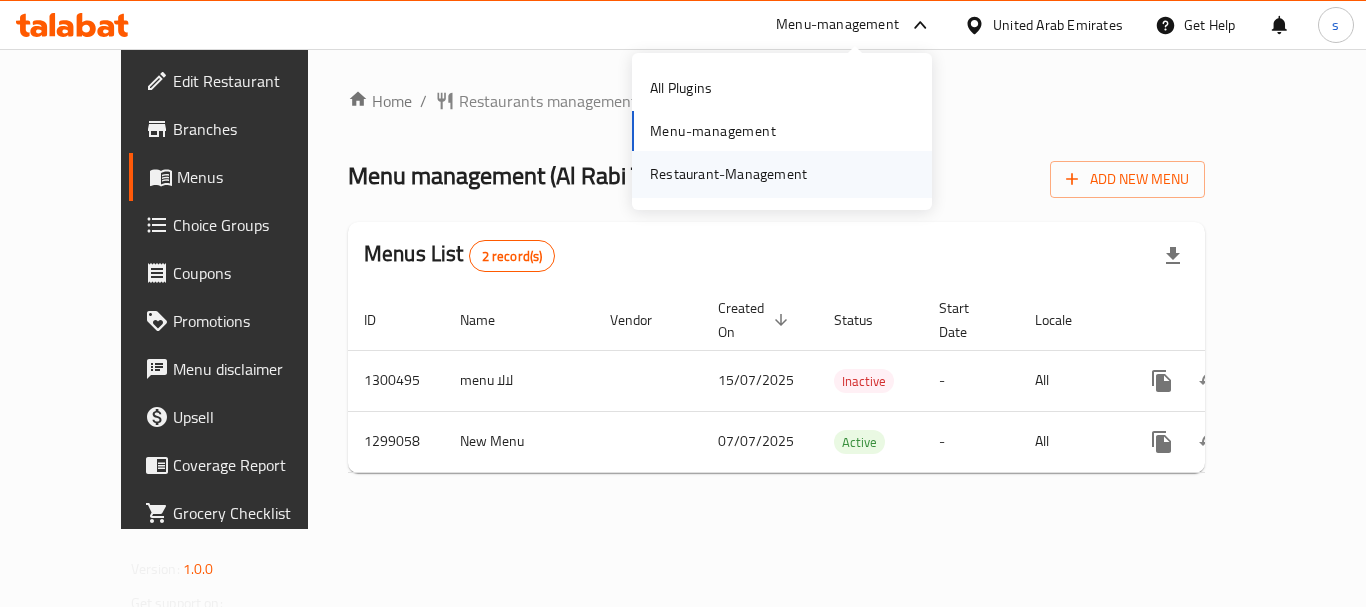 click on "Restaurant-Management" at bounding box center (728, 174) 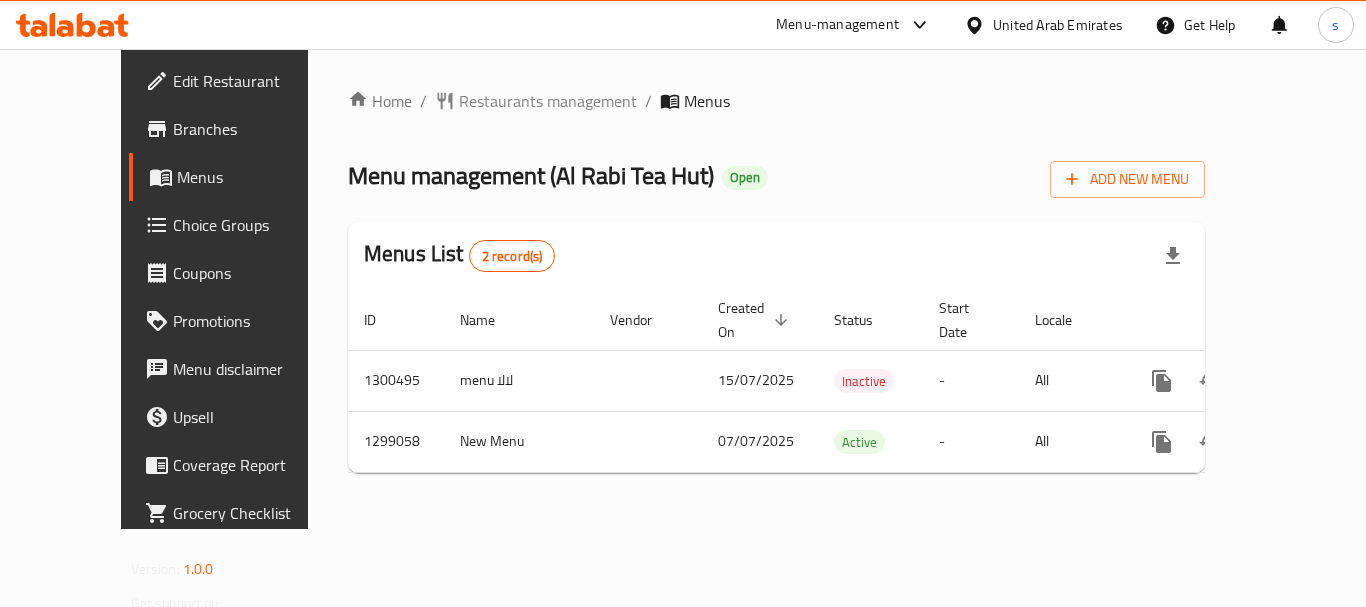 scroll, scrollTop: 0, scrollLeft: 0, axis: both 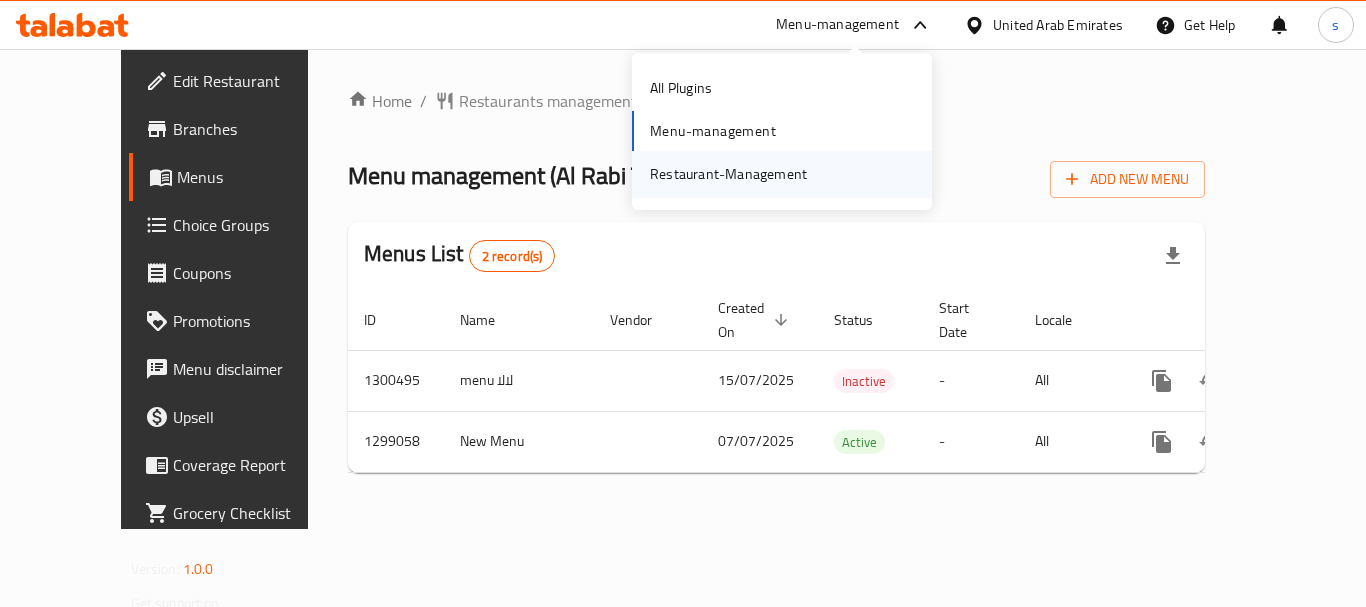 click on "Restaurant-Management" at bounding box center [728, 174] 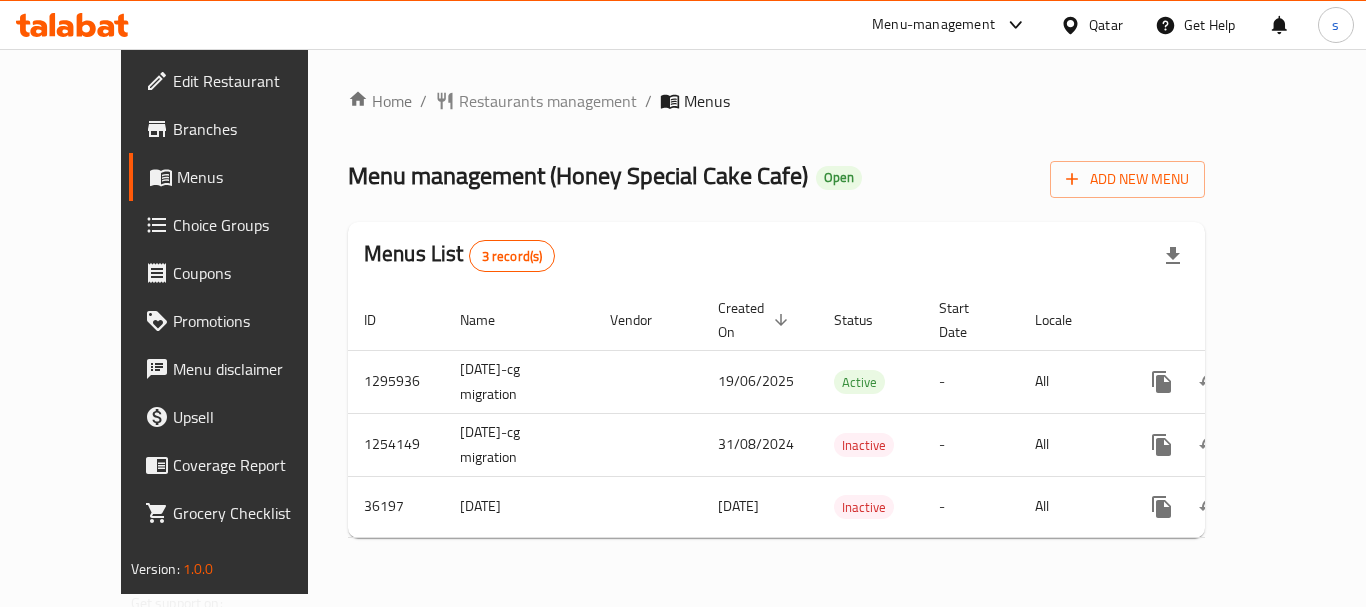 scroll, scrollTop: 0, scrollLeft: 0, axis: both 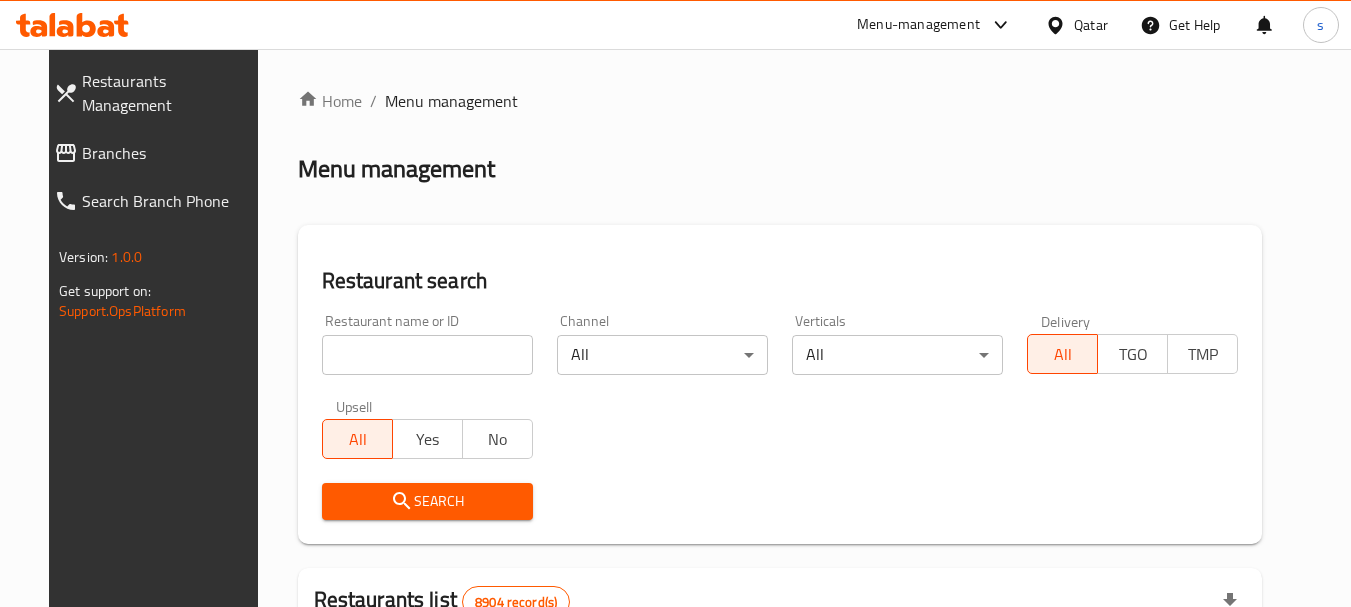 click on "Branches" at bounding box center [170, 153] 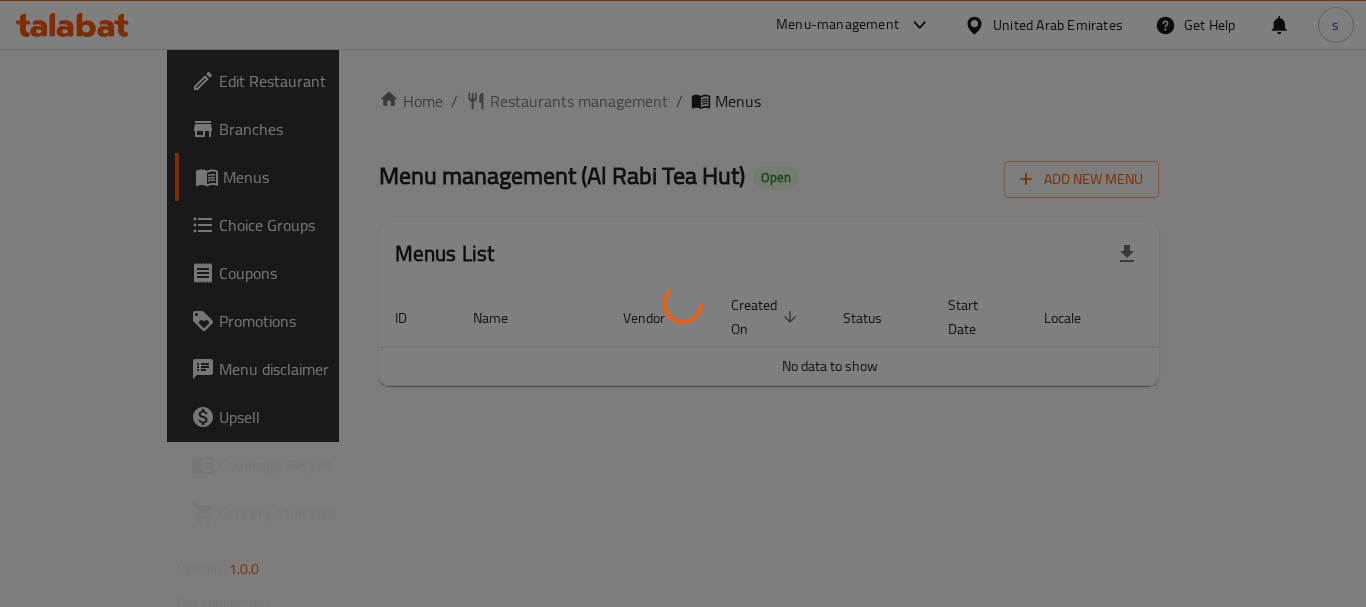 scroll, scrollTop: 0, scrollLeft: 0, axis: both 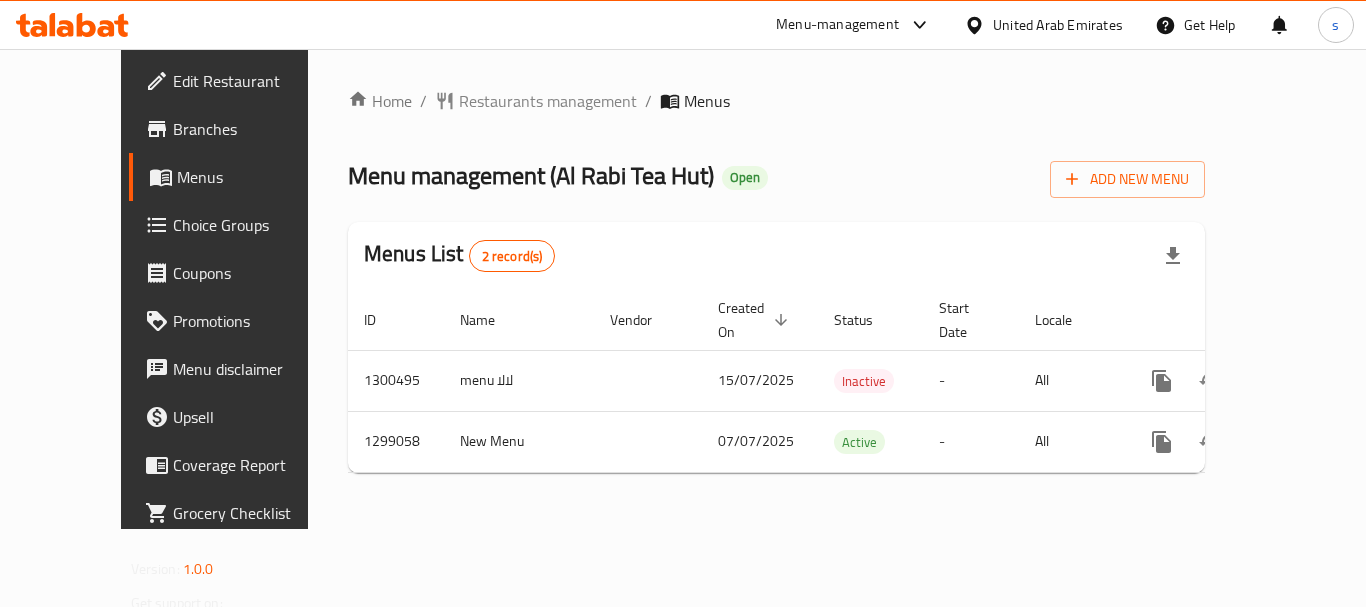 click on "Menu-management" at bounding box center [837, 25] 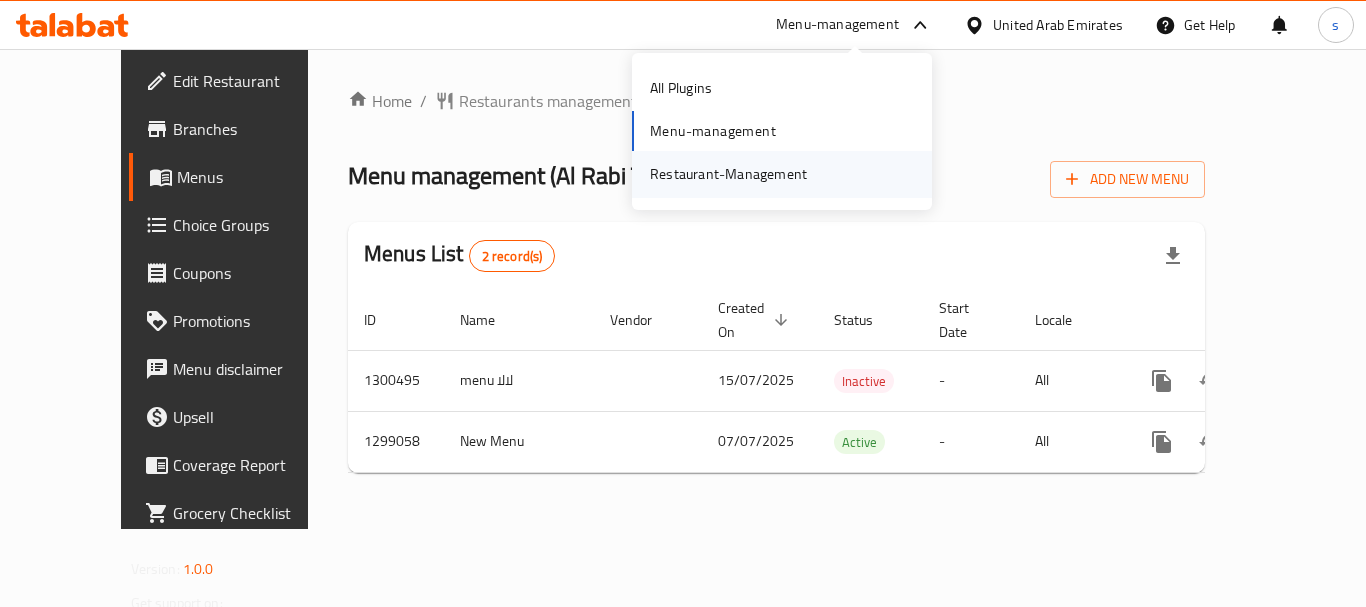 click on "Restaurant-Management" at bounding box center (728, 174) 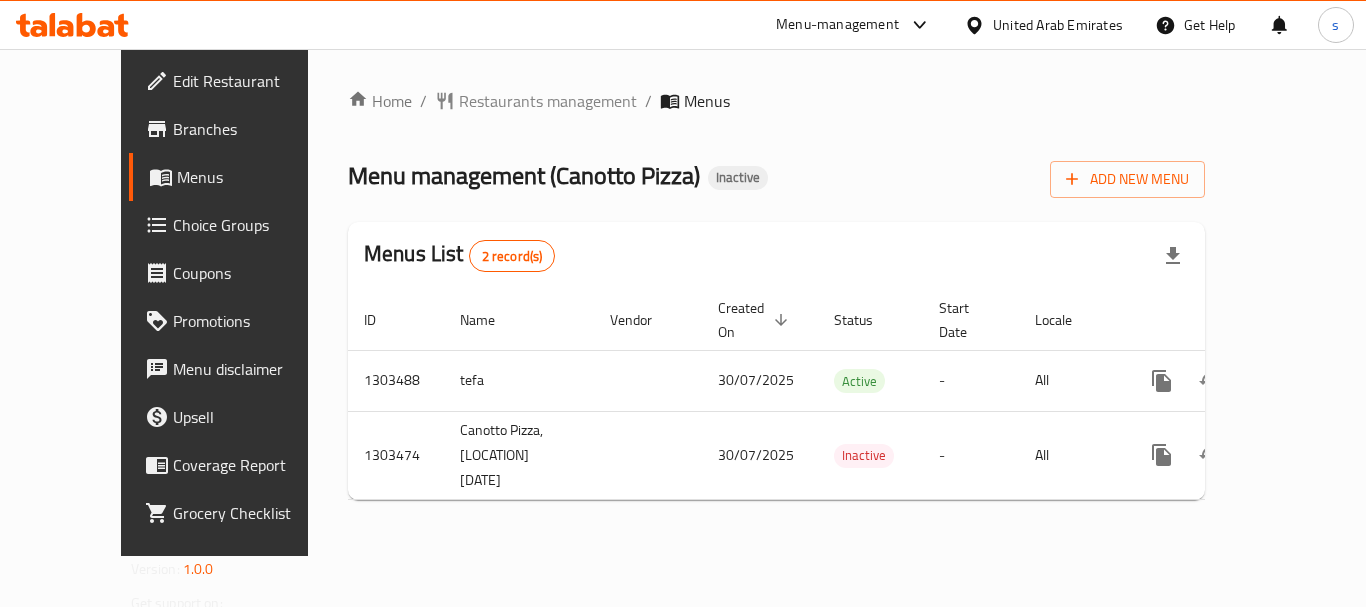 scroll, scrollTop: 0, scrollLeft: 0, axis: both 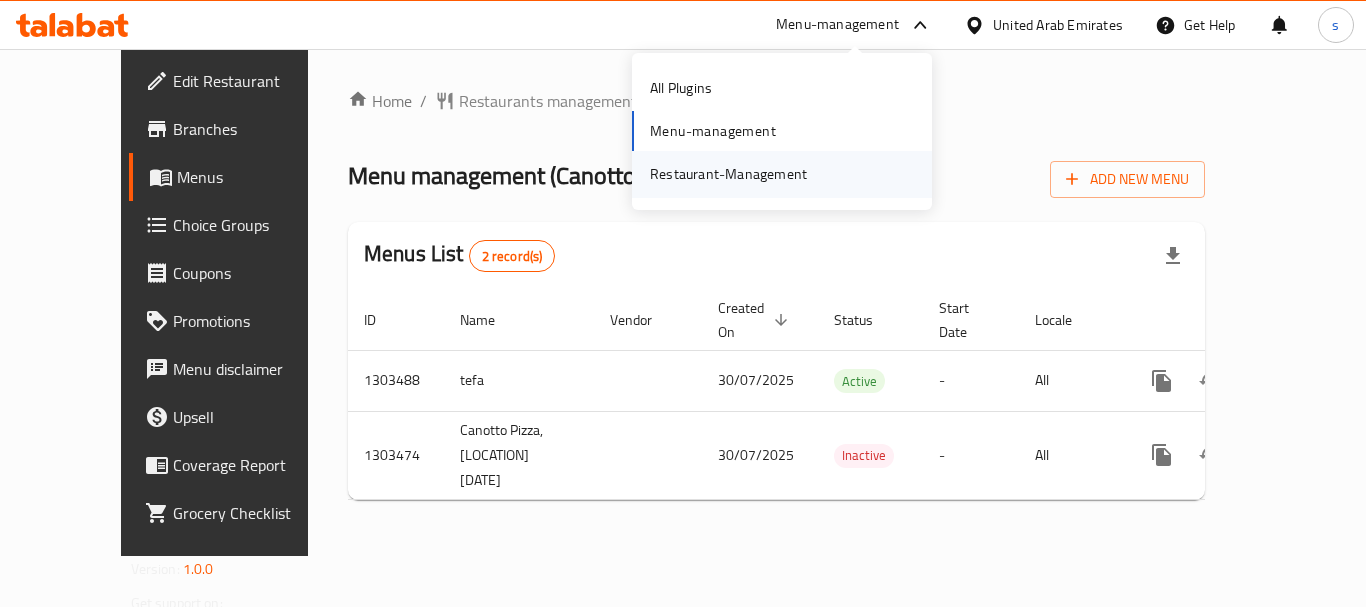 click on "Restaurant-Management" at bounding box center [728, 174] 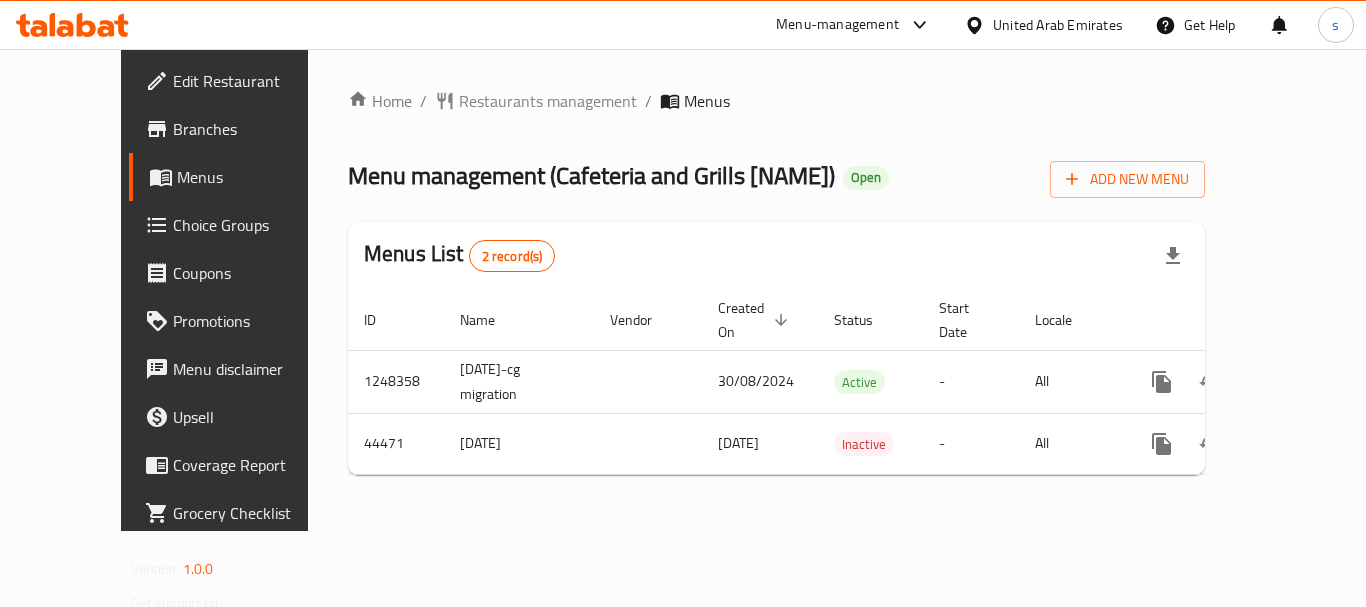 scroll, scrollTop: 0, scrollLeft: 0, axis: both 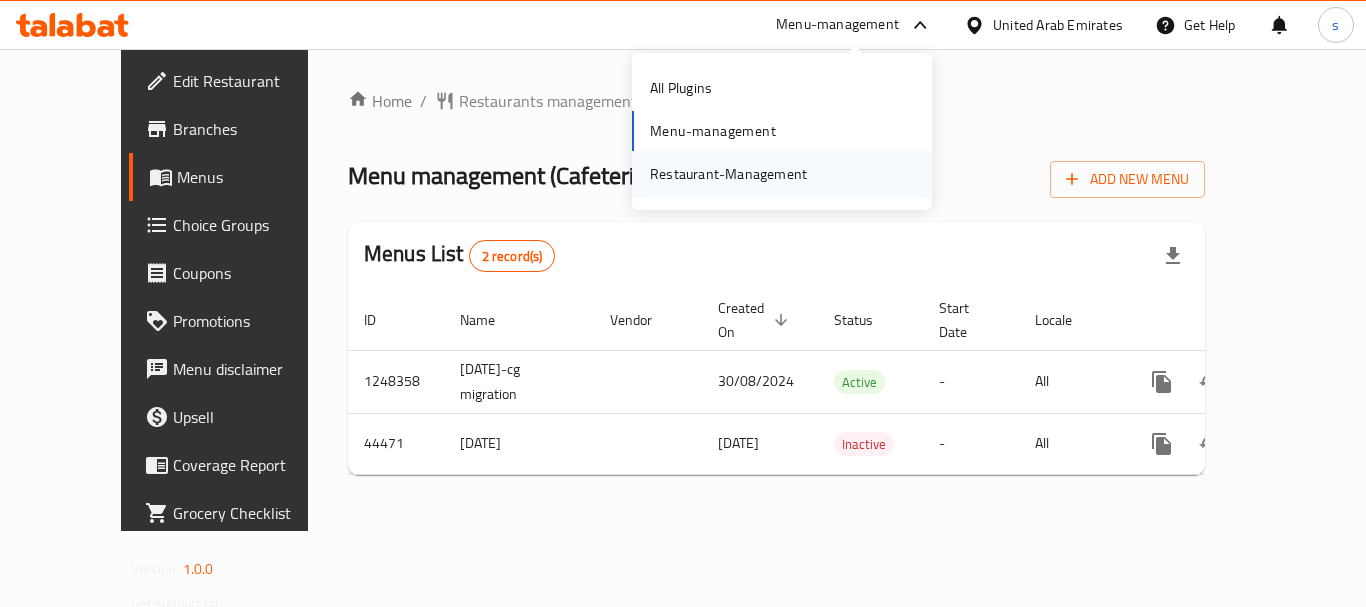 click on "Restaurant-Management" at bounding box center (728, 174) 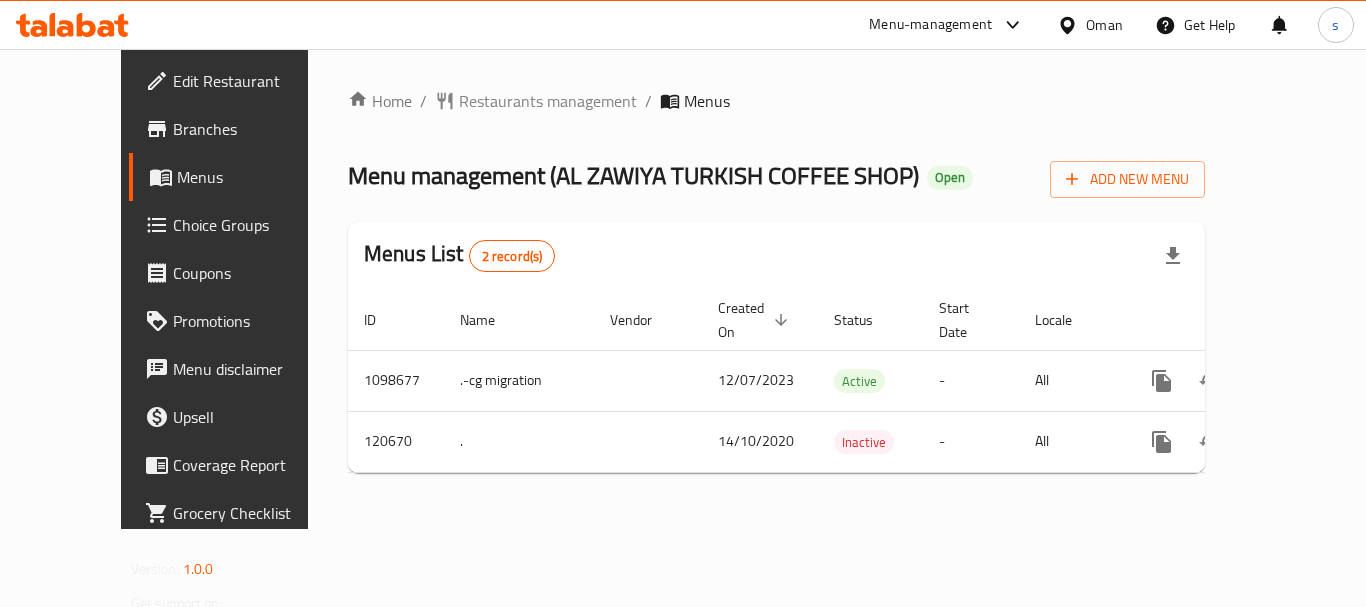 scroll, scrollTop: 0, scrollLeft: 0, axis: both 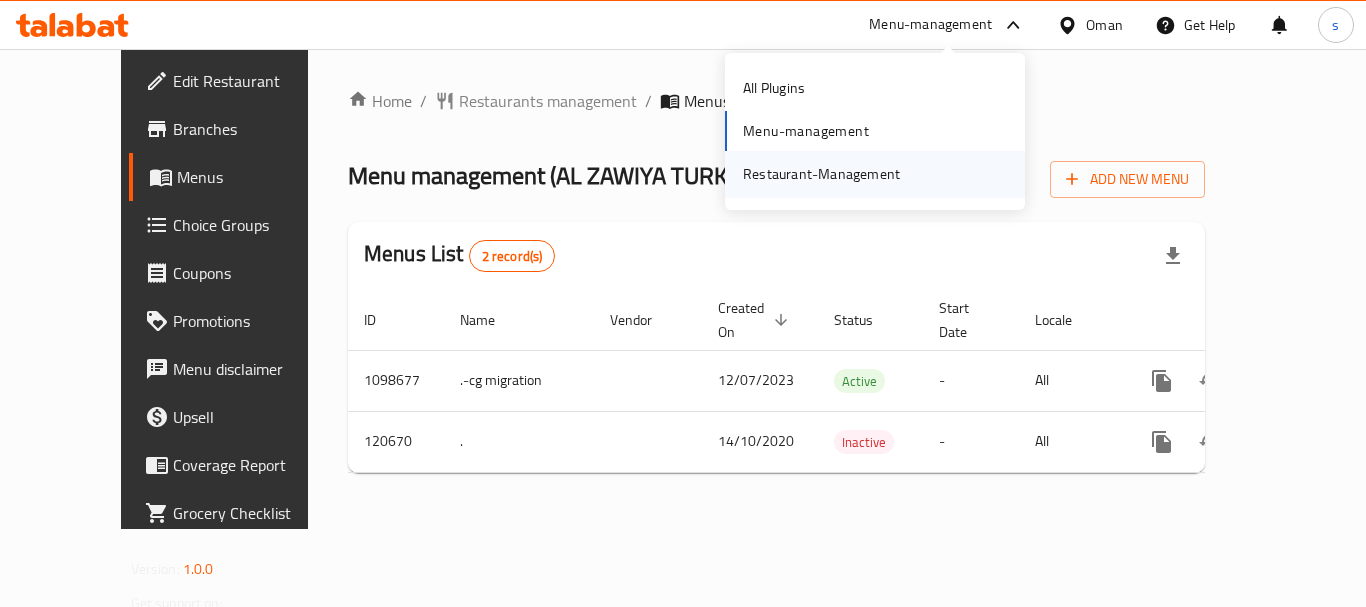 click on "Restaurant-Management" at bounding box center [821, 174] 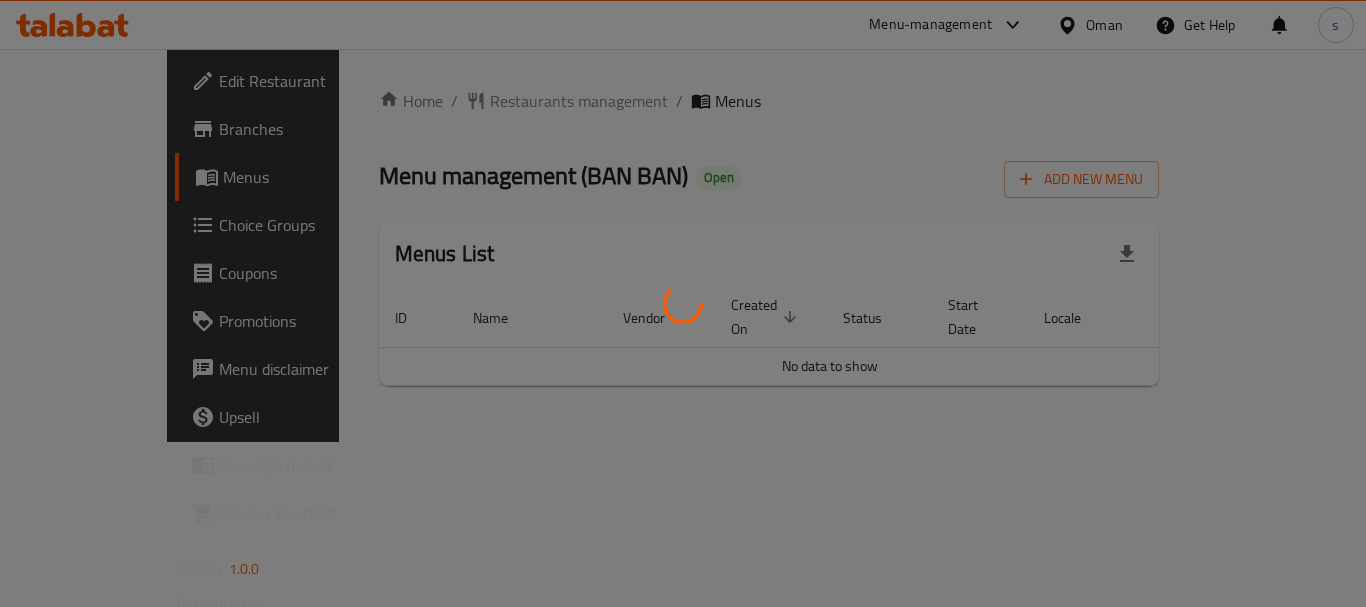 scroll, scrollTop: 0, scrollLeft: 0, axis: both 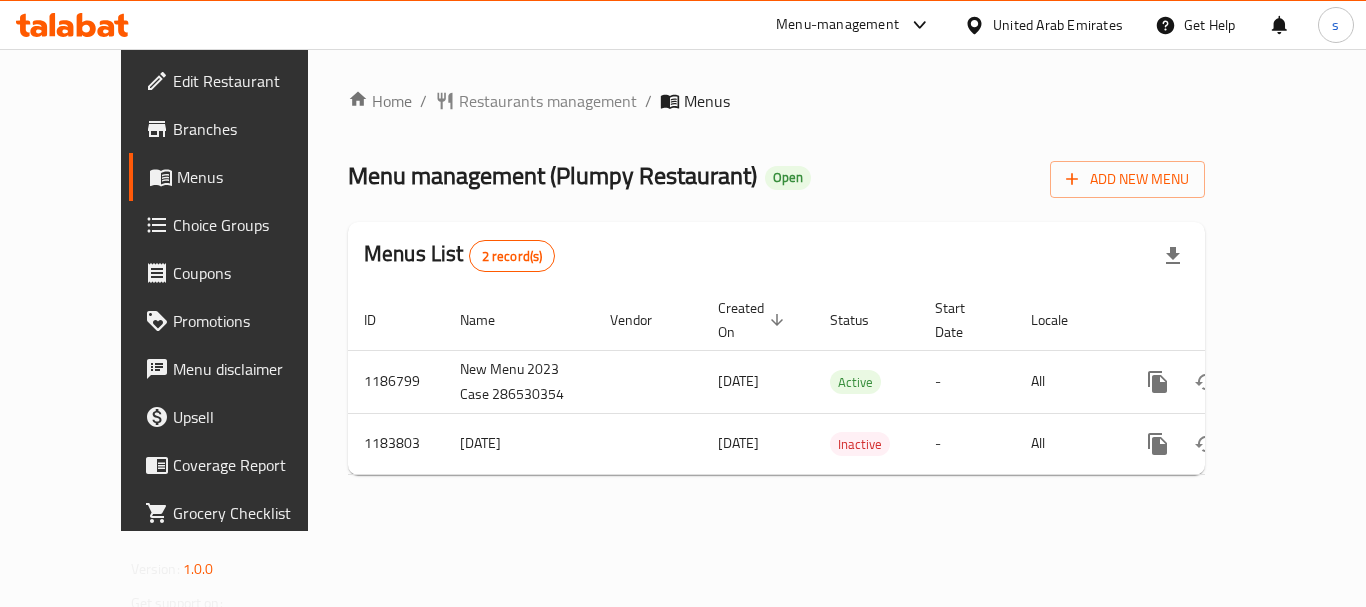 click at bounding box center [915, 25] 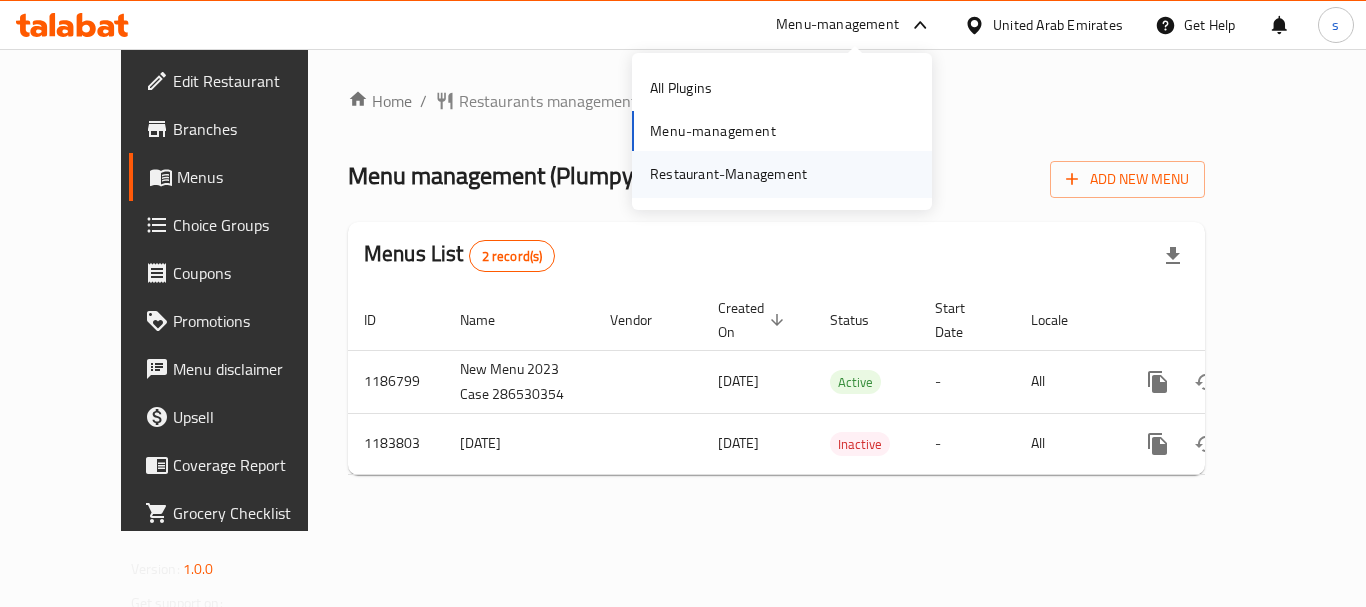 click on "Restaurant-Management" at bounding box center [728, 174] 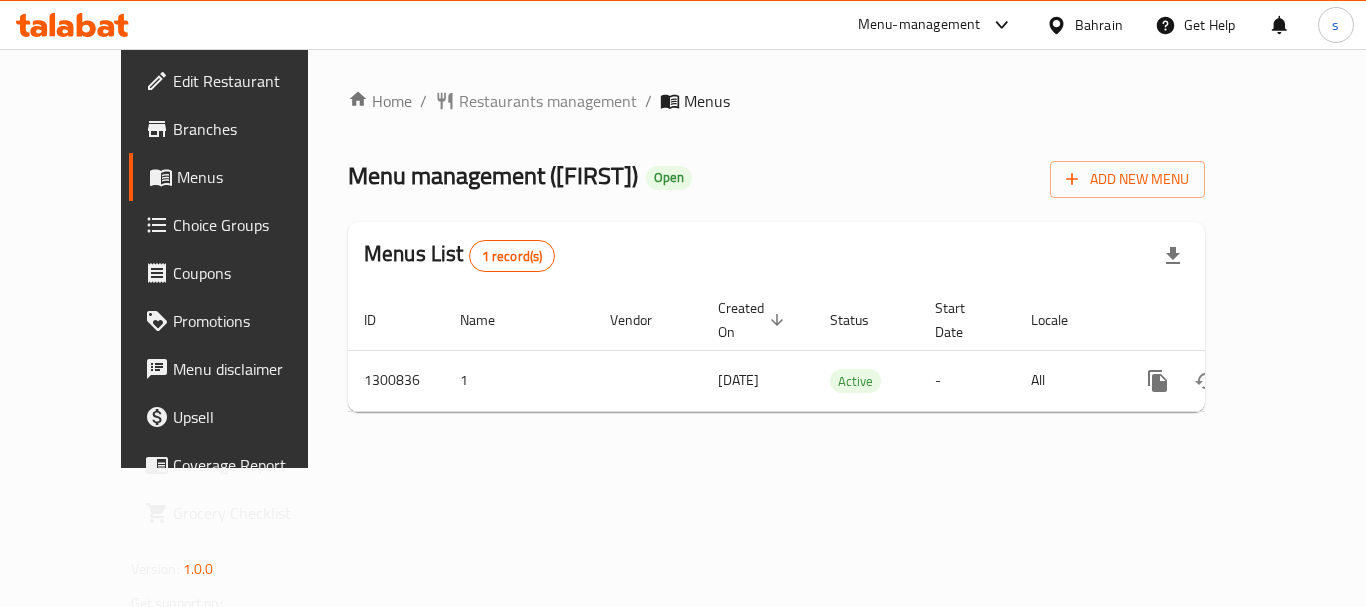 scroll, scrollTop: 0, scrollLeft: 0, axis: both 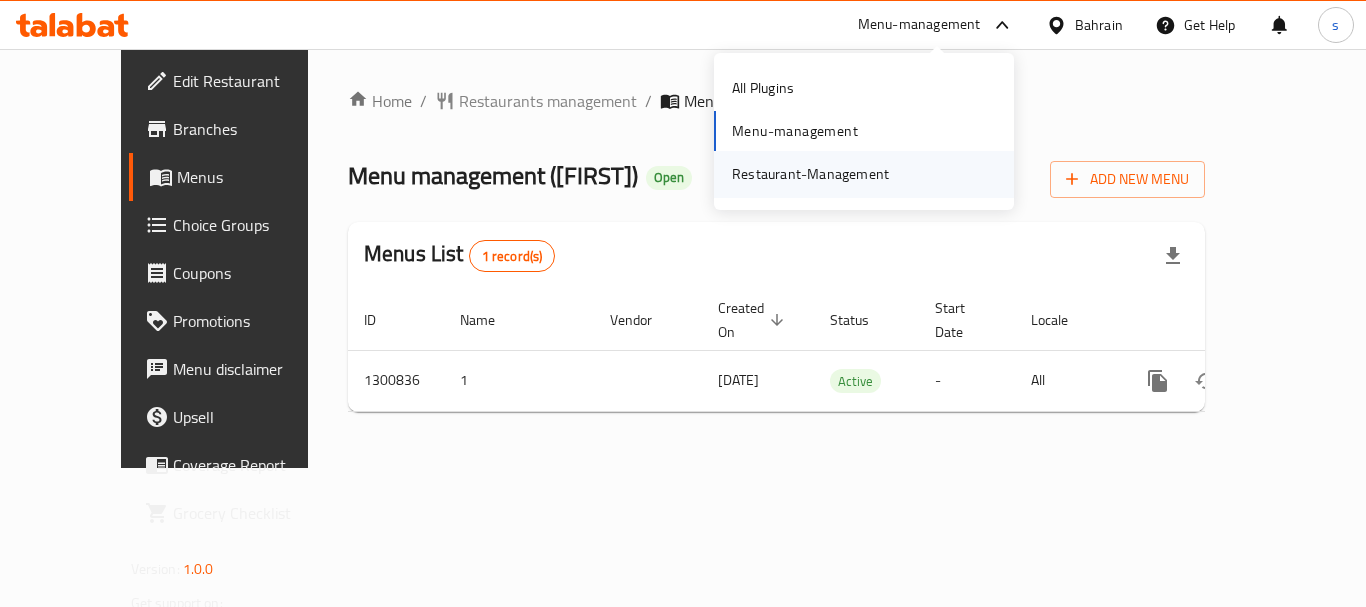 click on "Restaurant-Management" at bounding box center (810, 174) 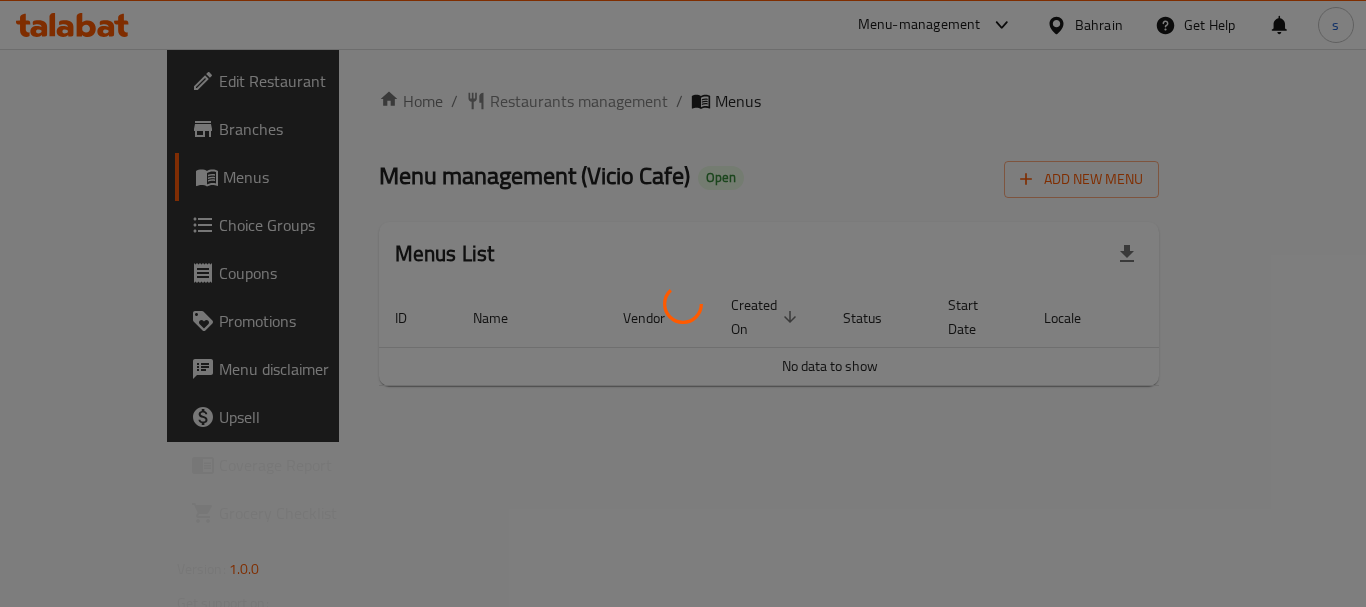 scroll, scrollTop: 0, scrollLeft: 0, axis: both 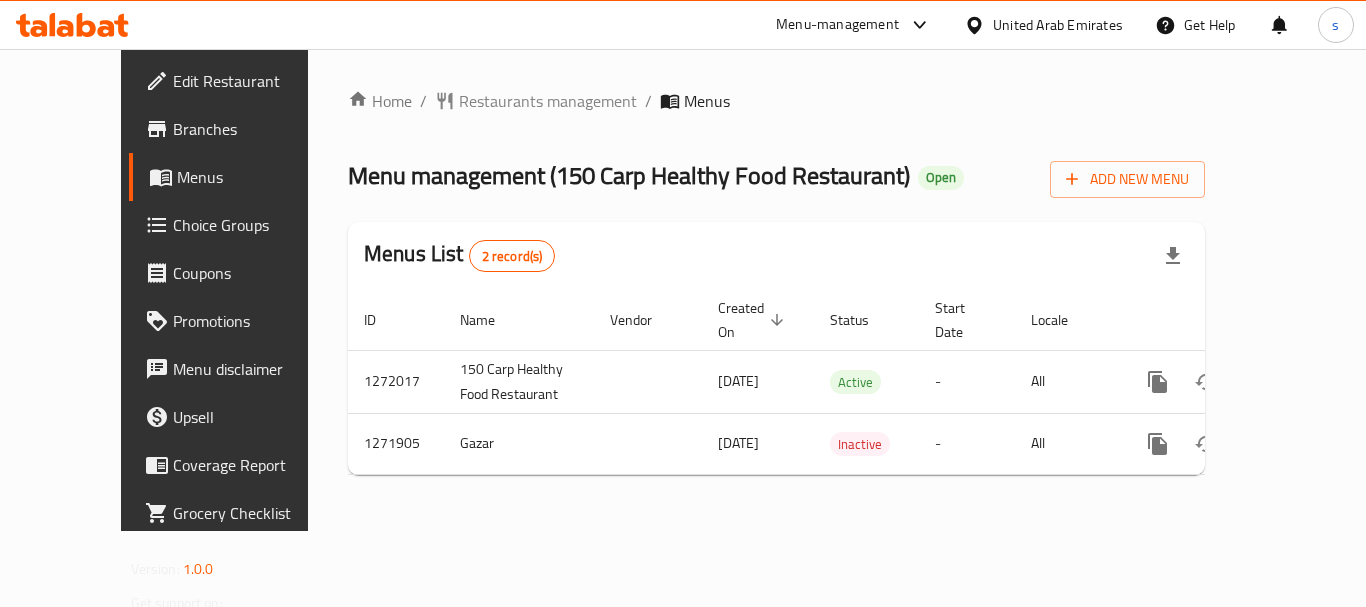 click 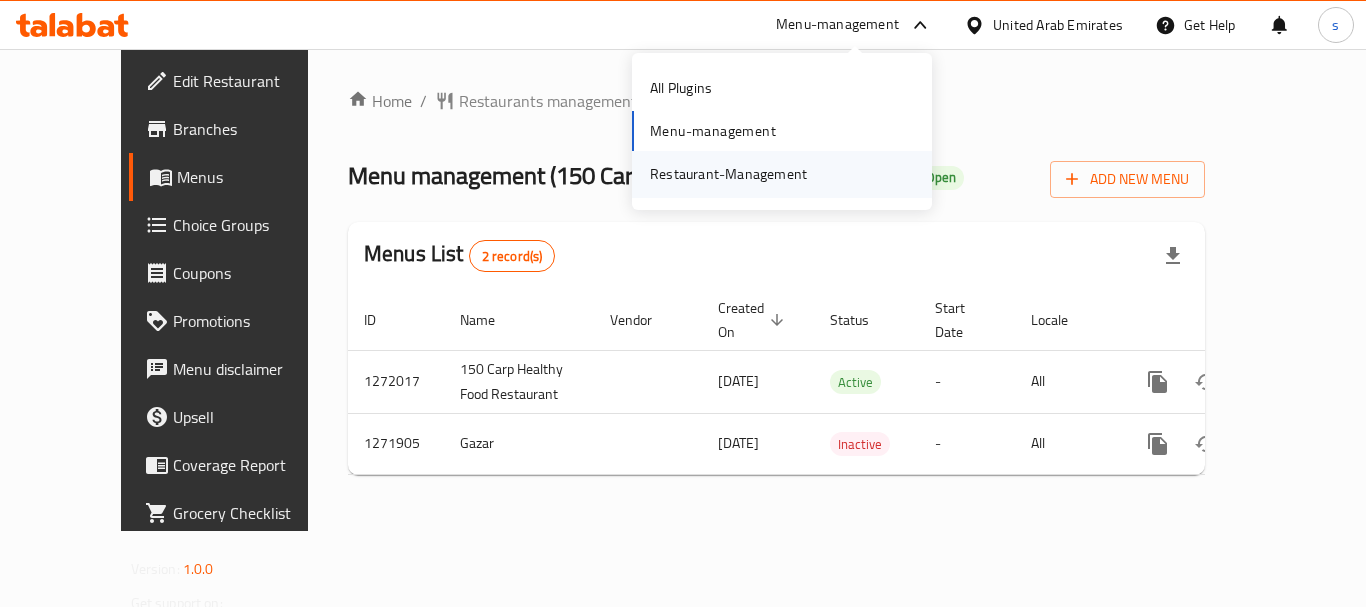 click on "Restaurant-Management" at bounding box center (728, 174) 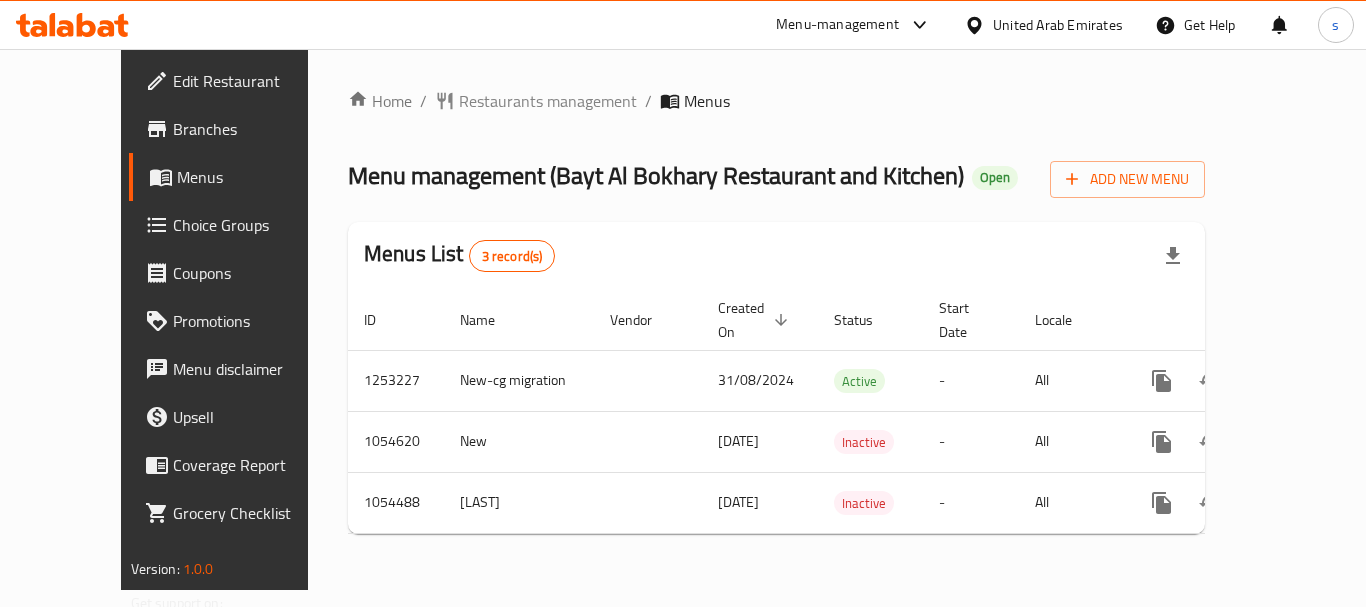 scroll, scrollTop: 0, scrollLeft: 0, axis: both 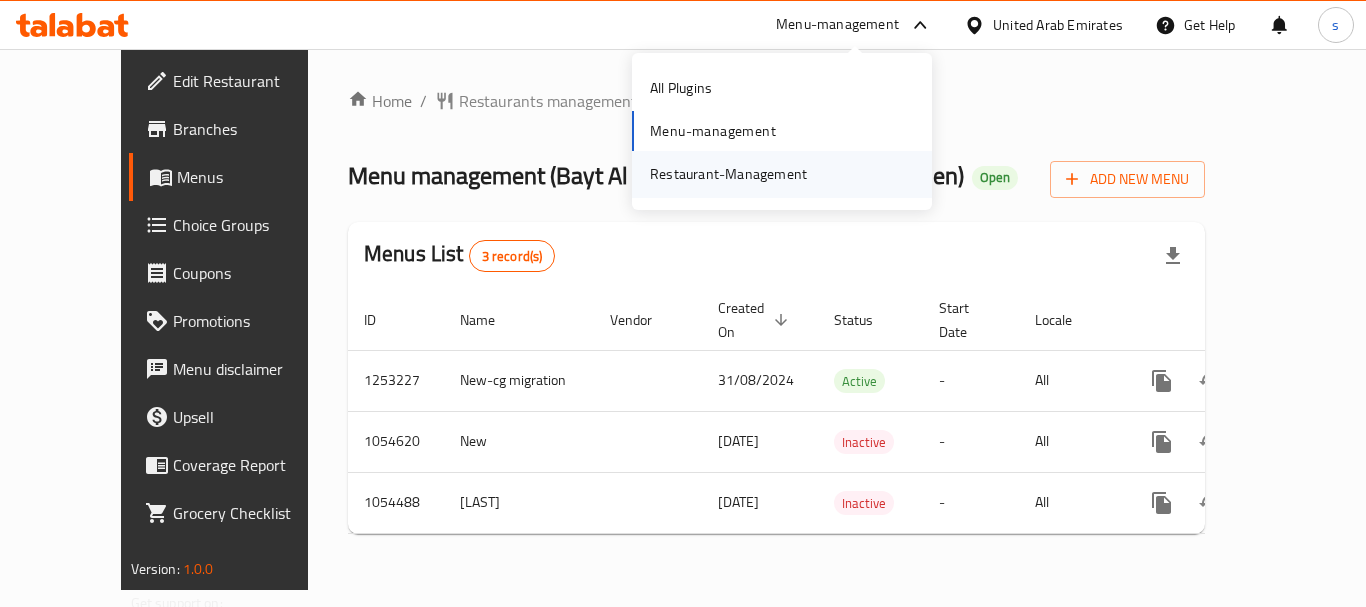 click on "Restaurant-Management" at bounding box center (728, 174) 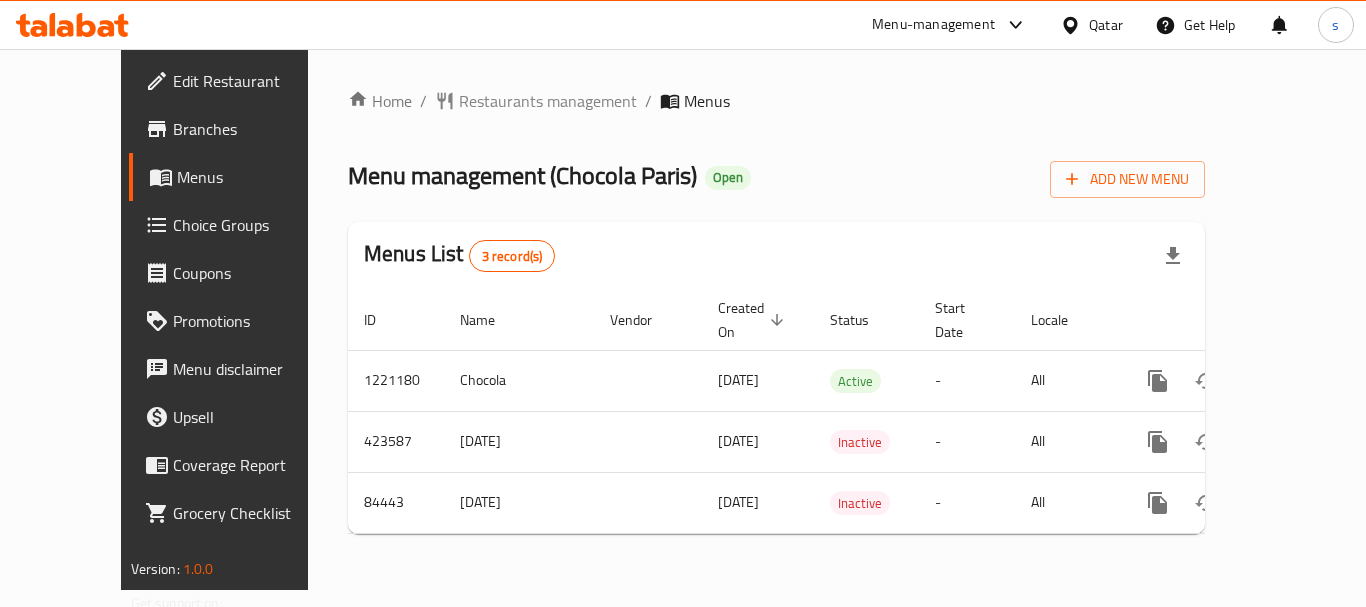scroll, scrollTop: 0, scrollLeft: 0, axis: both 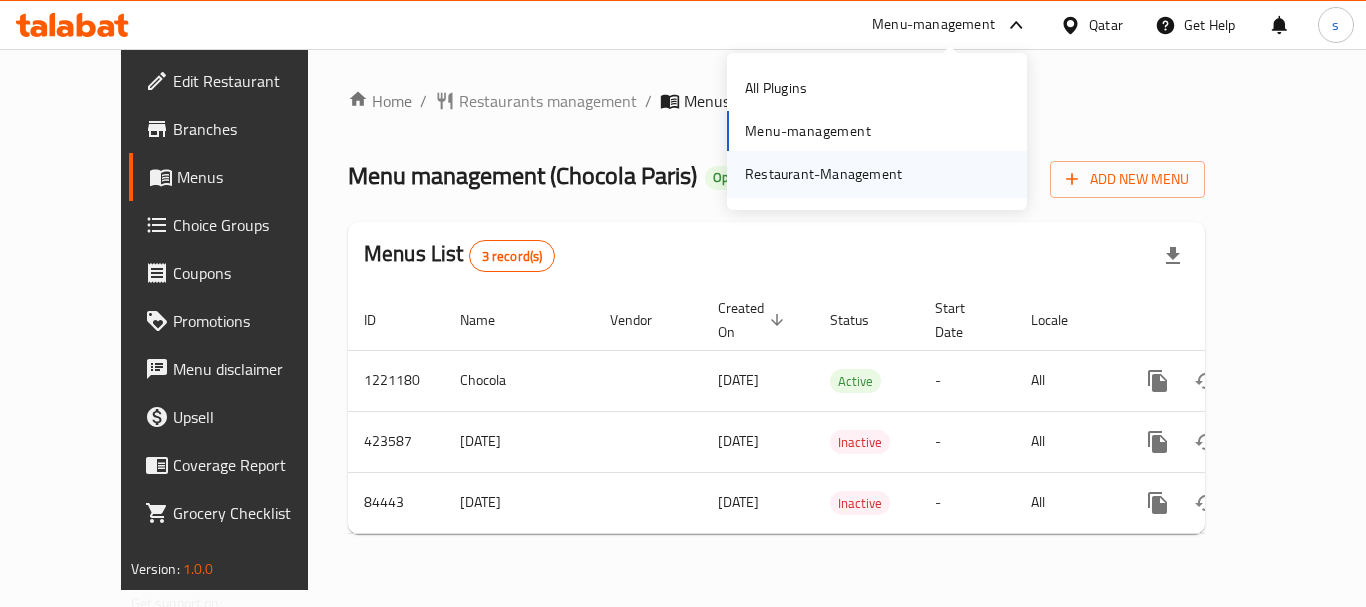 click on "Restaurant-Management" at bounding box center (823, 174) 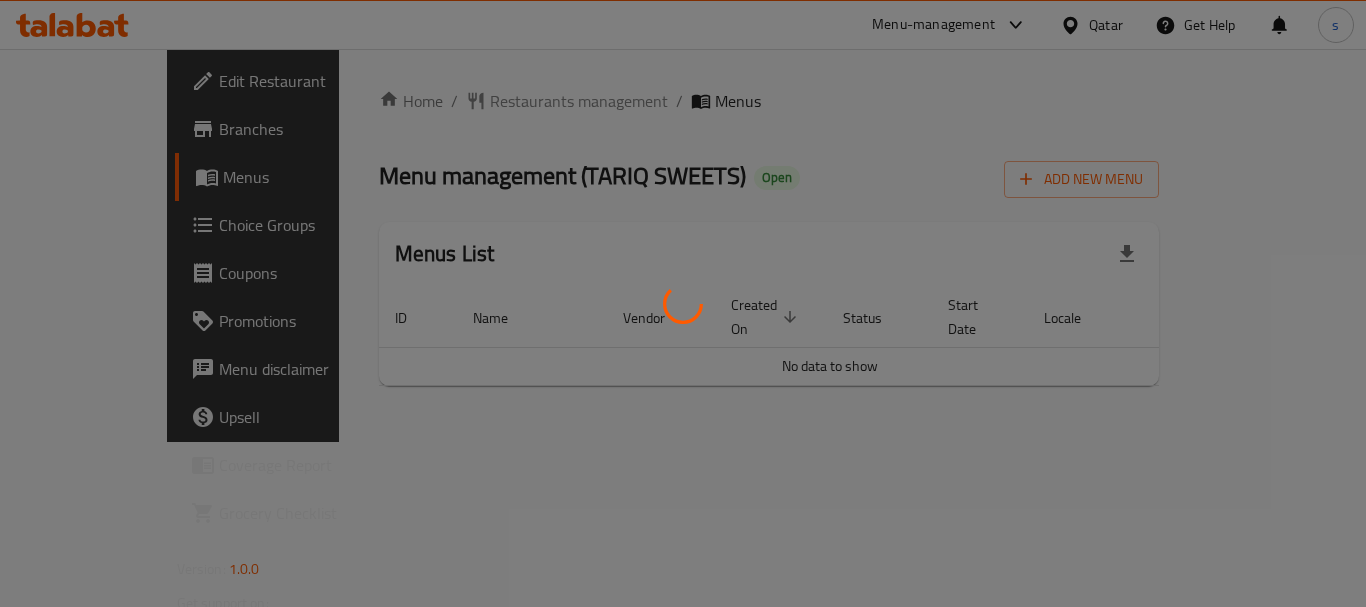 scroll, scrollTop: 0, scrollLeft: 0, axis: both 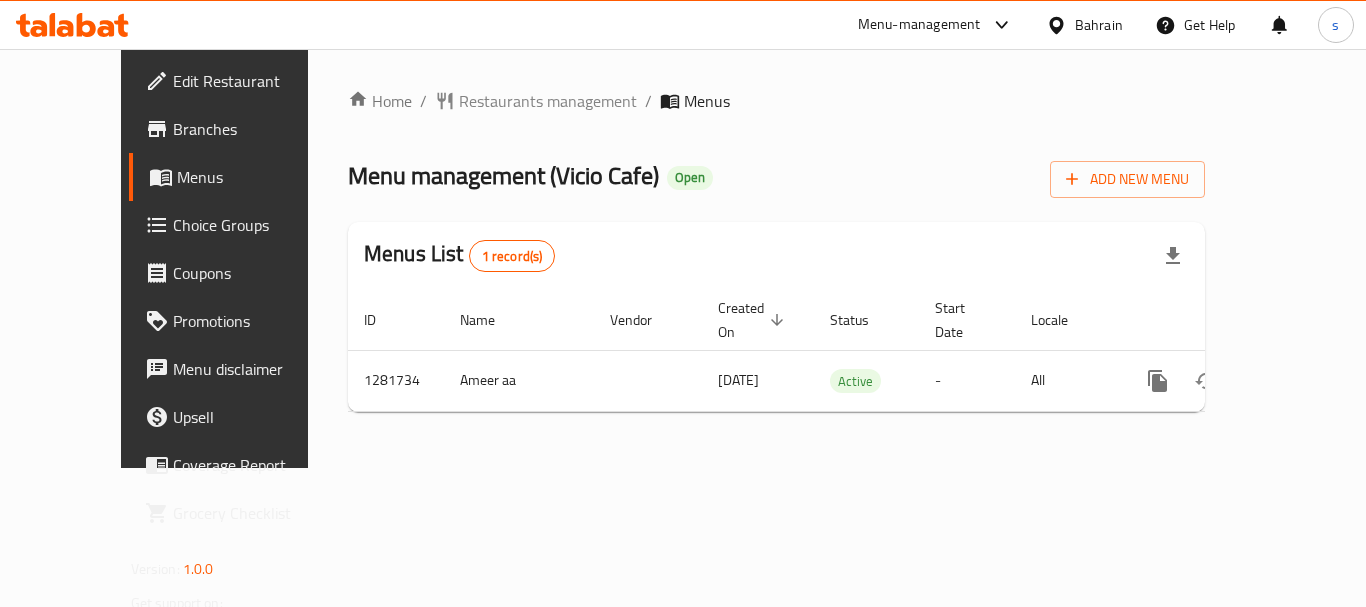click 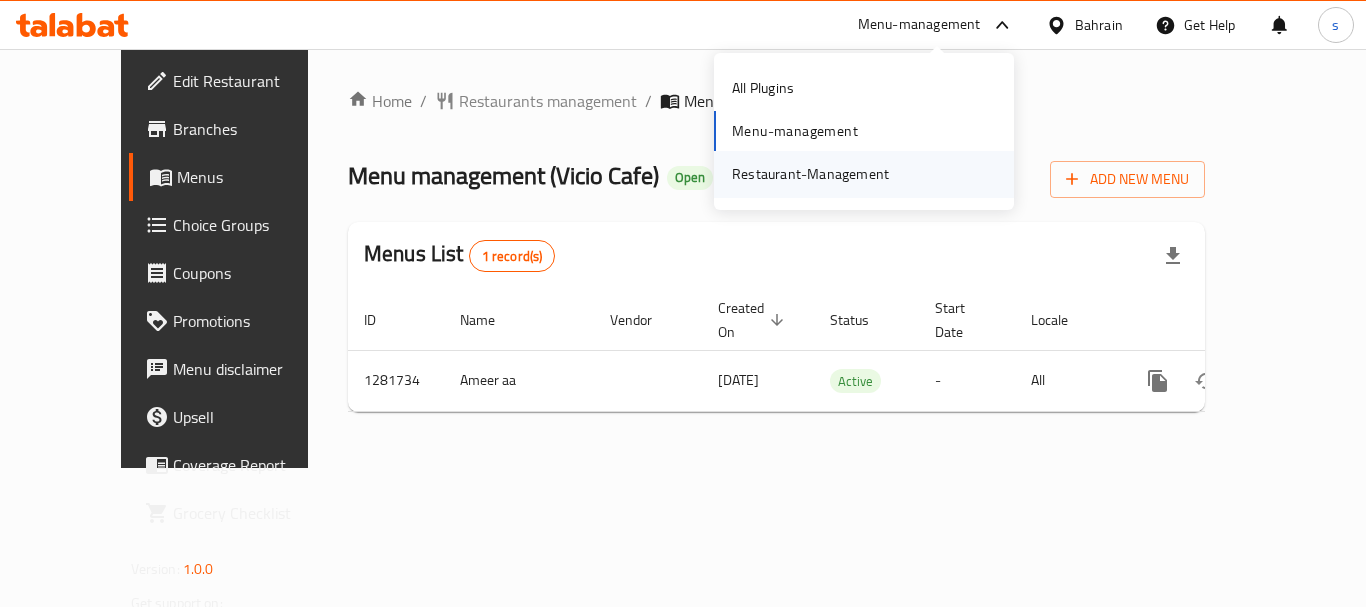 click on "Restaurant-Management" at bounding box center (810, 174) 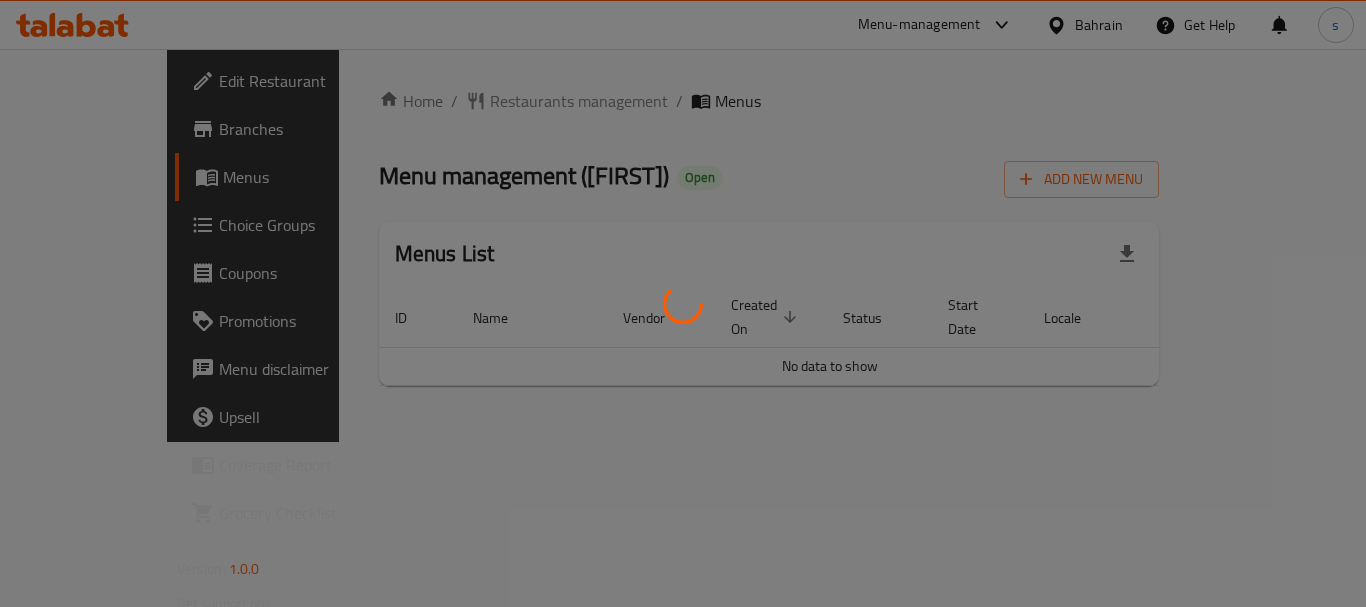 scroll, scrollTop: 0, scrollLeft: 0, axis: both 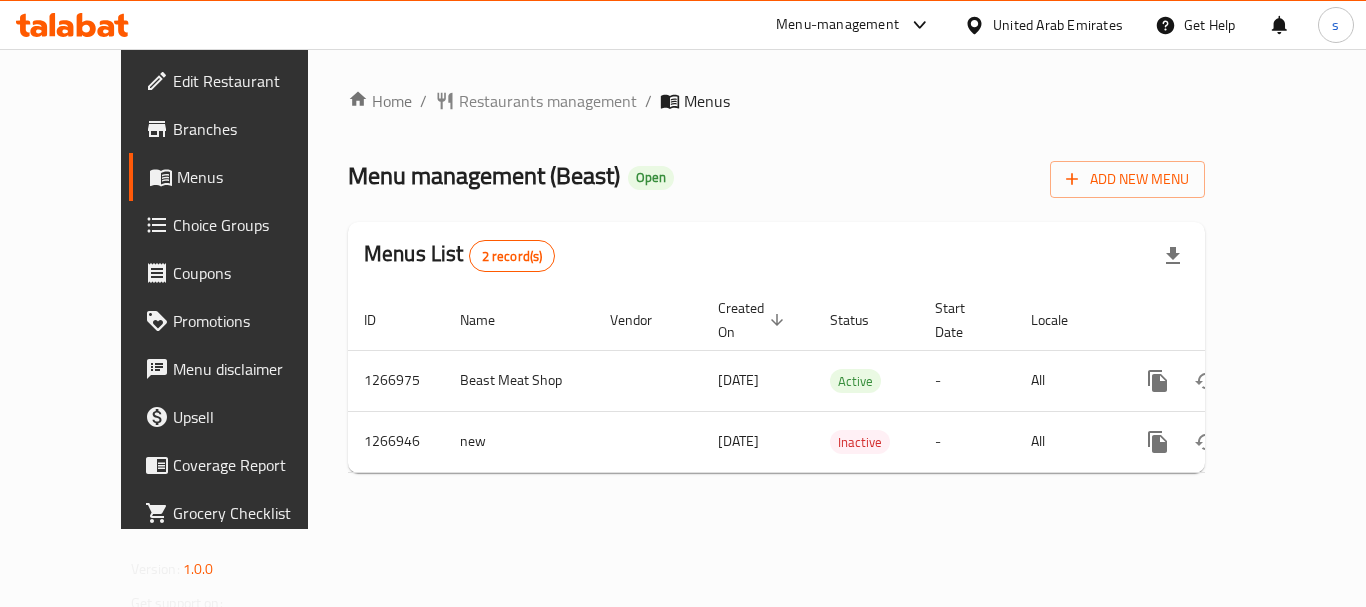 click at bounding box center [915, 25] 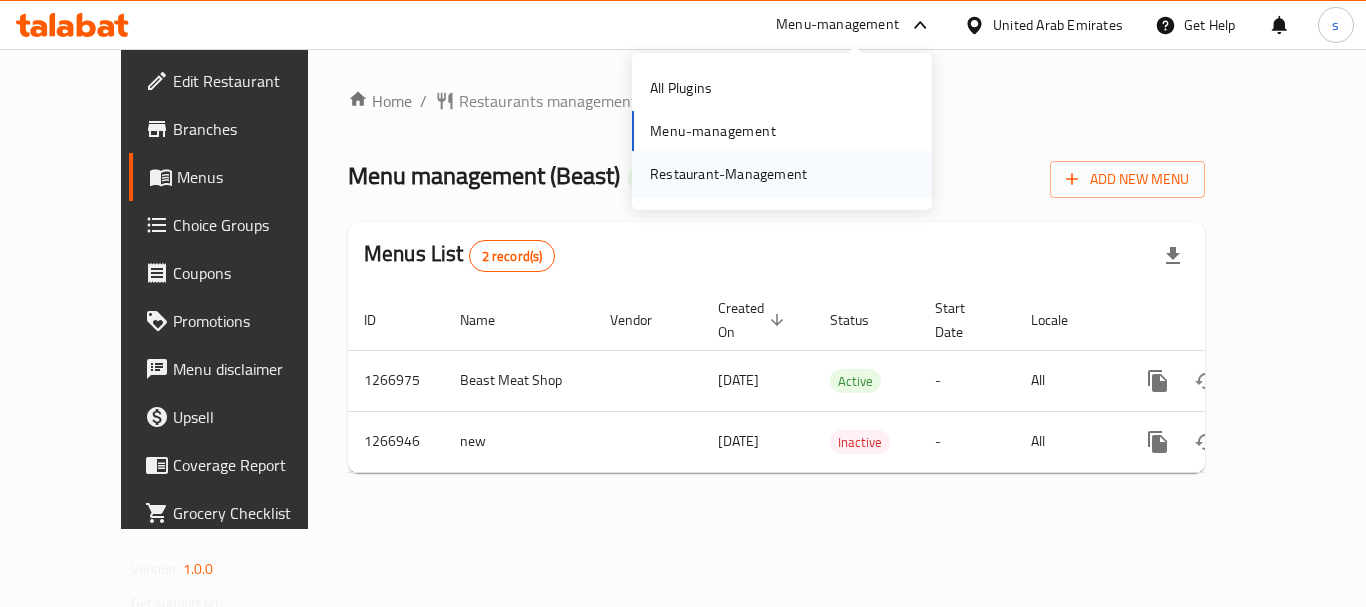 click on "Restaurant-Management" at bounding box center (728, 174) 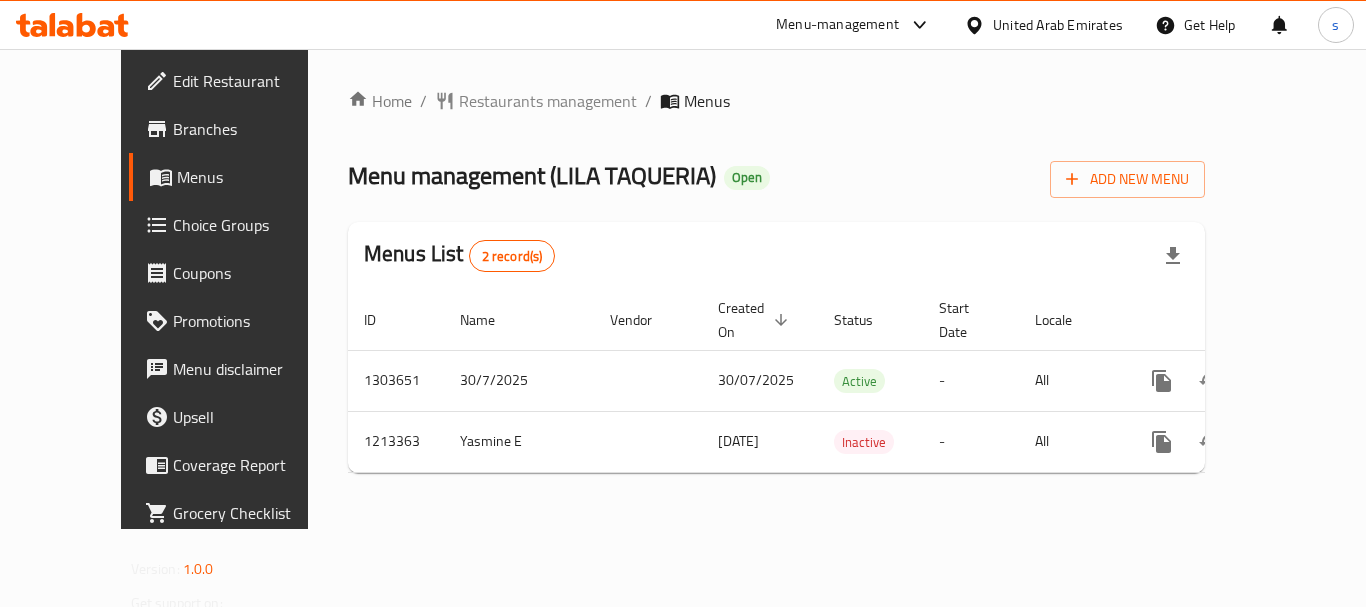 scroll, scrollTop: 0, scrollLeft: 0, axis: both 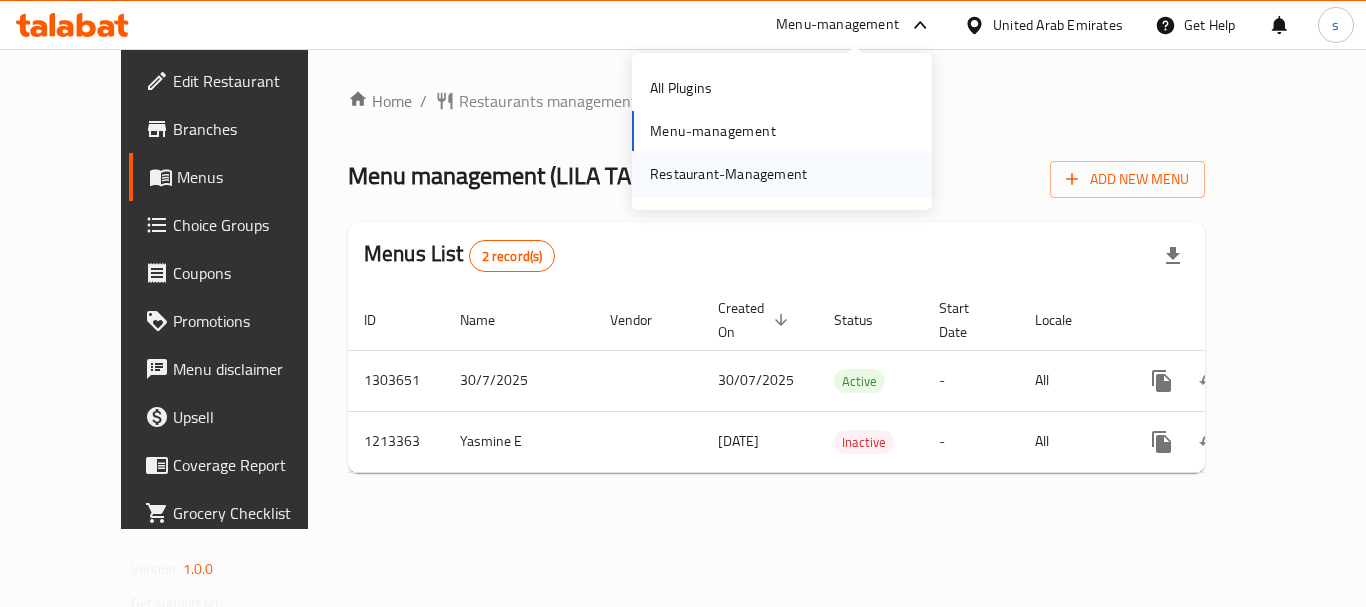 click on "Restaurant-Management" at bounding box center [728, 174] 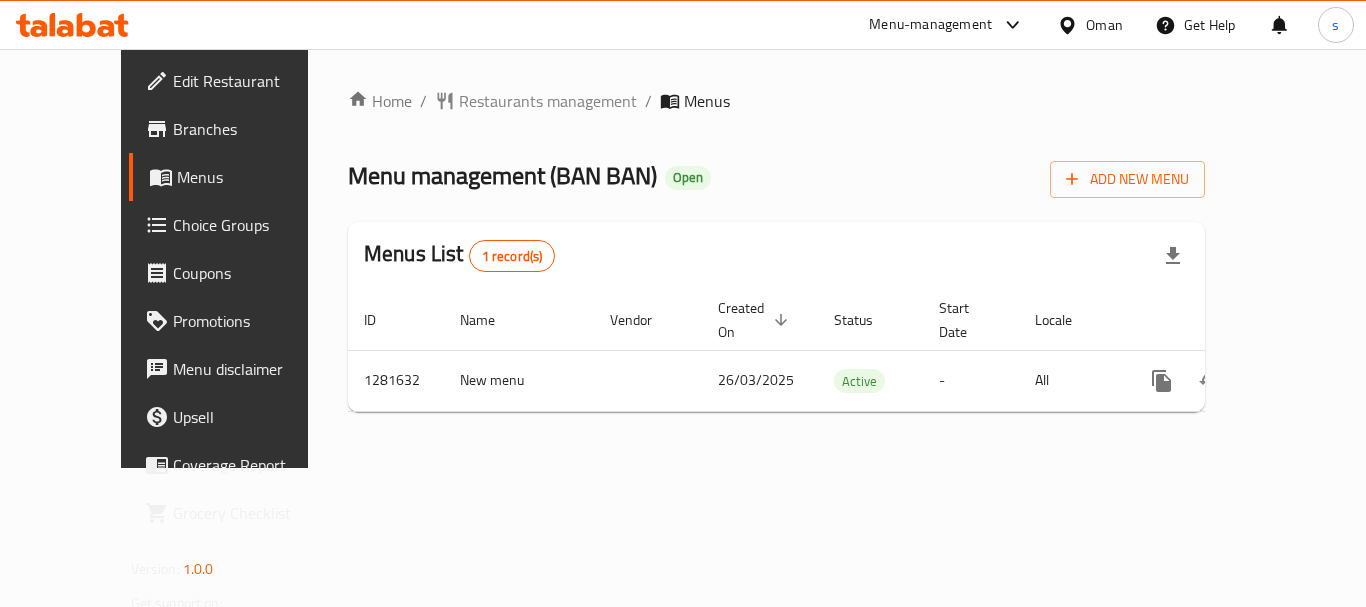 scroll, scrollTop: 0, scrollLeft: 0, axis: both 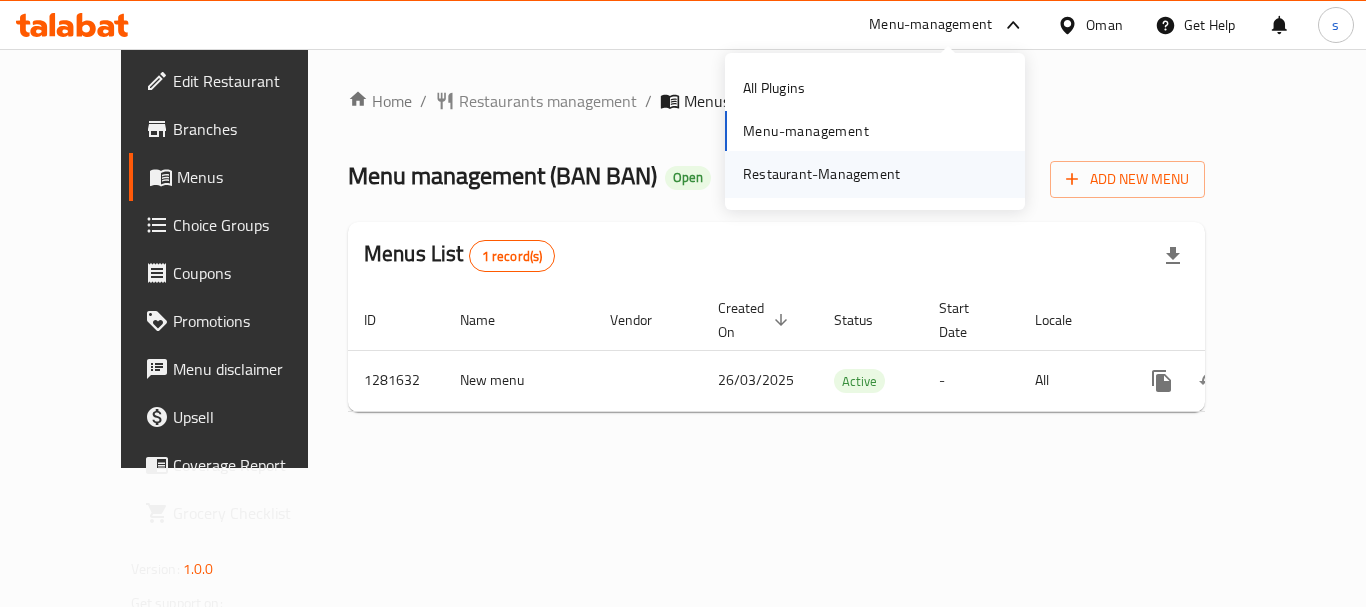 click on "Restaurant-Management" at bounding box center [821, 174] 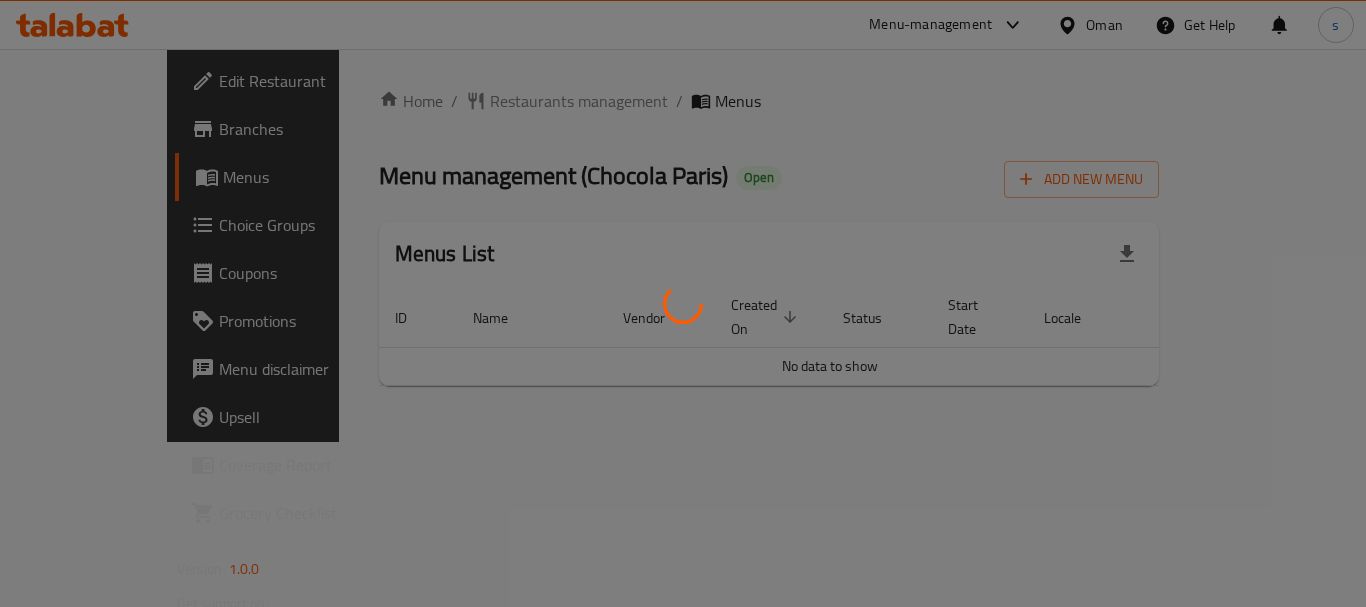 scroll, scrollTop: 0, scrollLeft: 0, axis: both 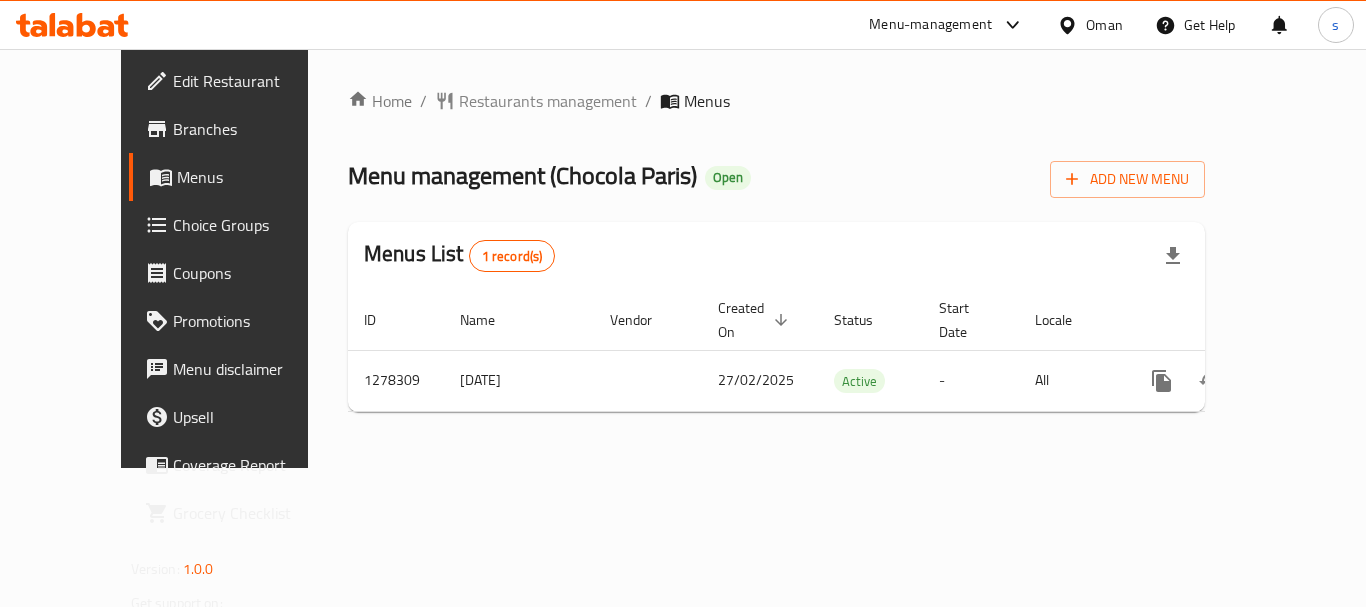 click on "Menu-management" at bounding box center [930, 25] 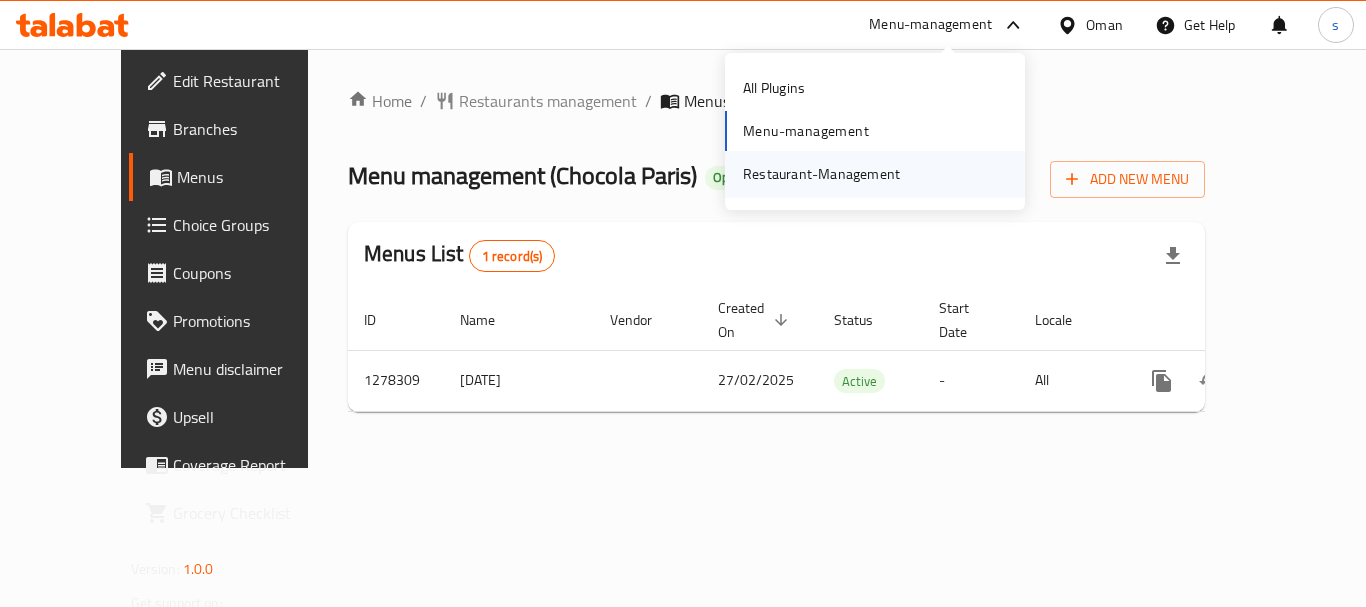 click on "Restaurant-Management" at bounding box center [821, 174] 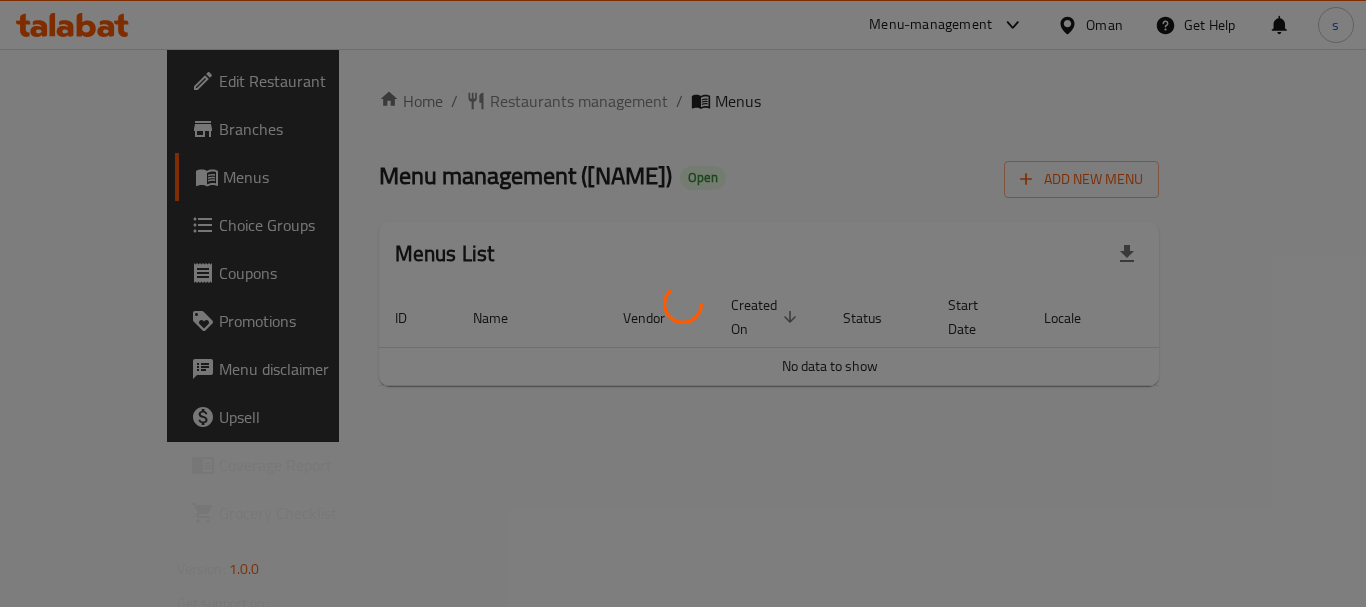 scroll, scrollTop: 0, scrollLeft: 0, axis: both 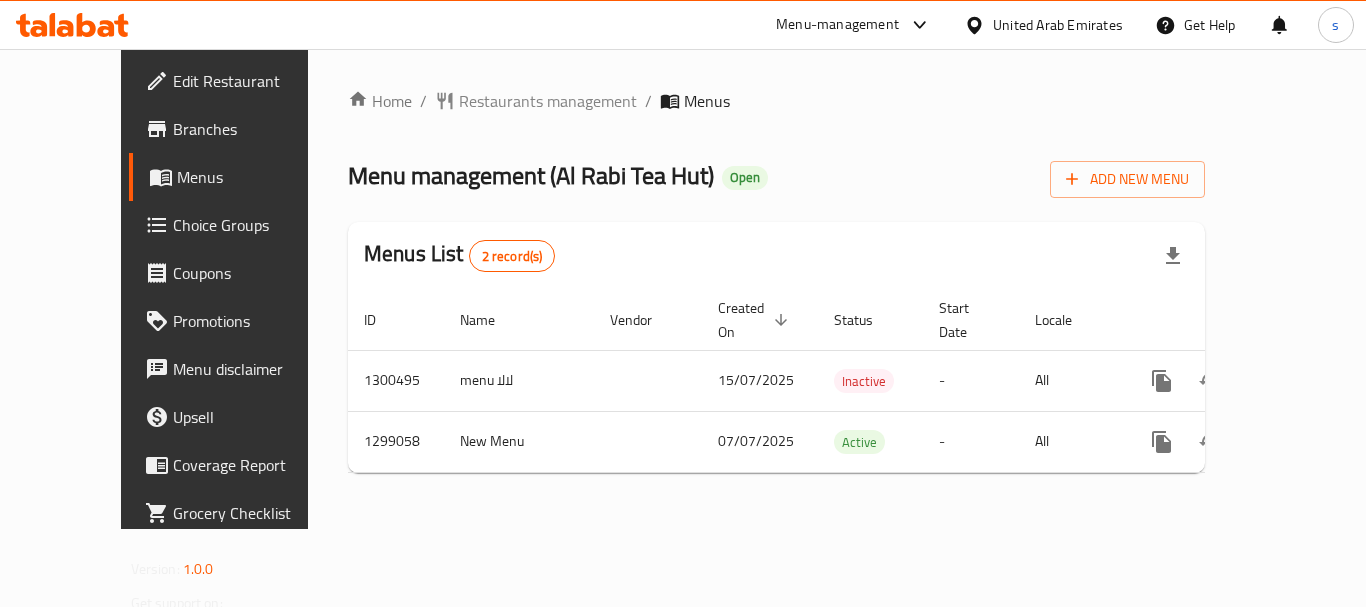click on "Menu-management" at bounding box center [837, 25] 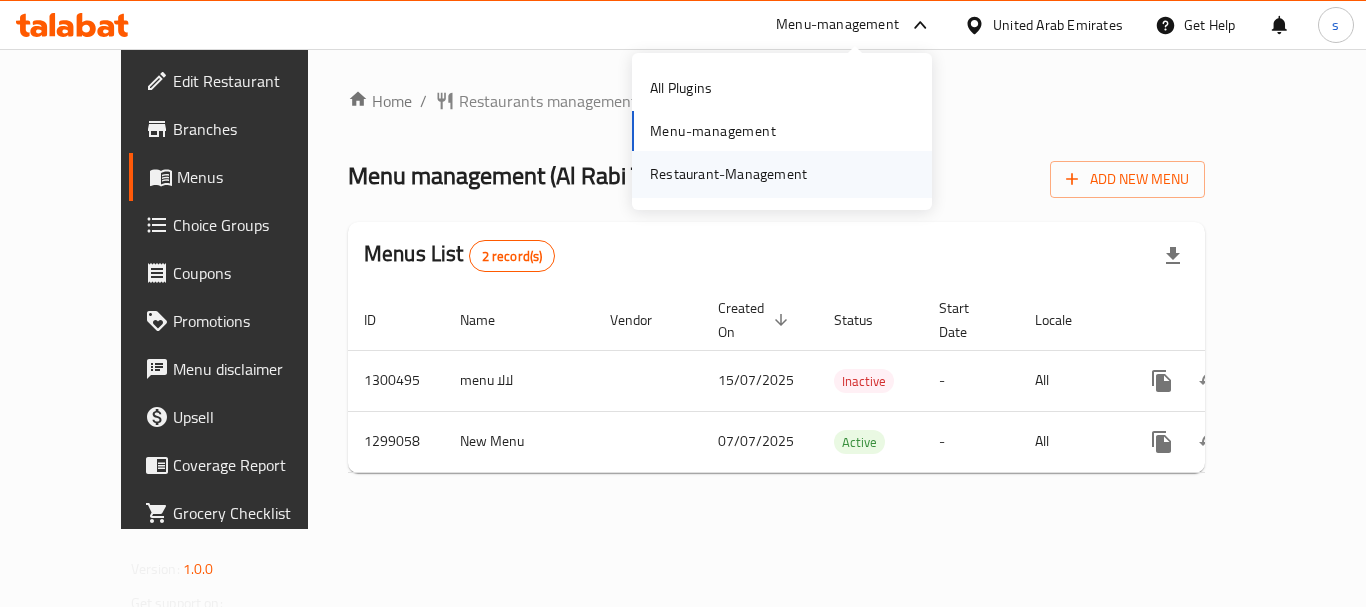 click on "Restaurant-Management" at bounding box center [728, 174] 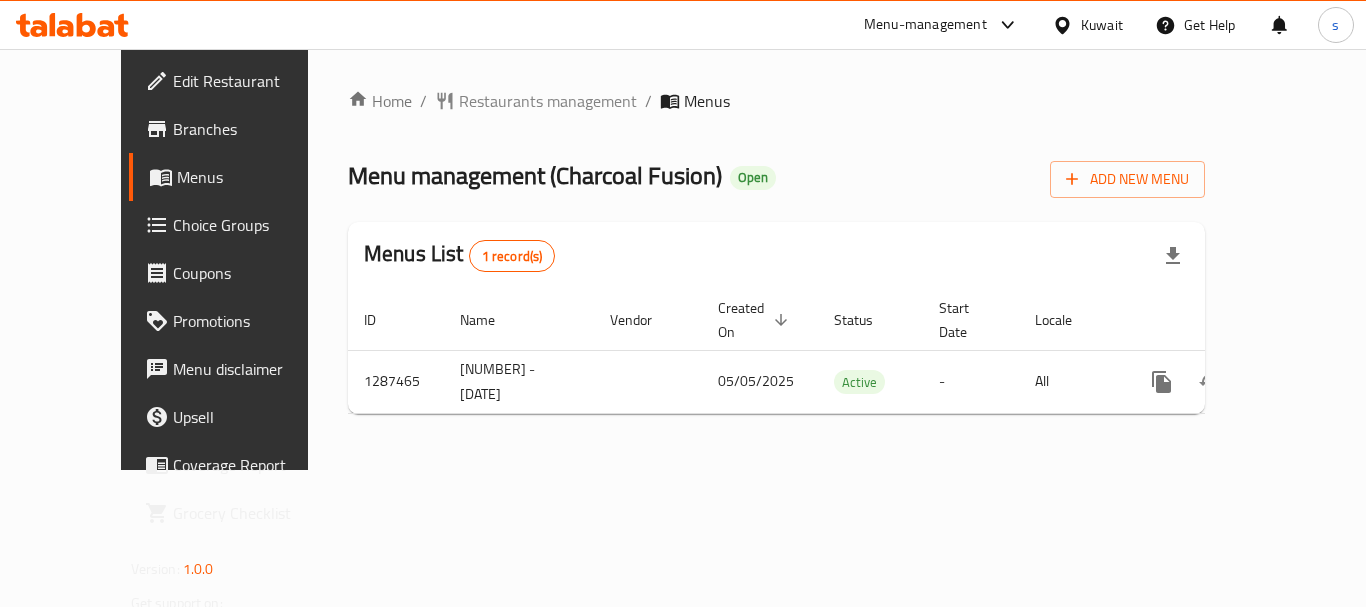 scroll, scrollTop: 0, scrollLeft: 0, axis: both 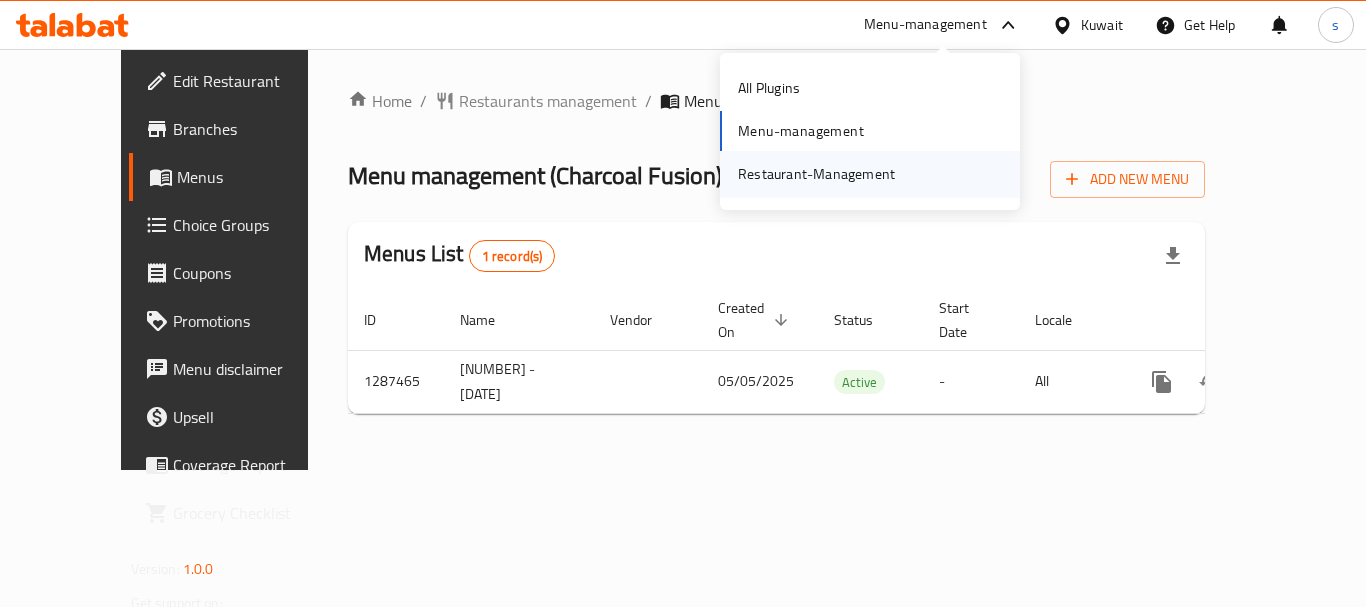 click on "Restaurant-Management" at bounding box center (816, 174) 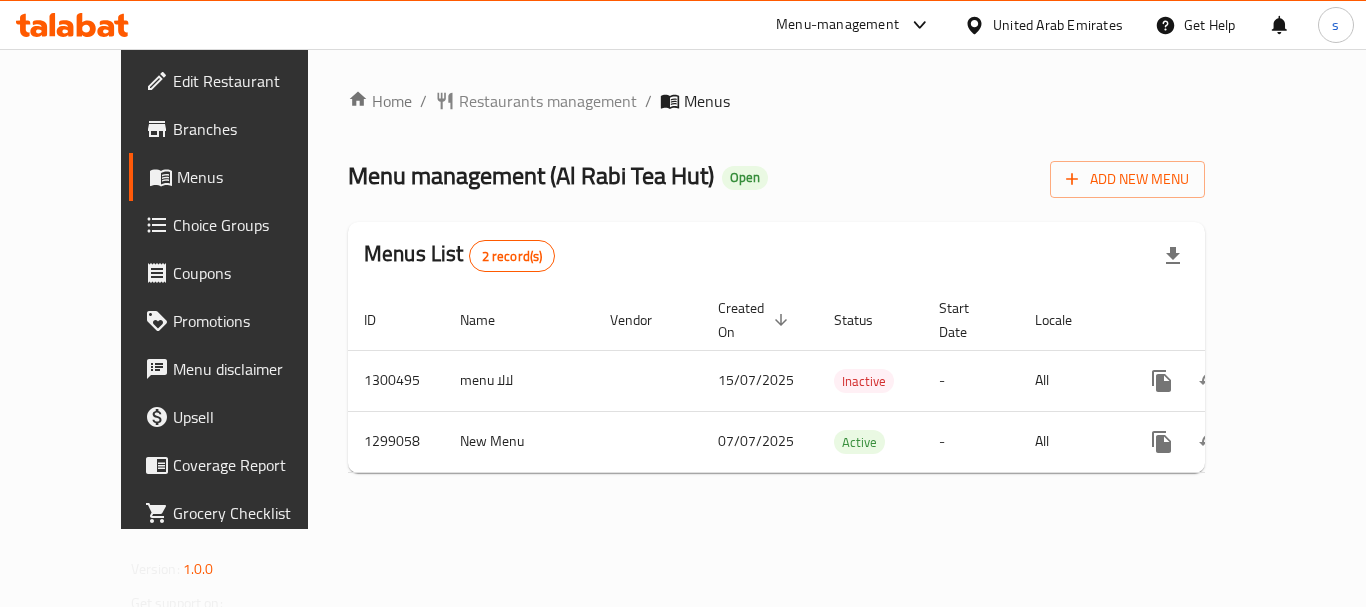 scroll, scrollTop: 0, scrollLeft: 0, axis: both 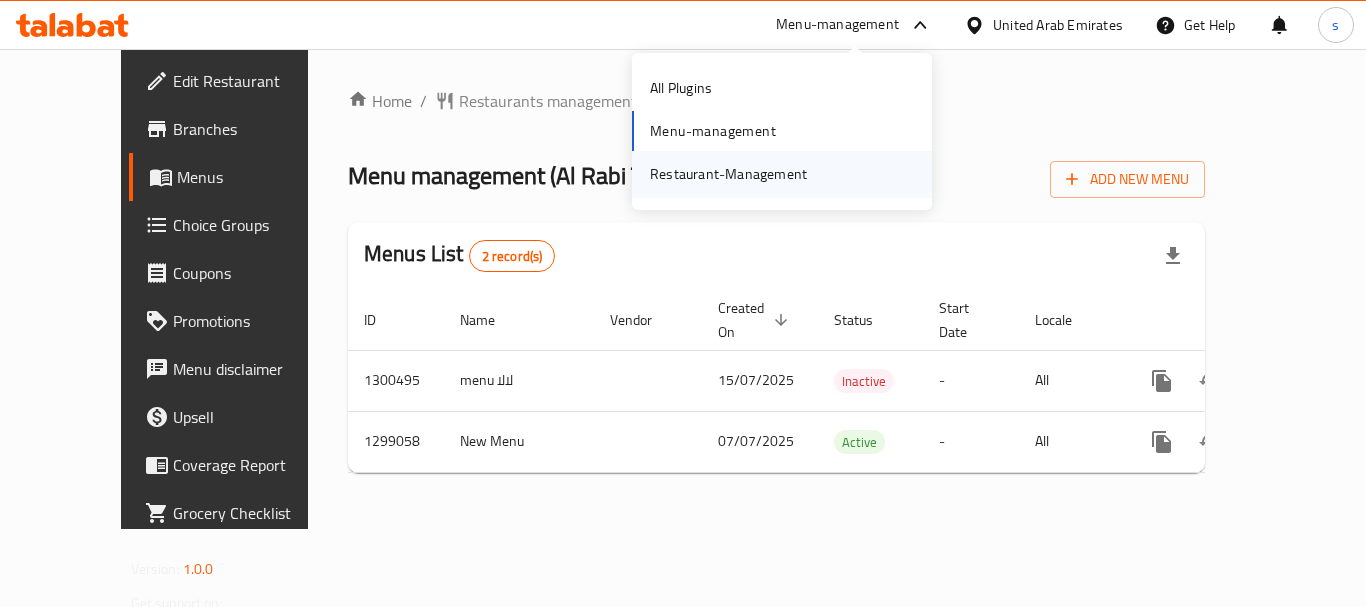 click on "Restaurant-Management" at bounding box center (728, 174) 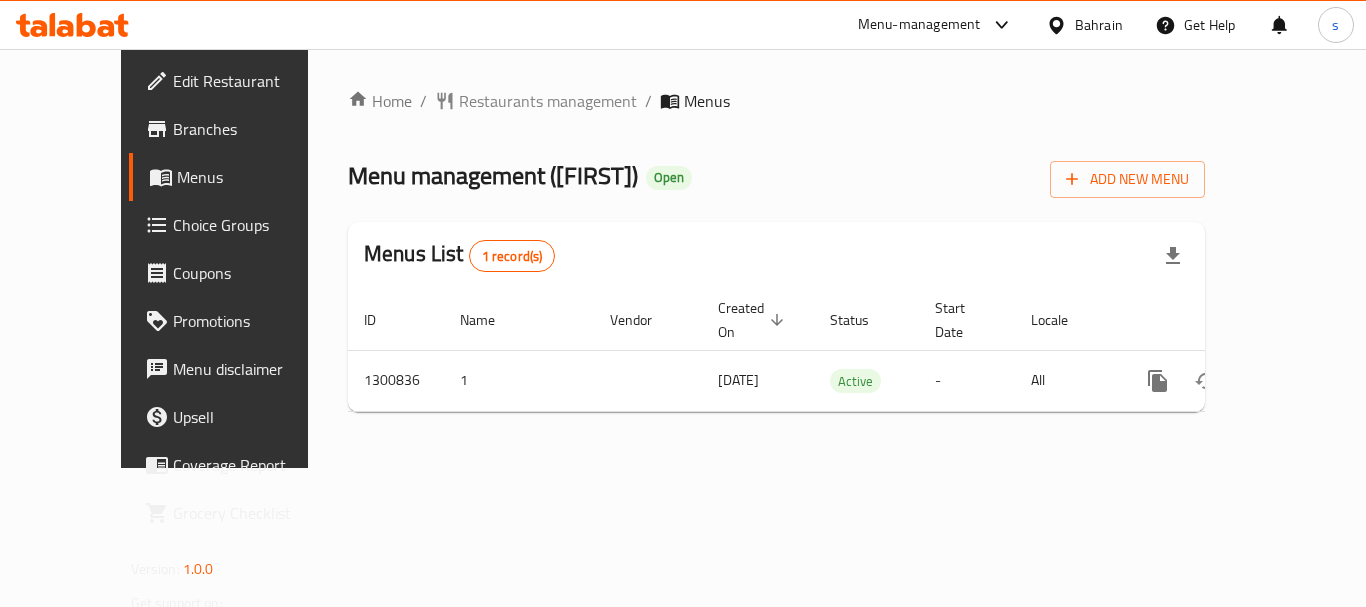 scroll, scrollTop: 0, scrollLeft: 0, axis: both 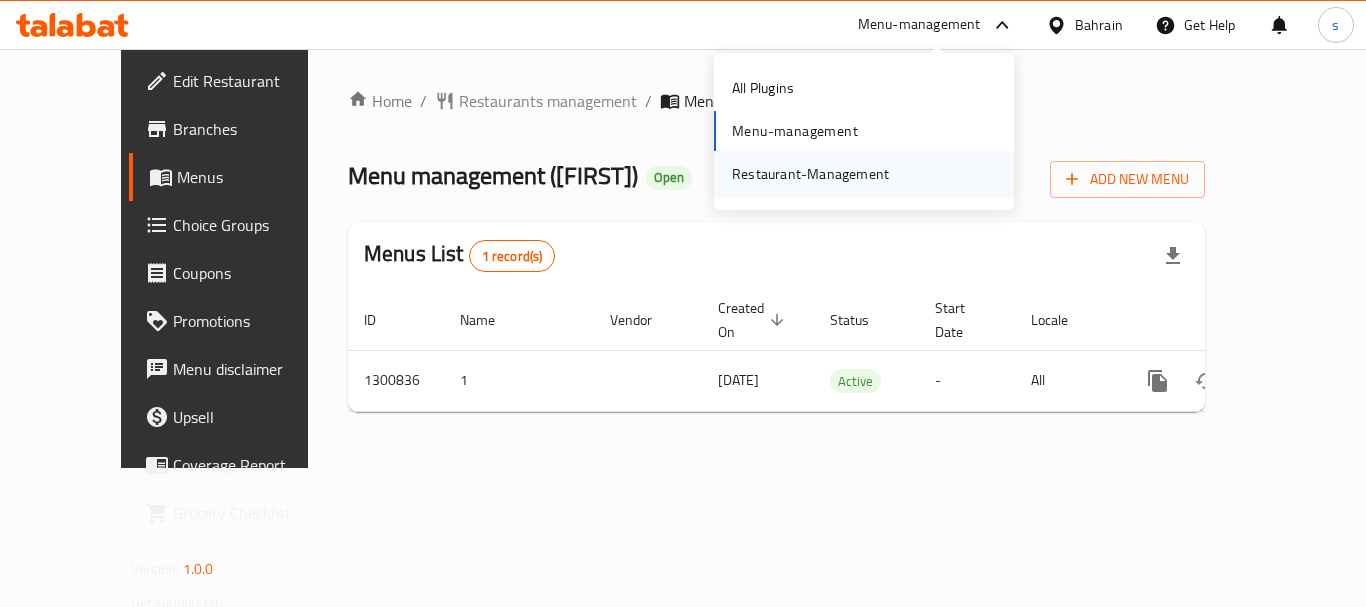 click on "Restaurant-Management" at bounding box center (810, 174) 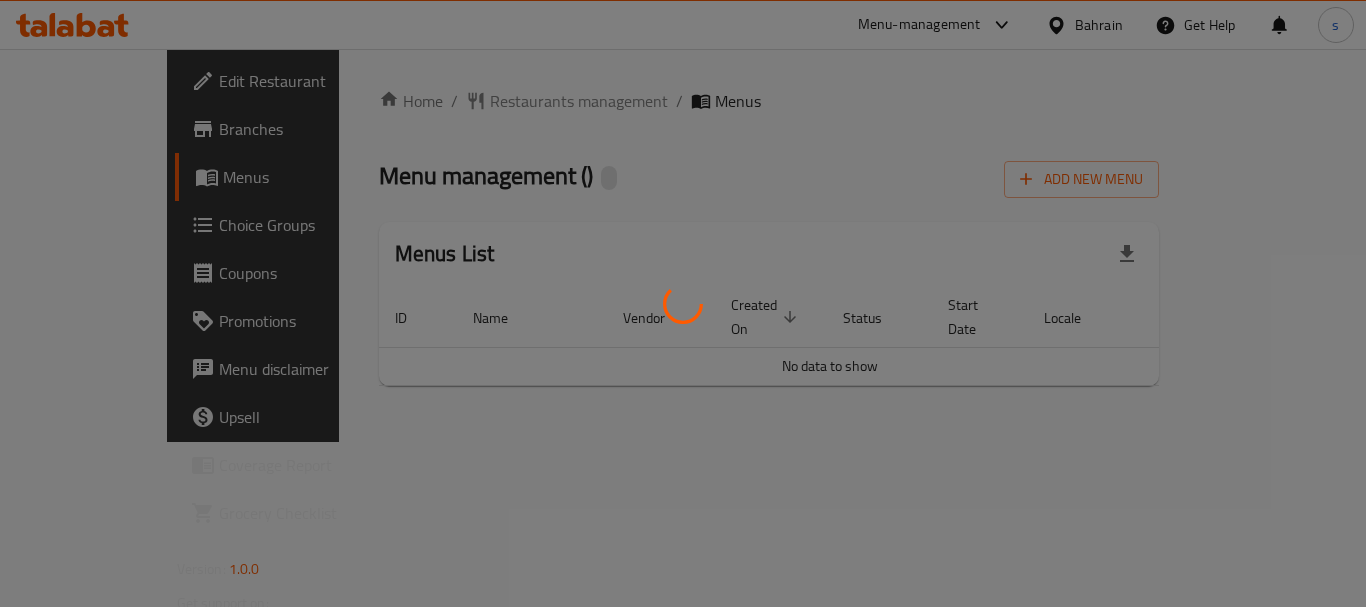 scroll, scrollTop: 0, scrollLeft: 0, axis: both 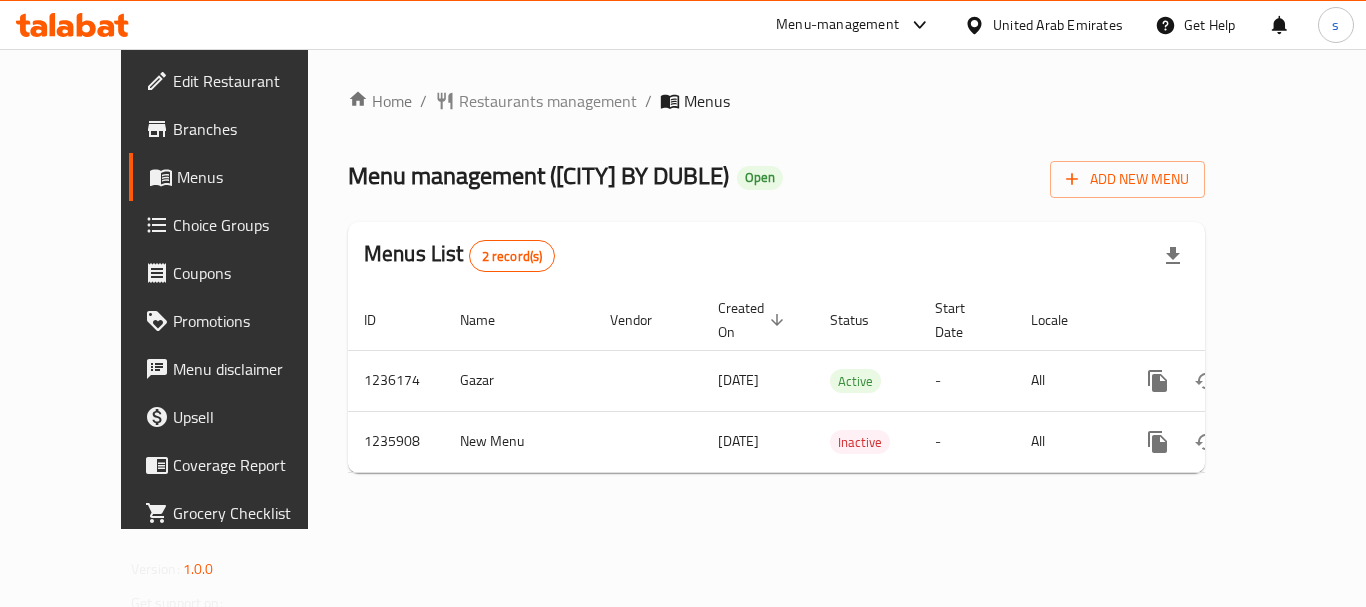 click at bounding box center (915, 25) 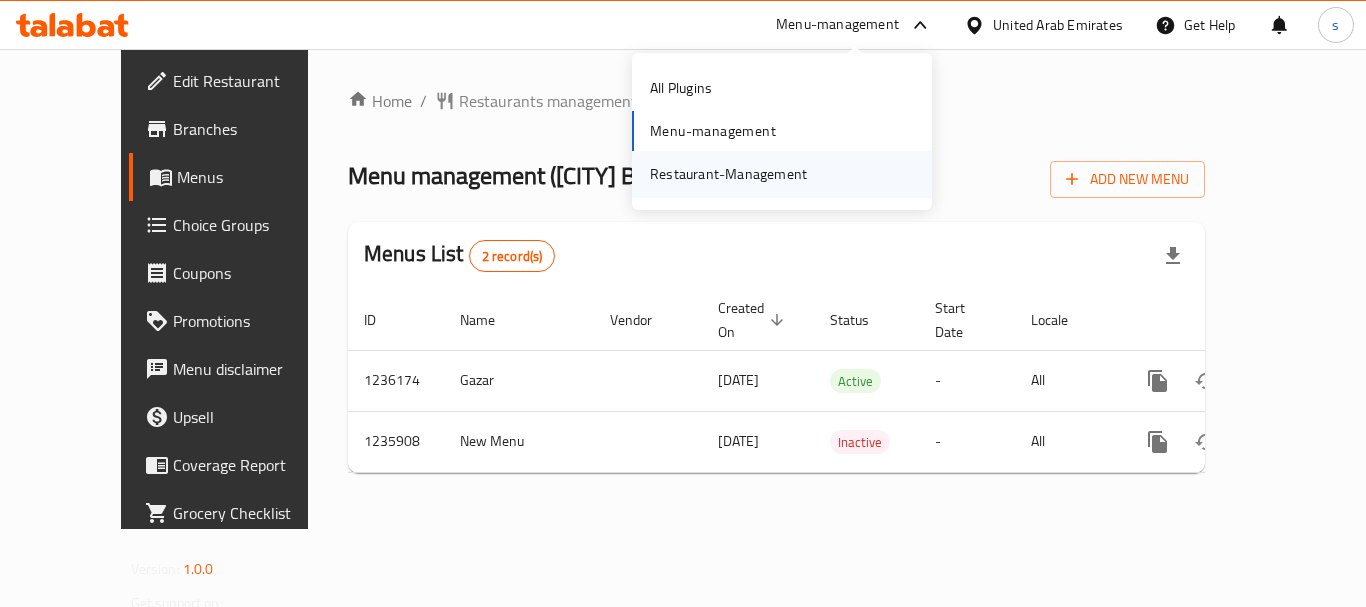 click on "Restaurant-Management" at bounding box center [728, 174] 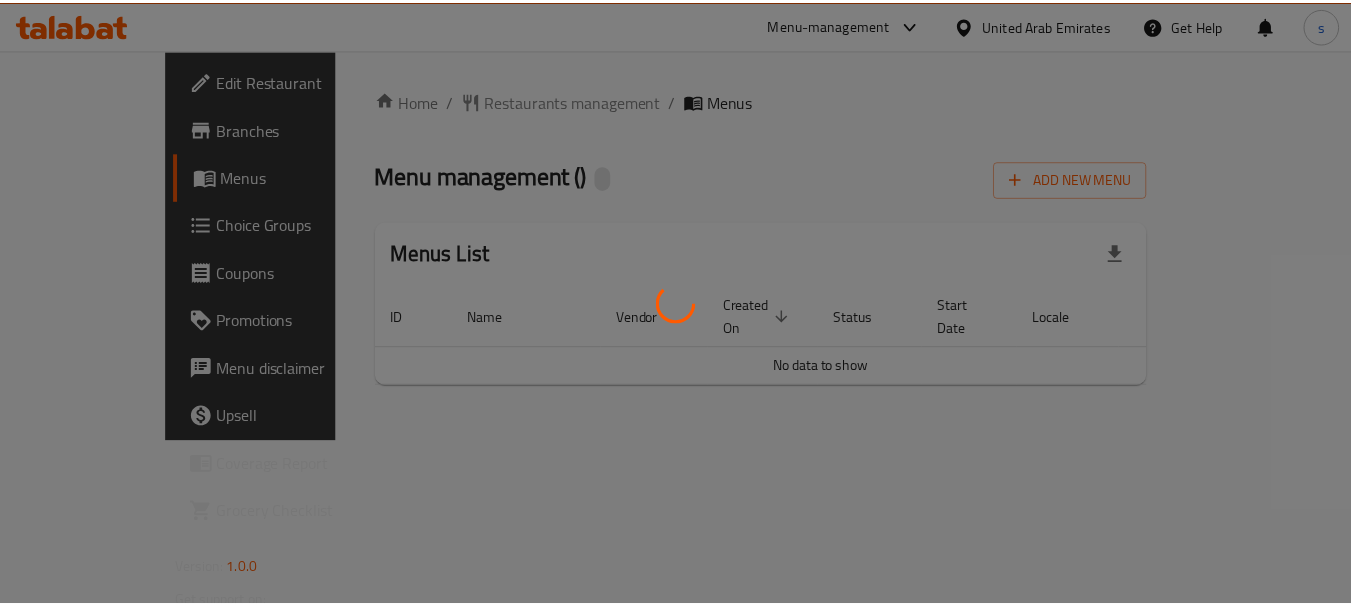 scroll, scrollTop: 0, scrollLeft: 0, axis: both 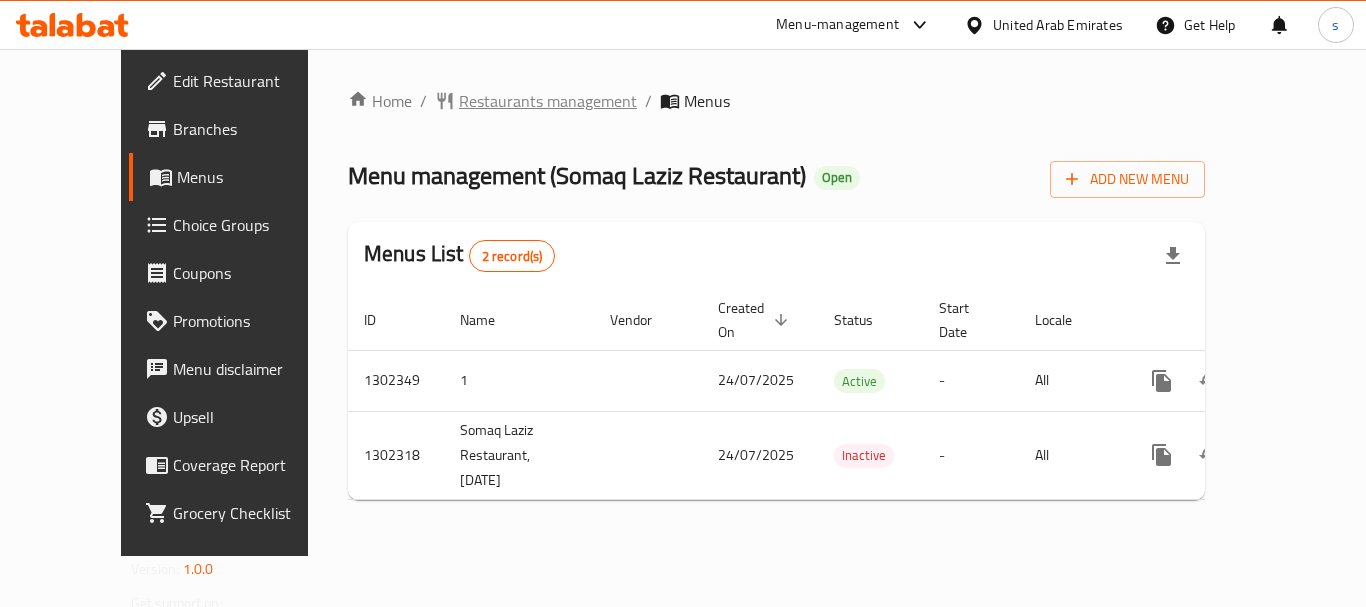click on "Restaurants management" at bounding box center [548, 101] 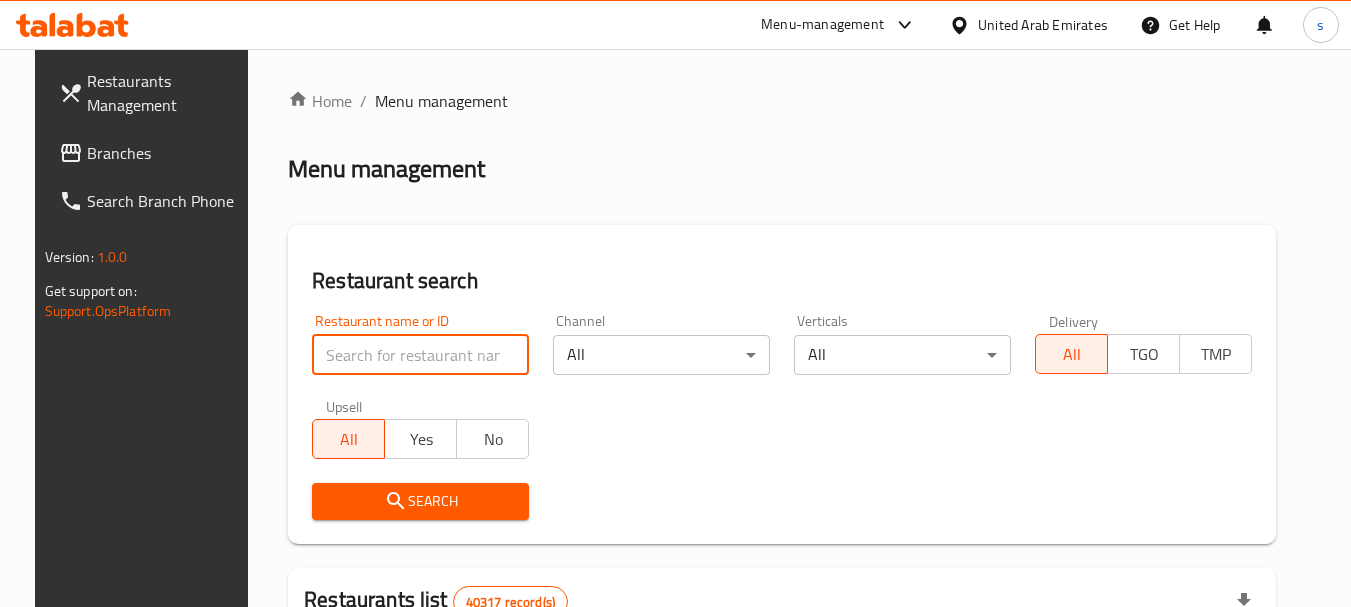 click at bounding box center (420, 355) 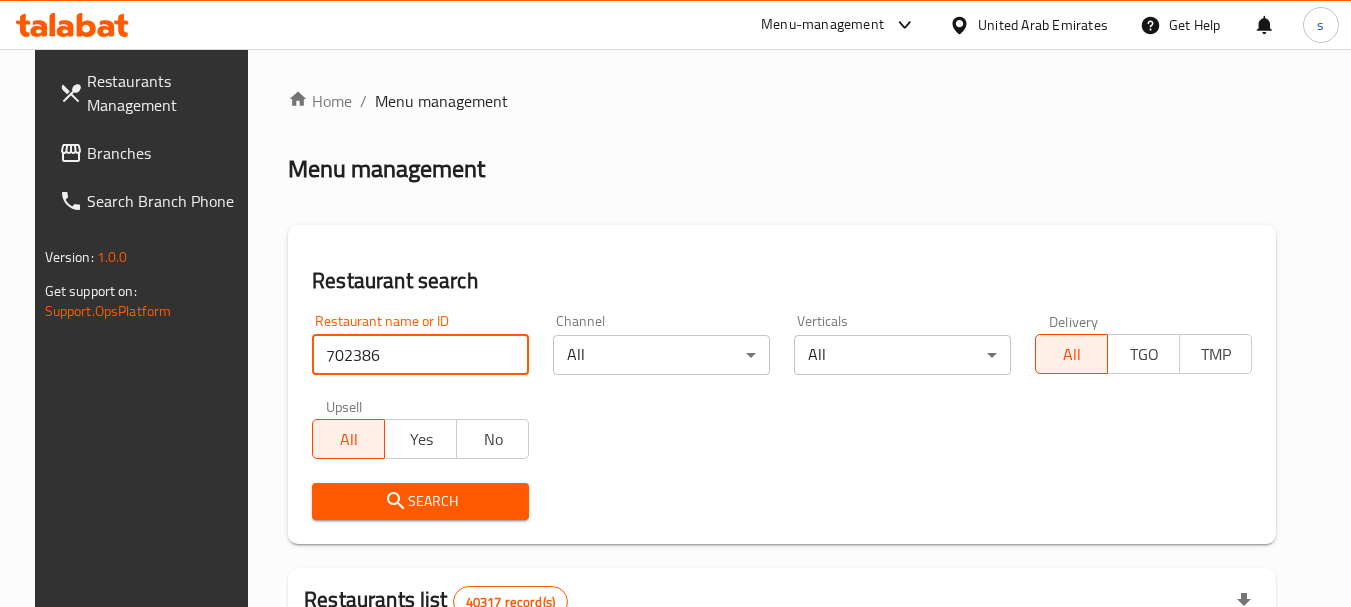 type on "702386" 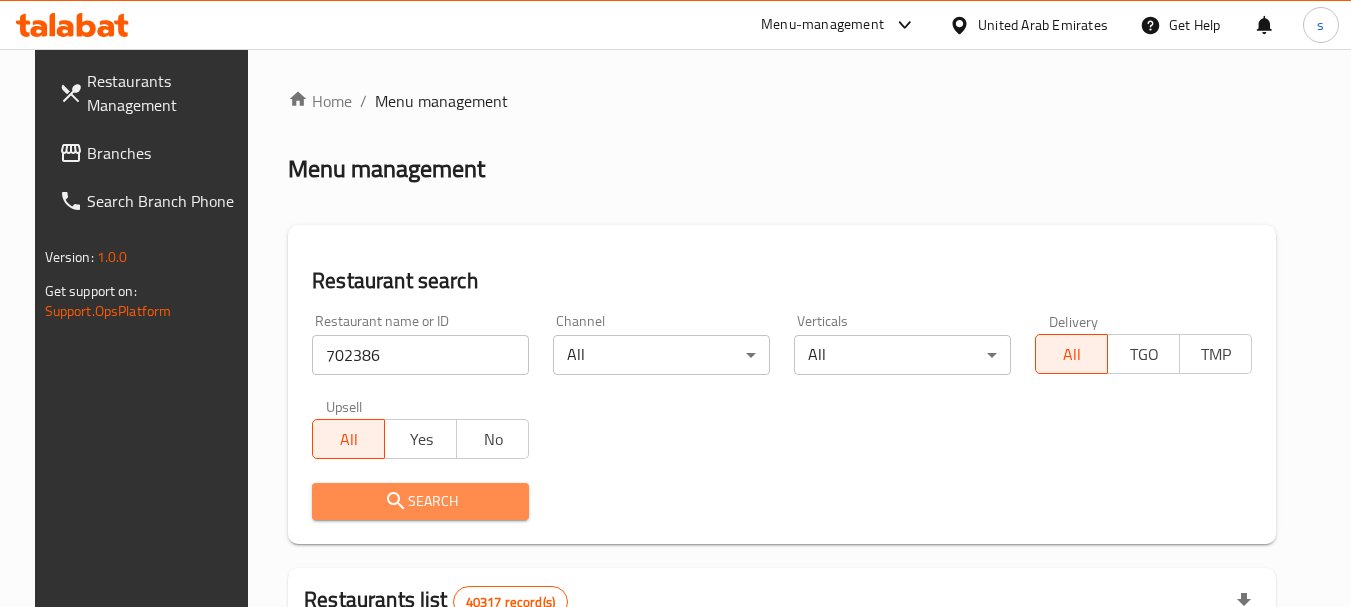 click on "Search" at bounding box center (420, 501) 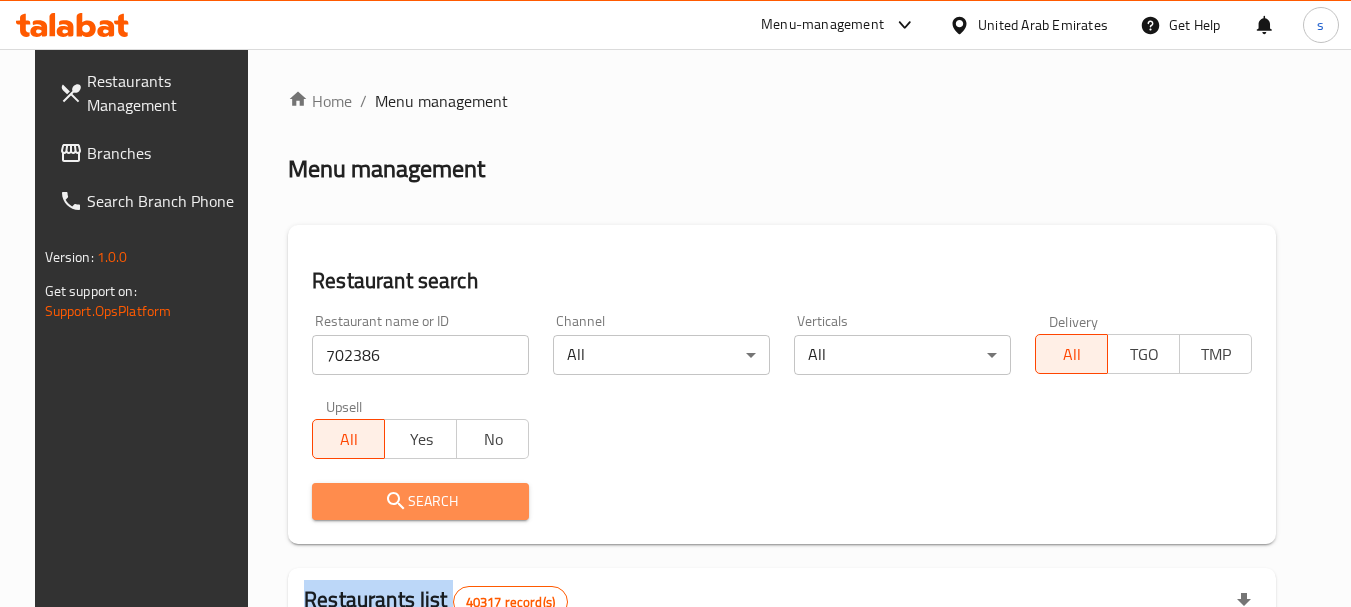click at bounding box center (675, 303) 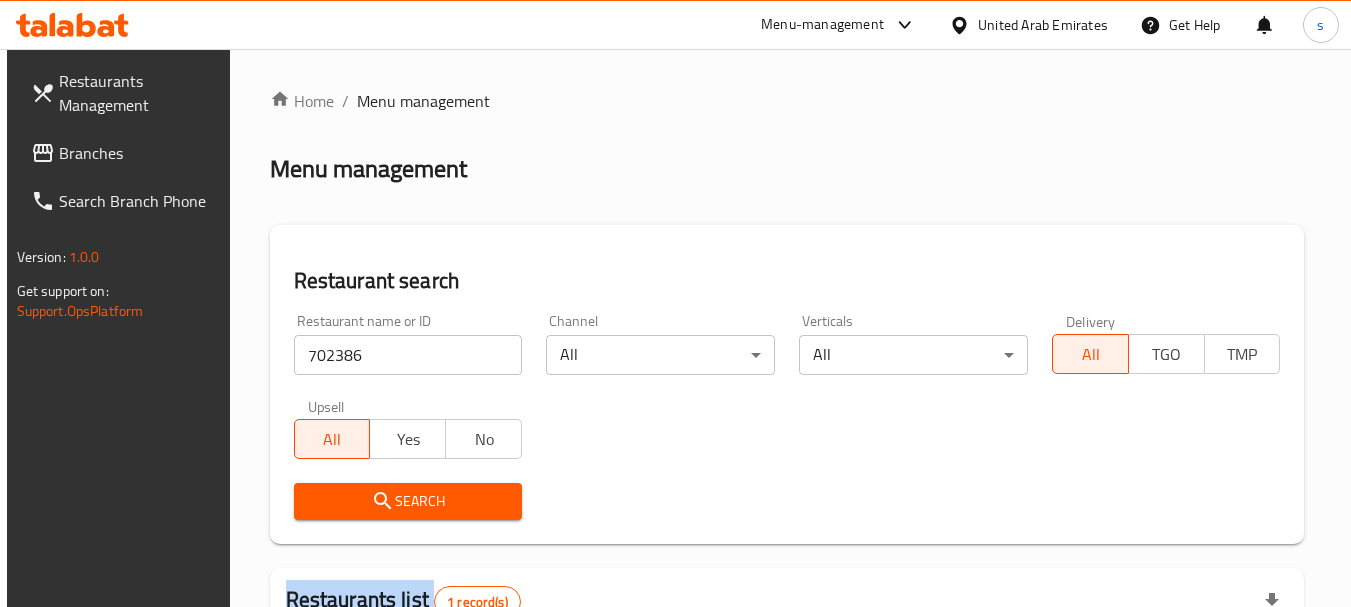 scroll, scrollTop: 285, scrollLeft: 0, axis: vertical 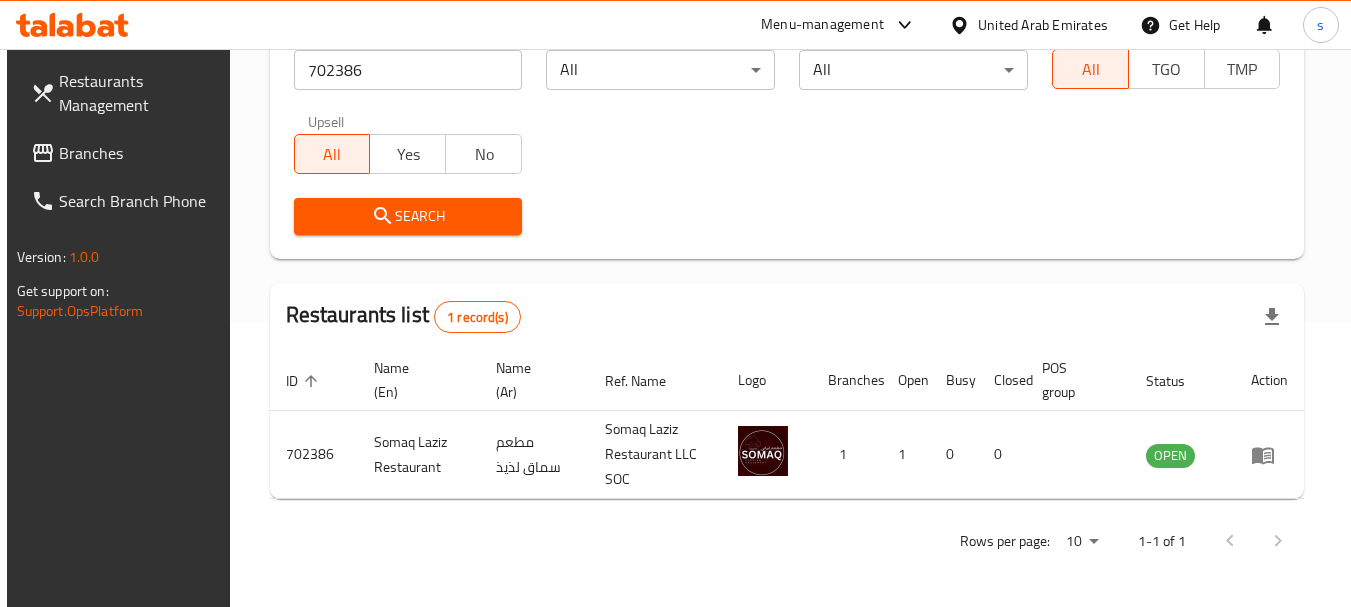click on "Rows per page: 10 1-1 of 1" at bounding box center (787, 541) 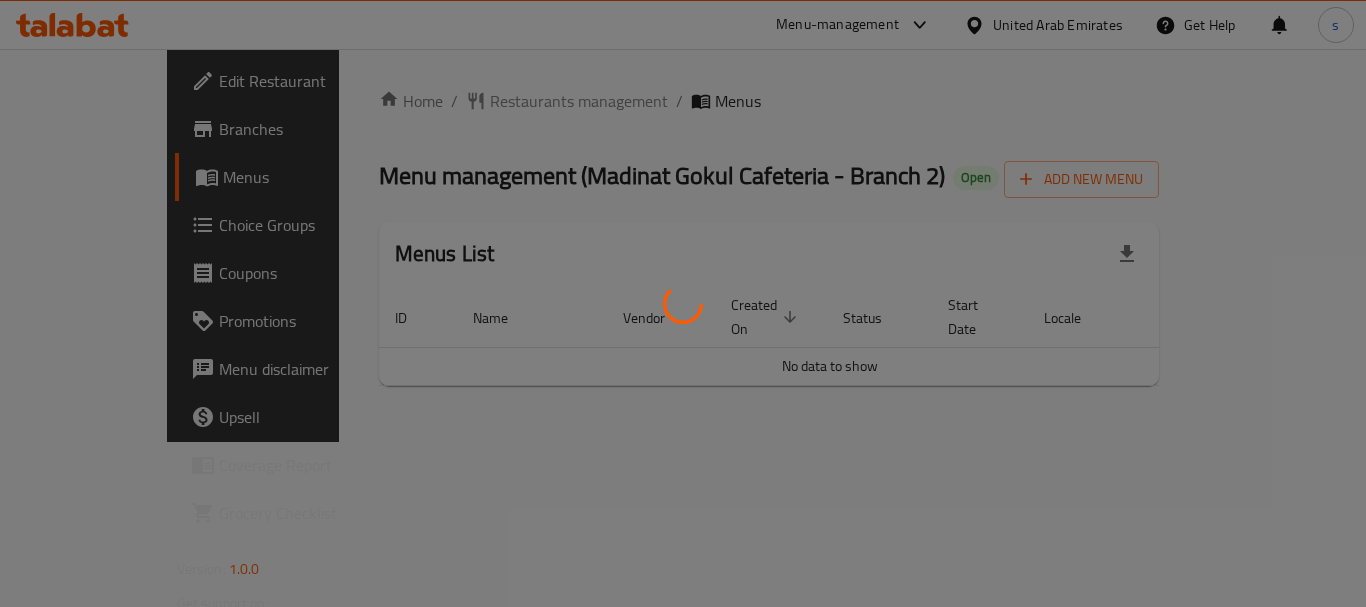 scroll, scrollTop: 0, scrollLeft: 0, axis: both 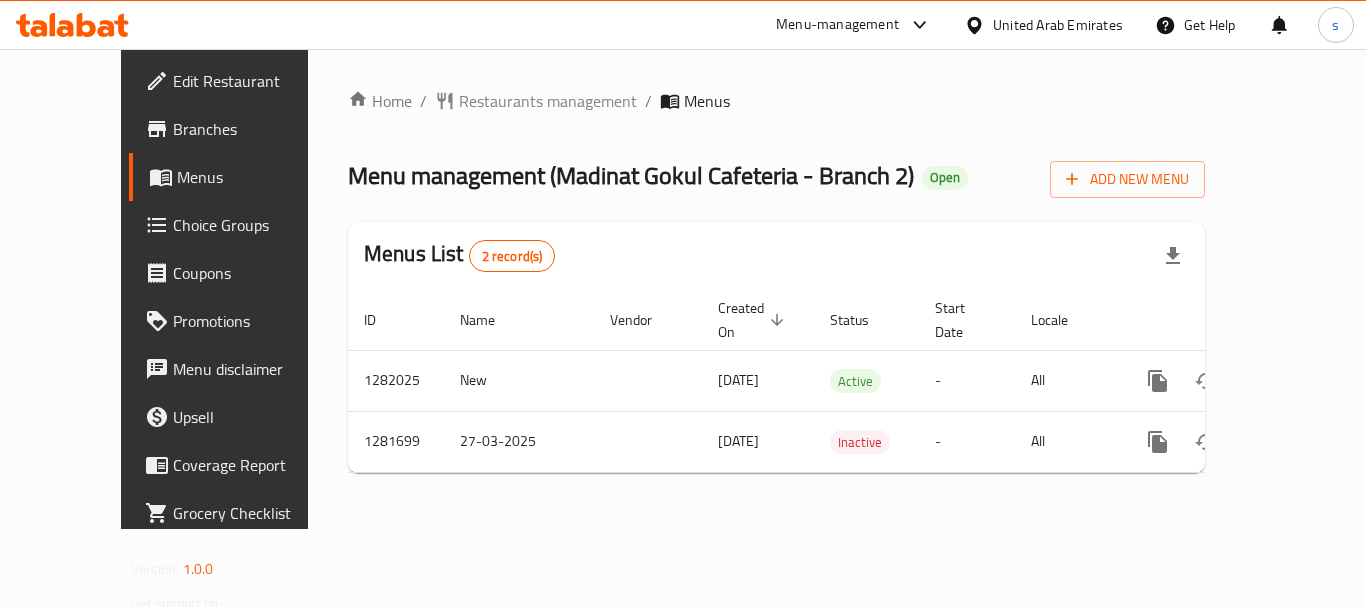 click on "Menu-management" at bounding box center [837, 25] 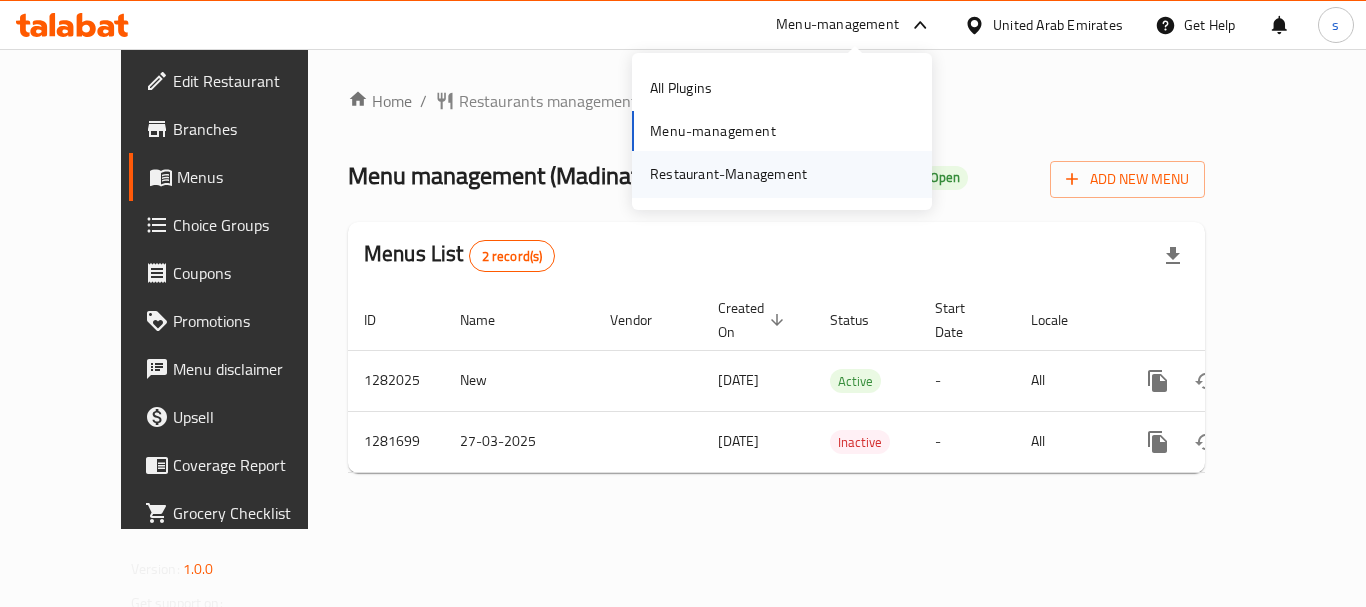 click on "Restaurant-Management" at bounding box center [728, 174] 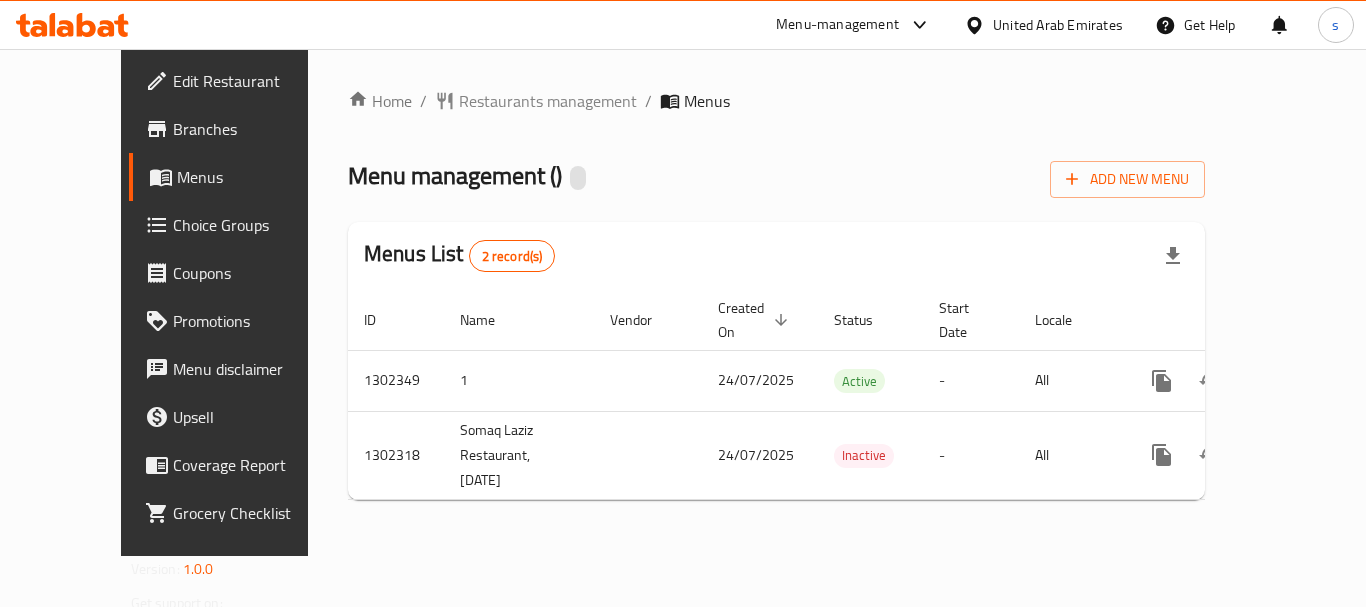 scroll, scrollTop: 0, scrollLeft: 0, axis: both 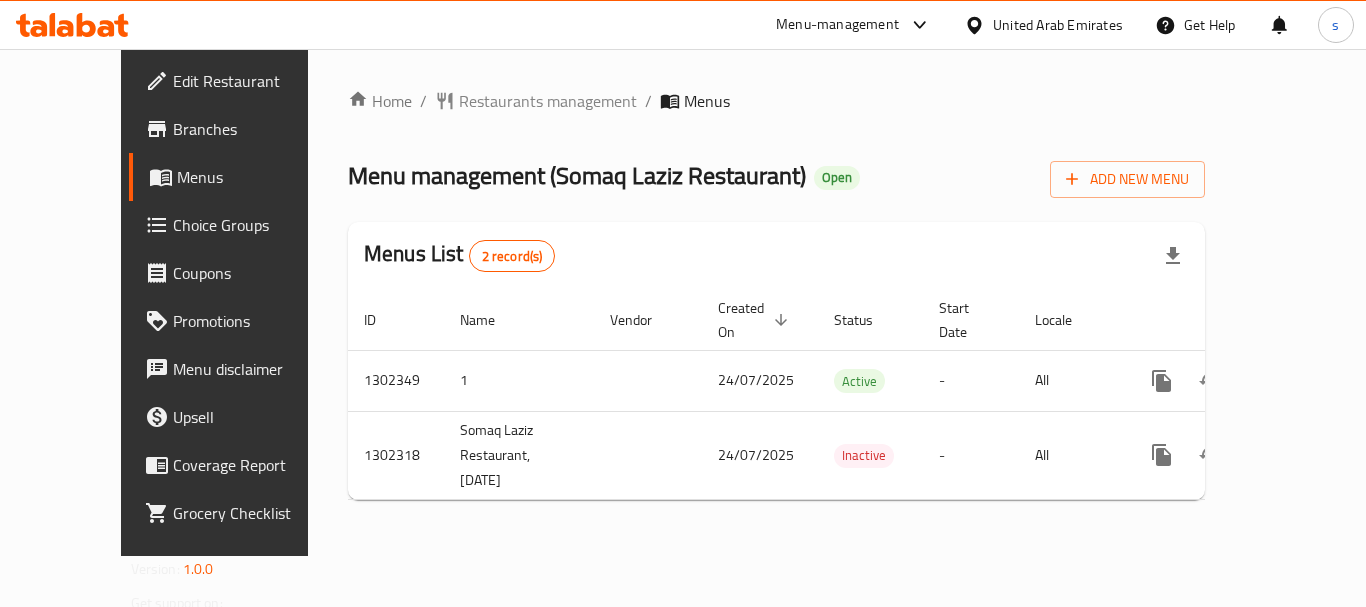 click on "Menu-management" at bounding box center [837, 25] 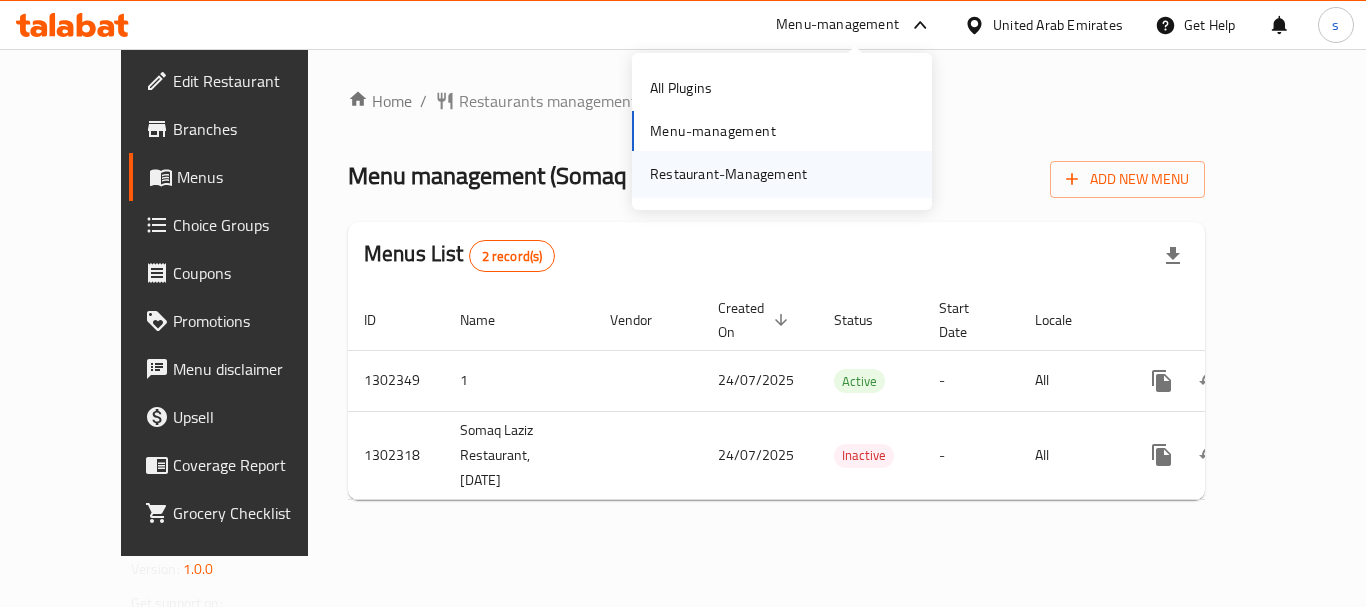 click on "Restaurant-Management" at bounding box center (728, 174) 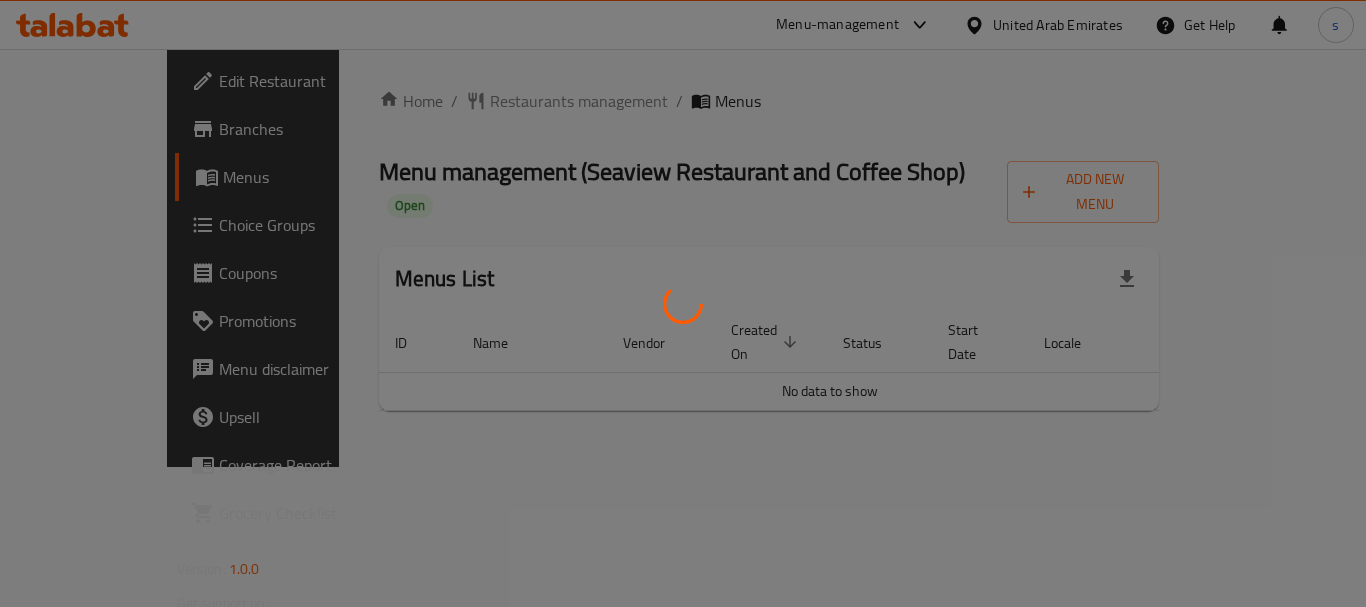 scroll, scrollTop: 0, scrollLeft: 0, axis: both 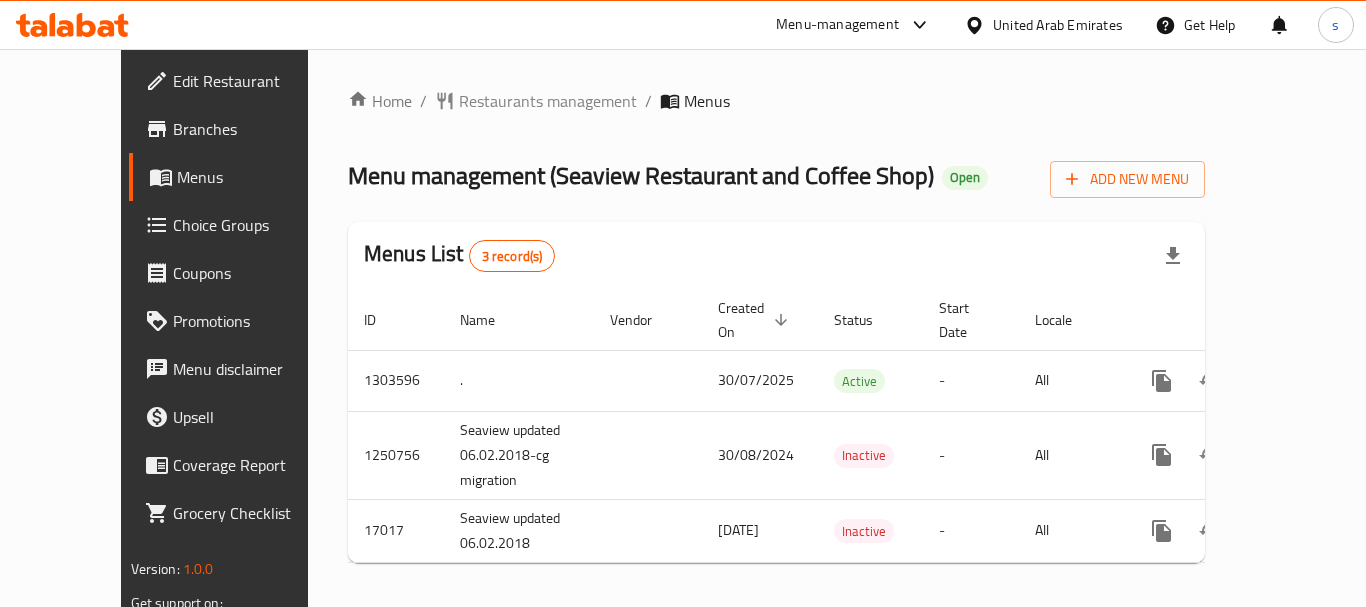 click at bounding box center [915, 25] 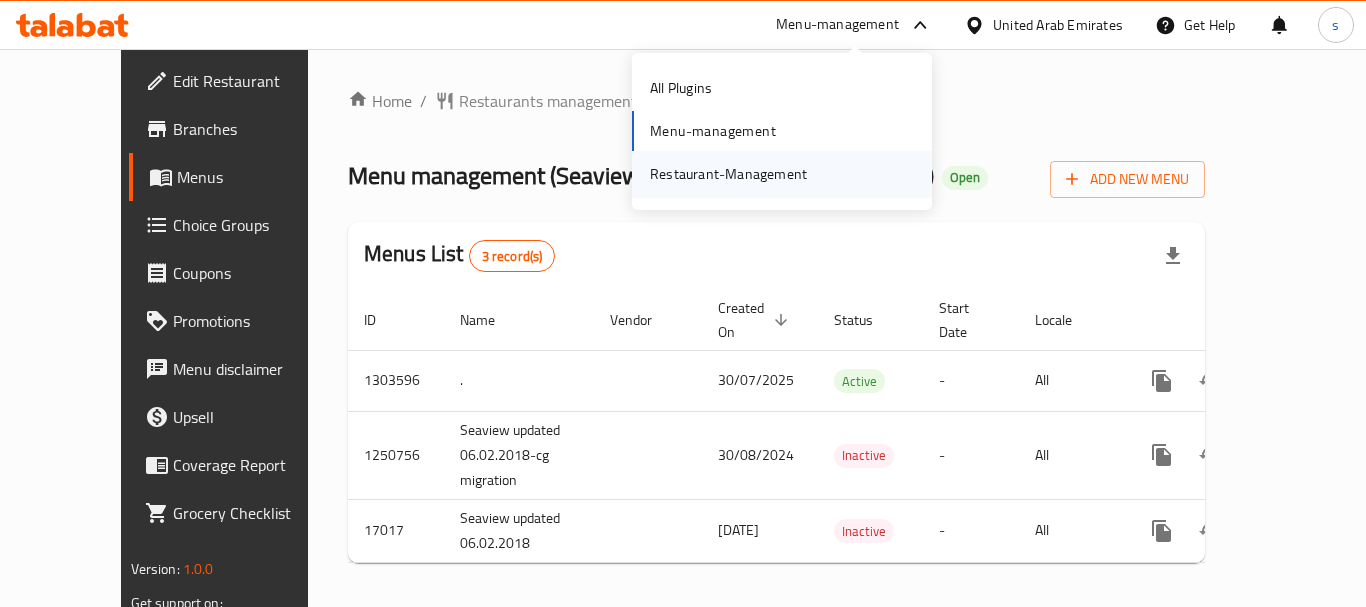 click on "Restaurant-Management" at bounding box center [728, 174] 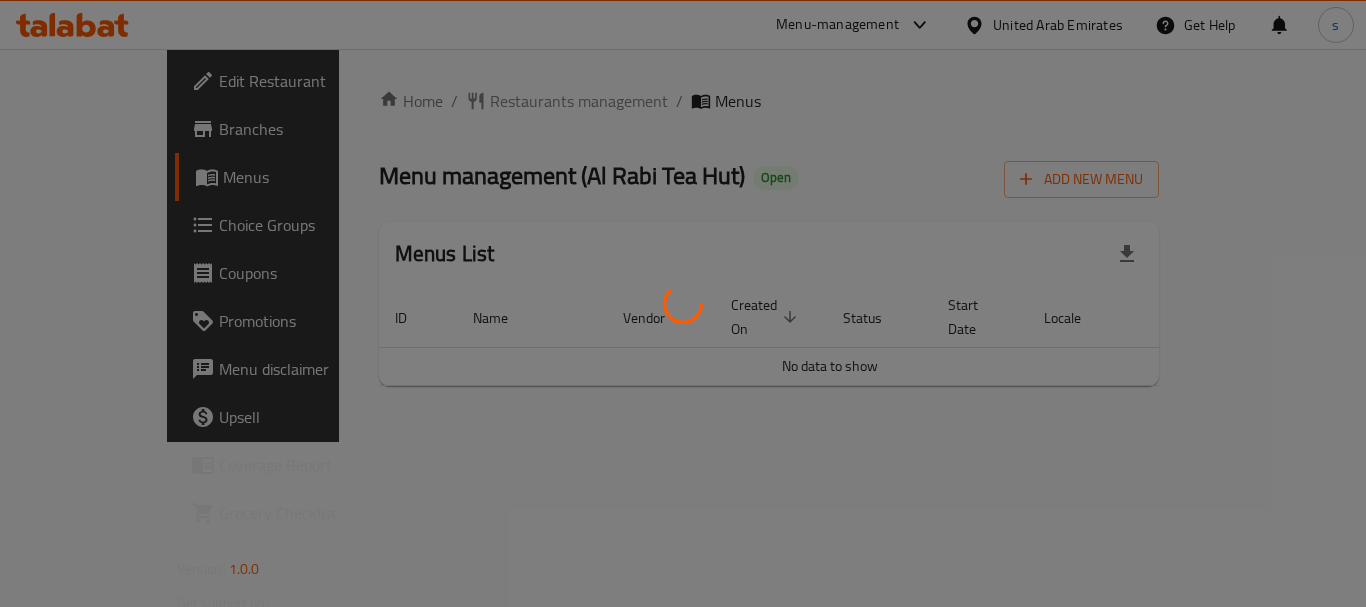 scroll, scrollTop: 0, scrollLeft: 0, axis: both 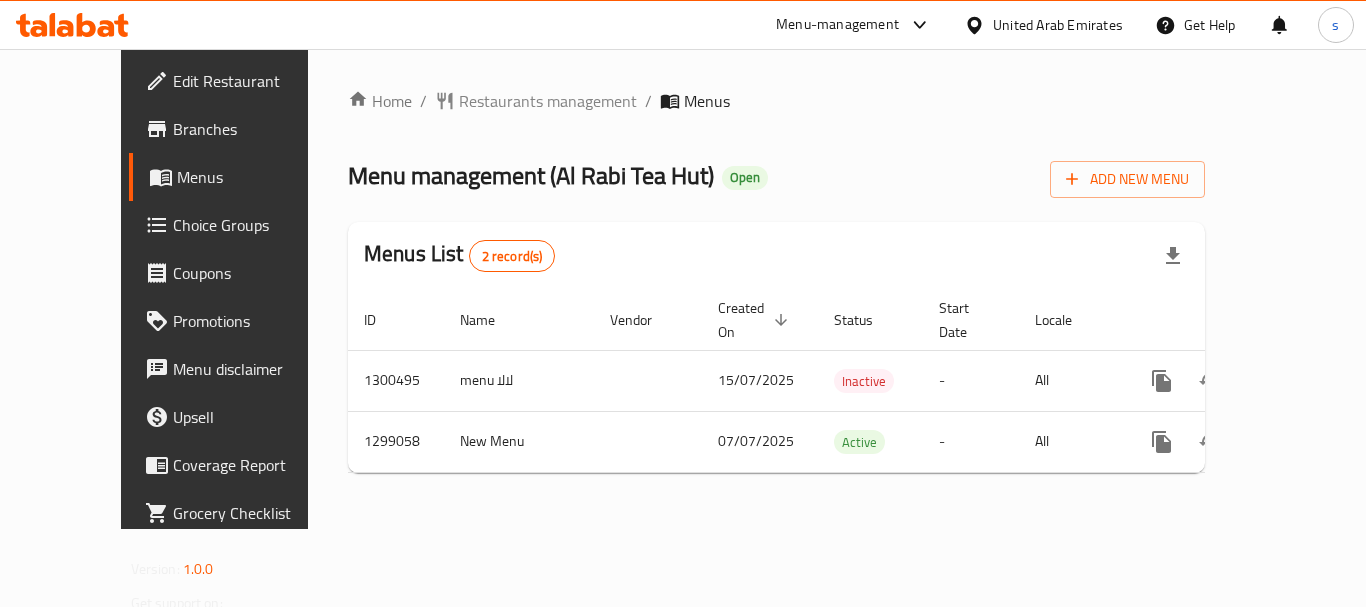 click 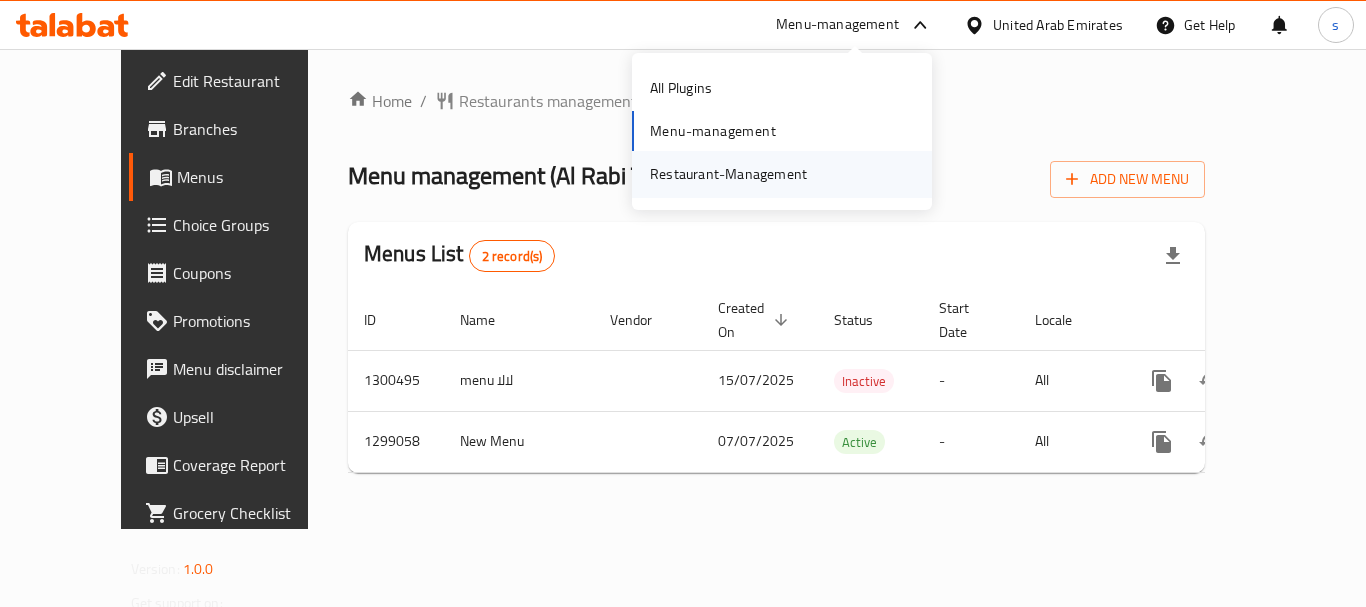 click on "Restaurant-Management" at bounding box center (728, 174) 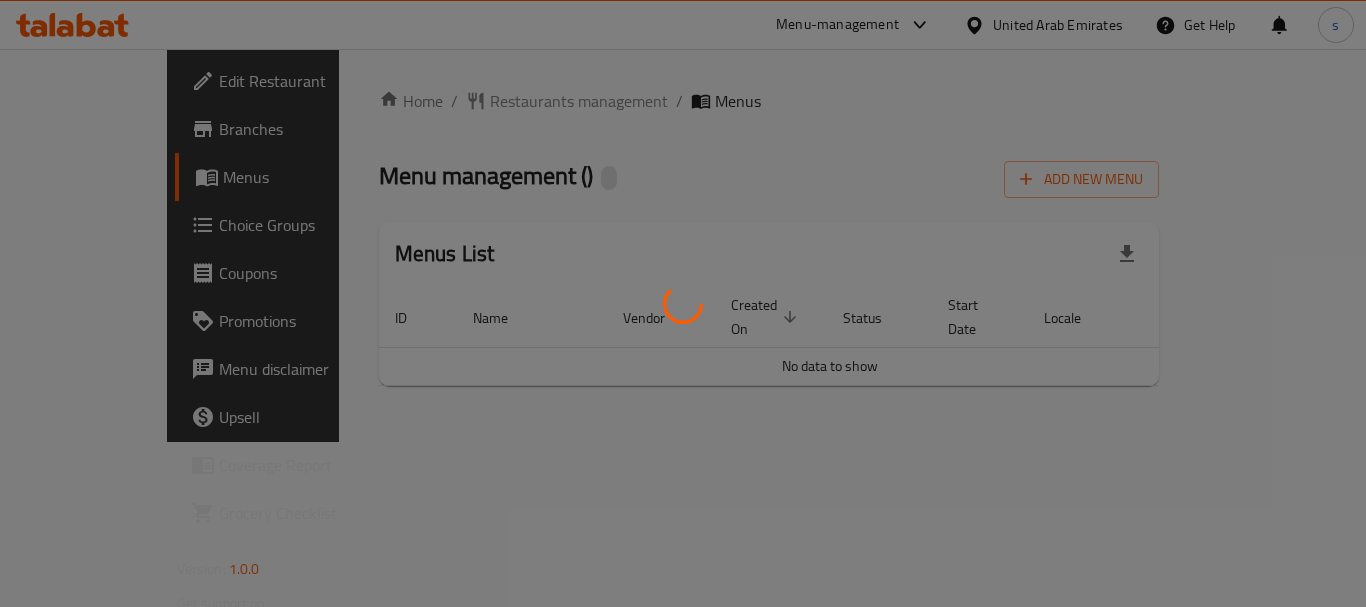 scroll, scrollTop: 0, scrollLeft: 0, axis: both 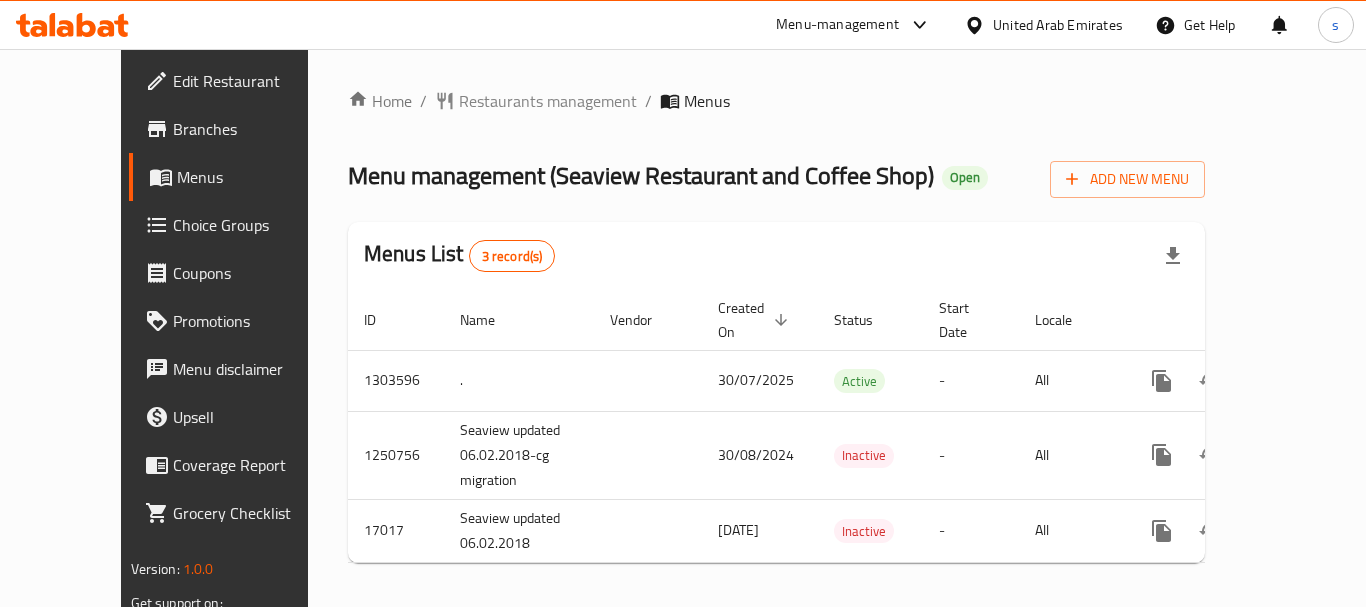 click at bounding box center (919, 25) 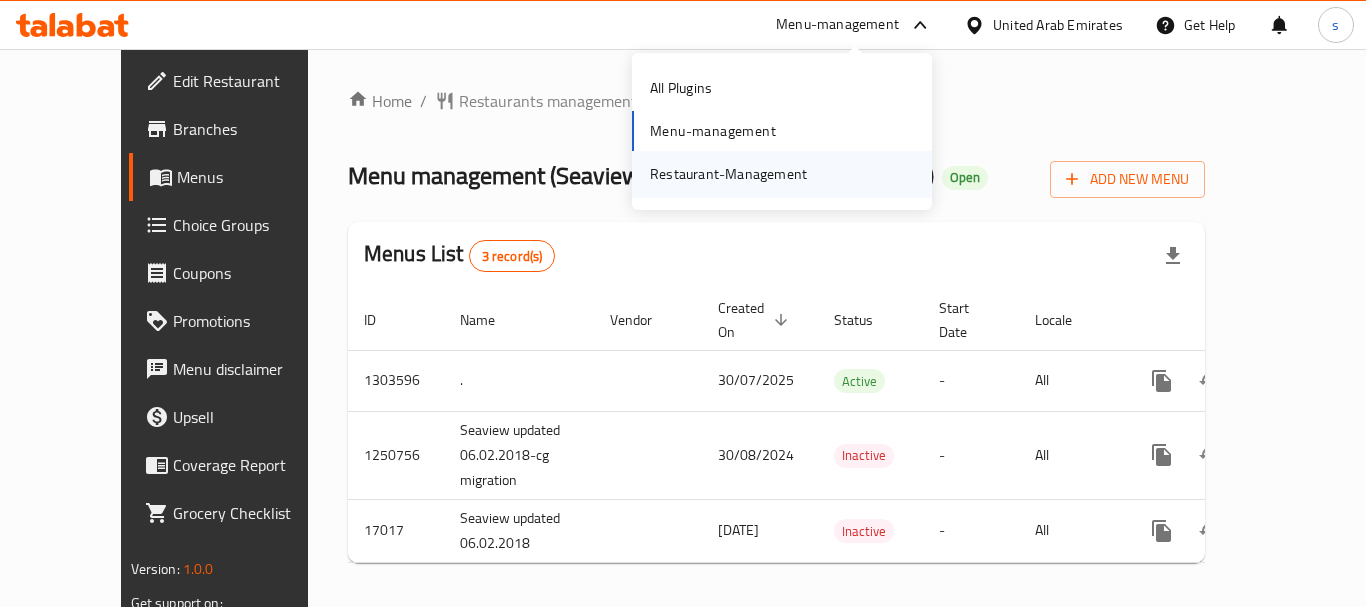 click on "Restaurant-Management" at bounding box center (728, 174) 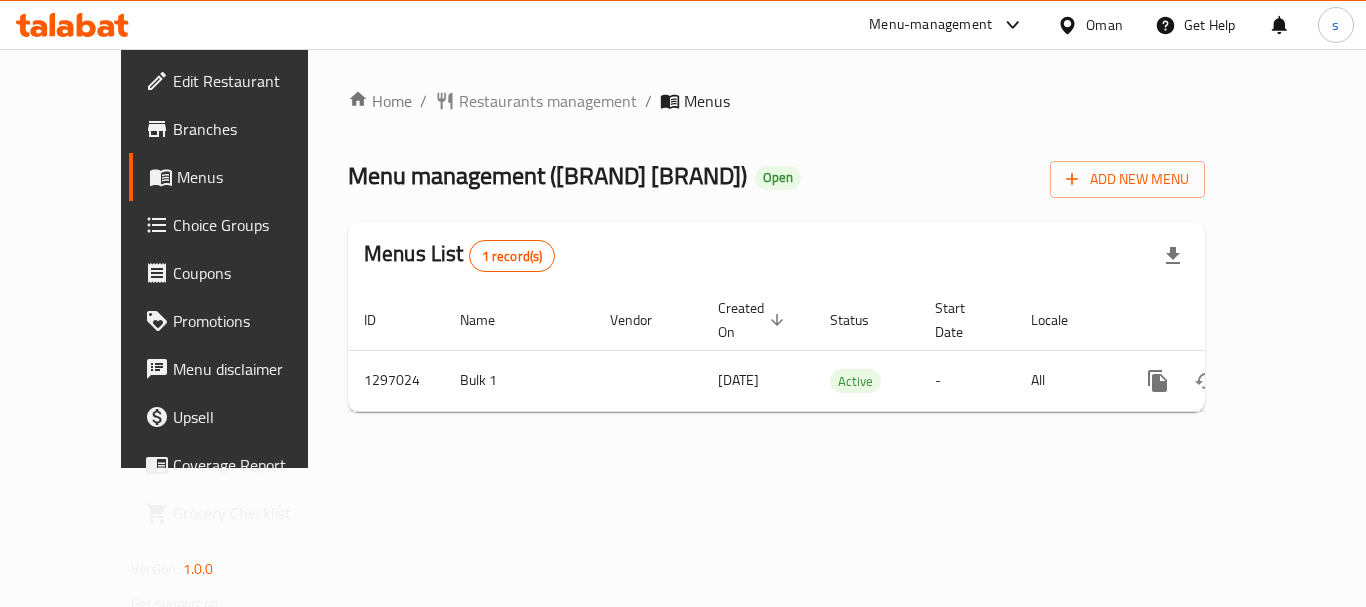 click at bounding box center [1008, 25] 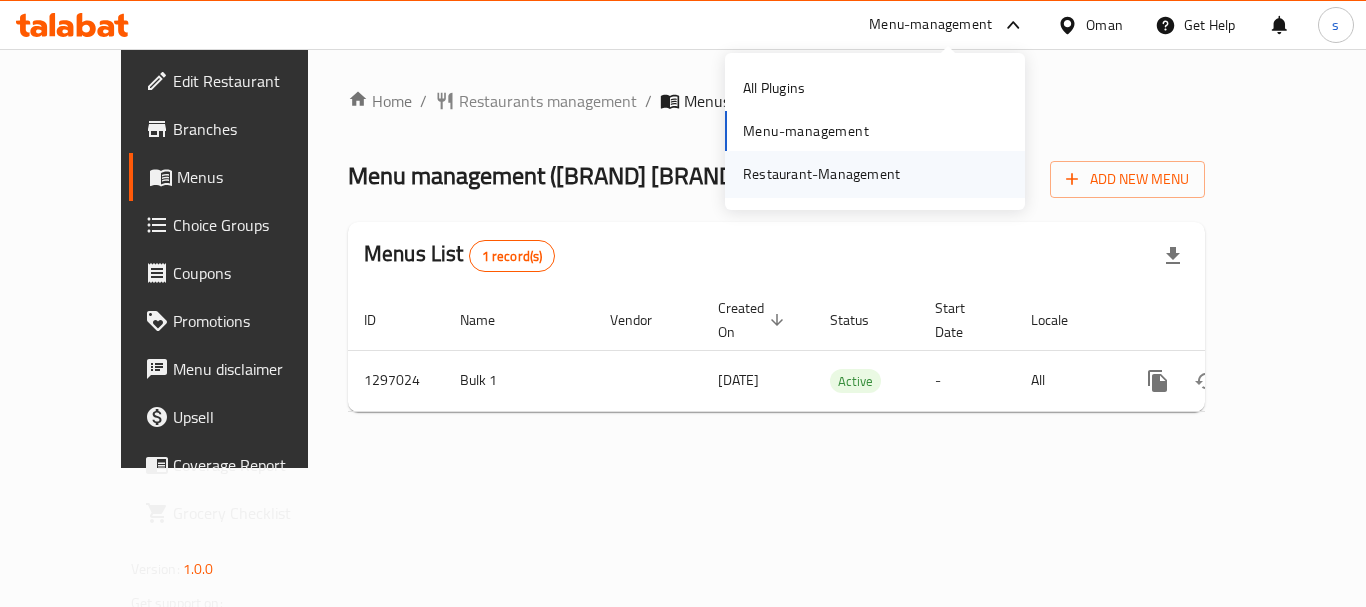 click on "Restaurant-Management" at bounding box center (821, 174) 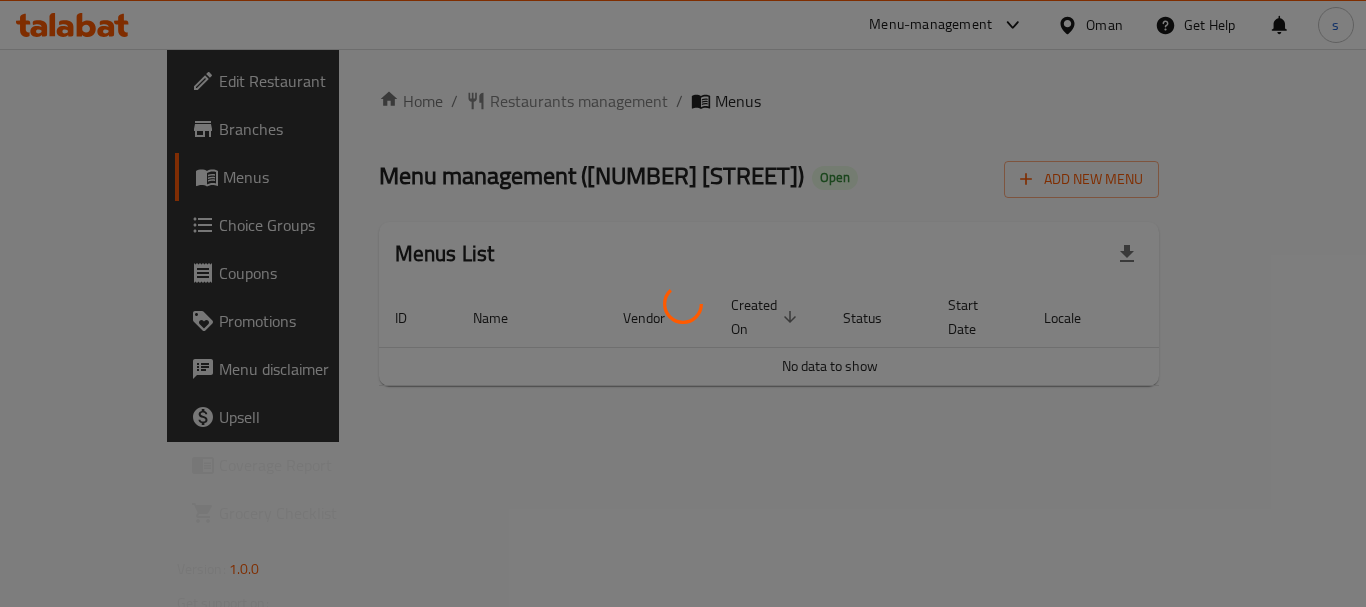 scroll, scrollTop: 0, scrollLeft: 0, axis: both 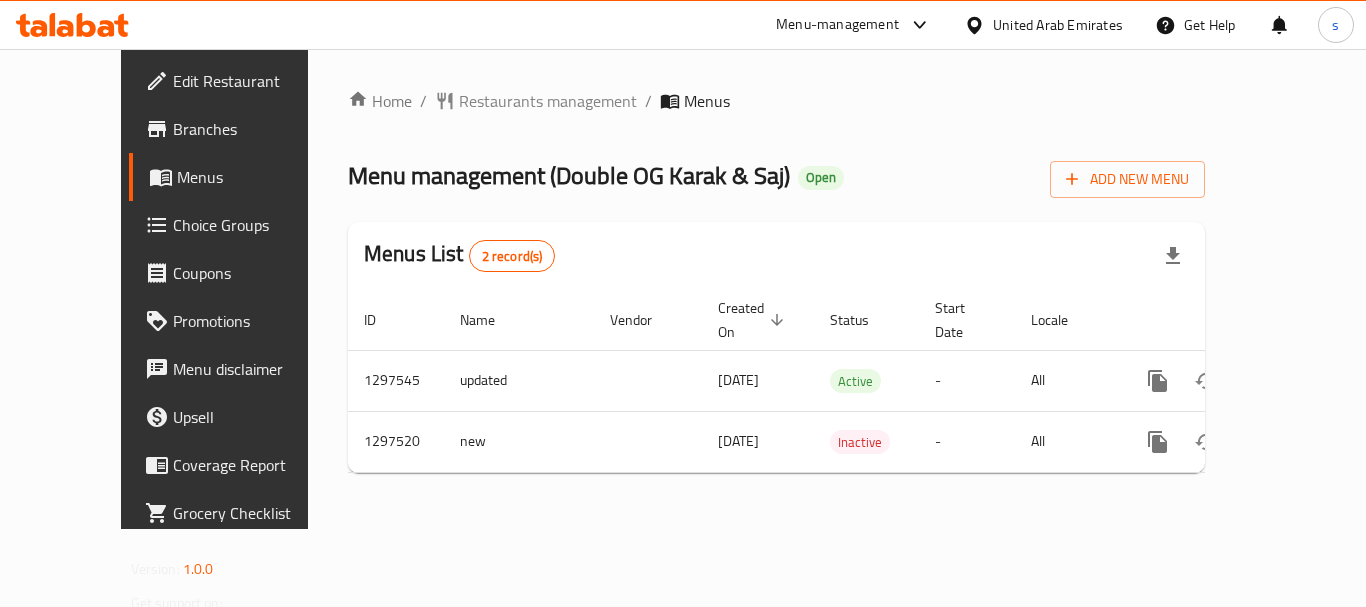click 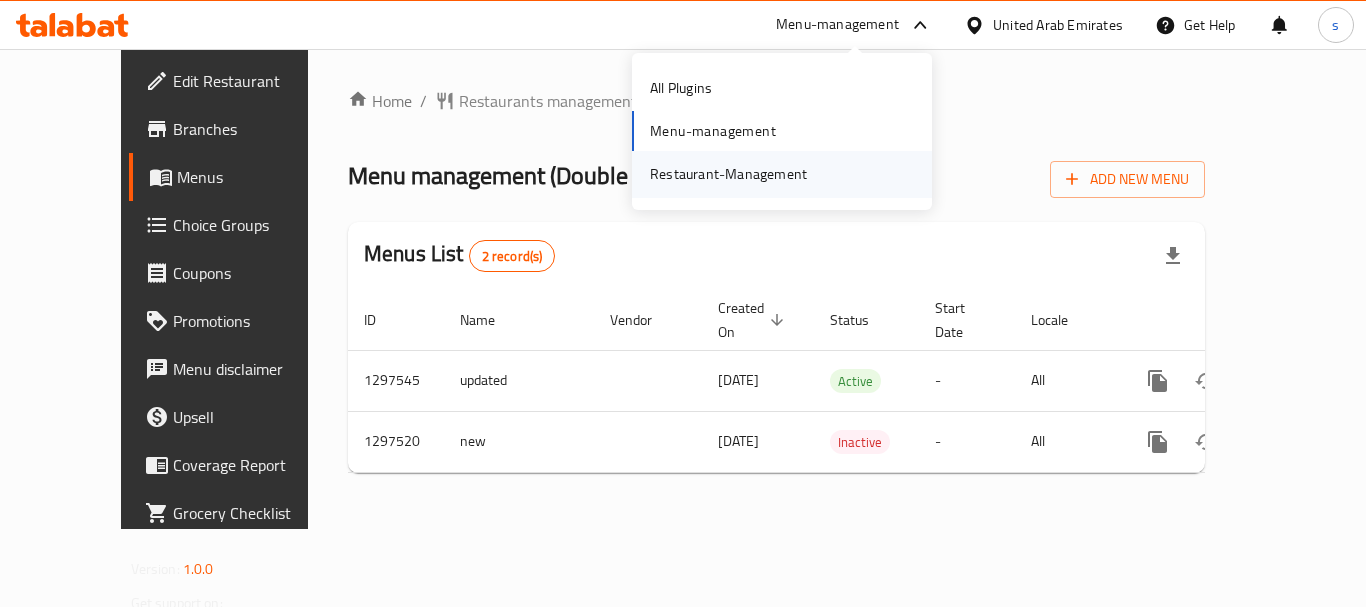 click on "Restaurant-Management" at bounding box center [728, 174] 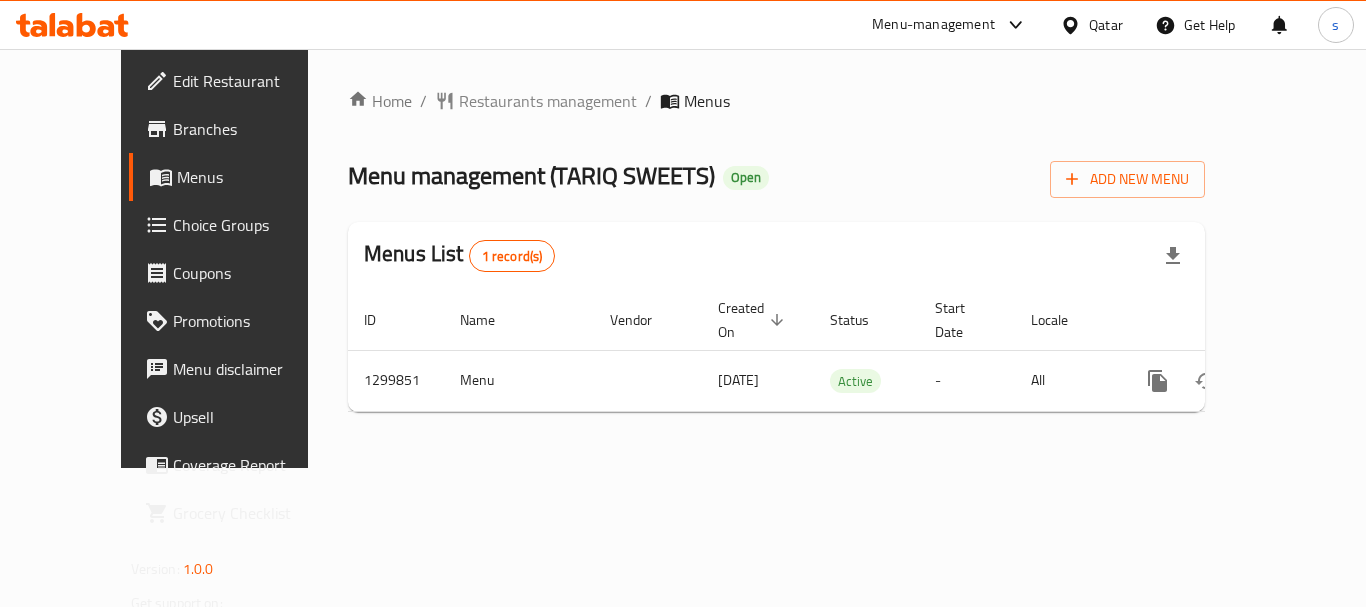 scroll, scrollTop: 0, scrollLeft: 0, axis: both 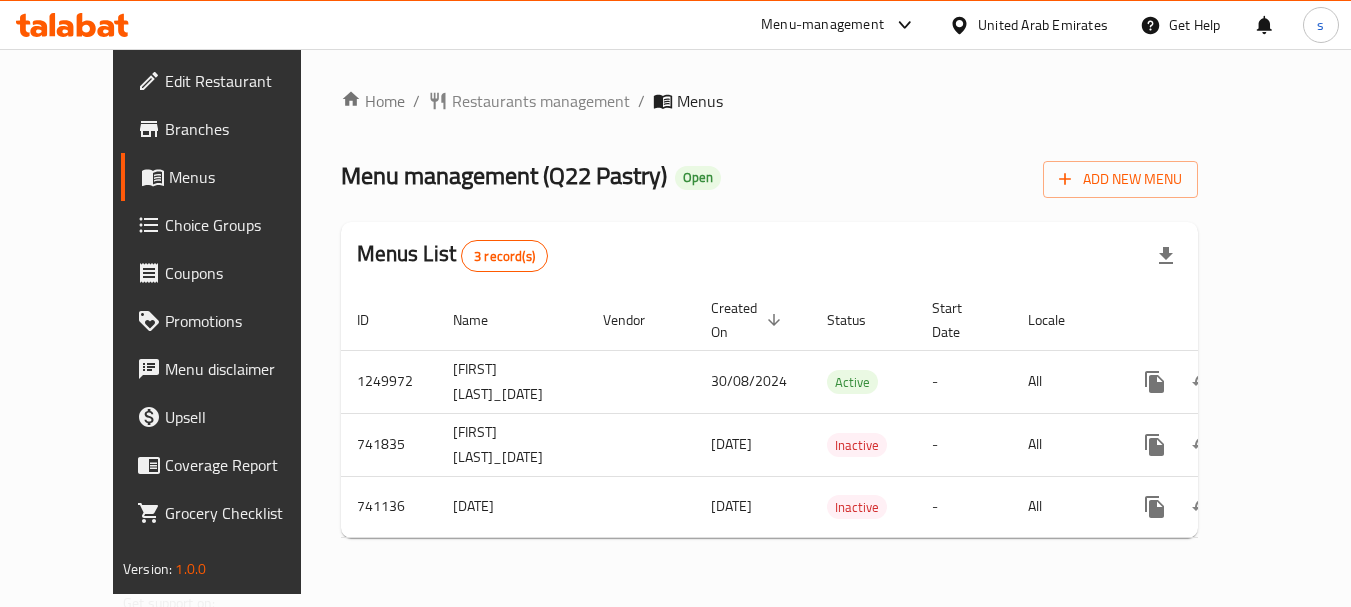 click 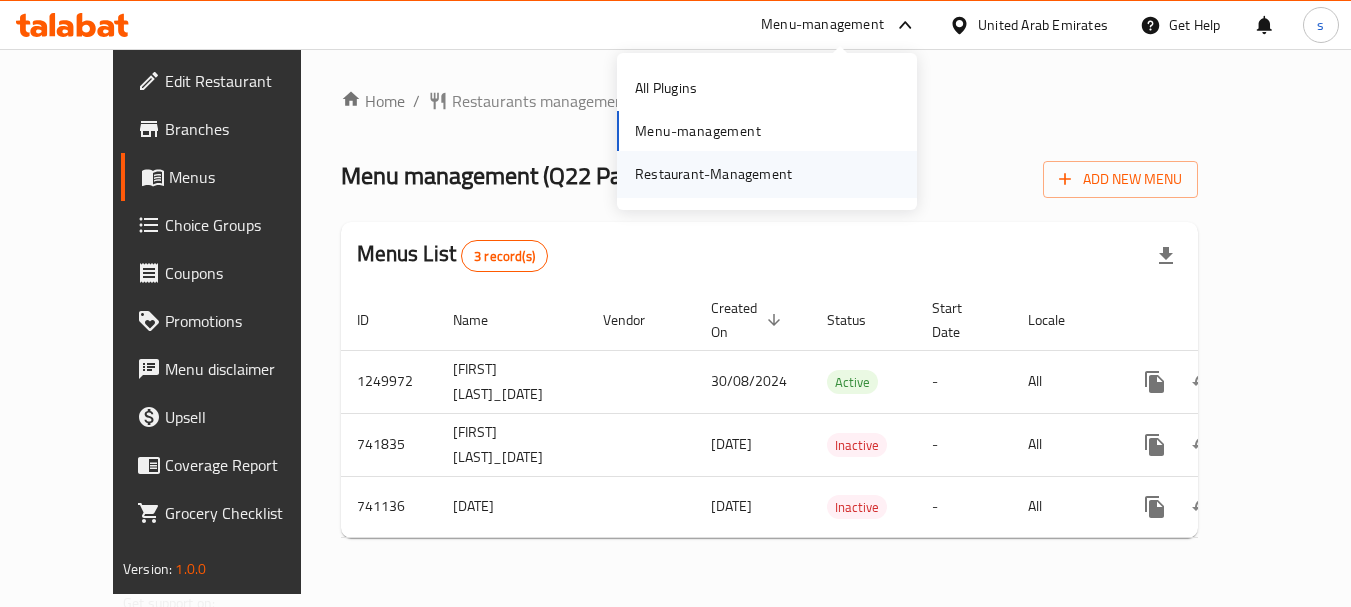 click on "Restaurant-Management" at bounding box center (713, 174) 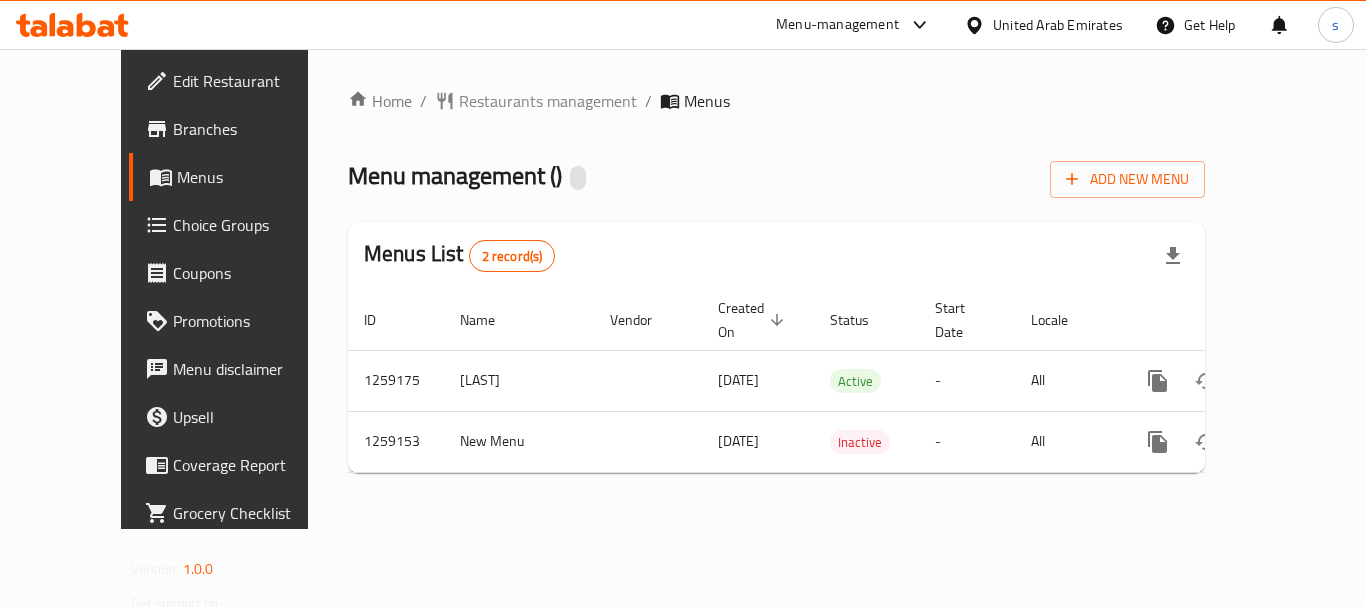 scroll, scrollTop: 0, scrollLeft: 0, axis: both 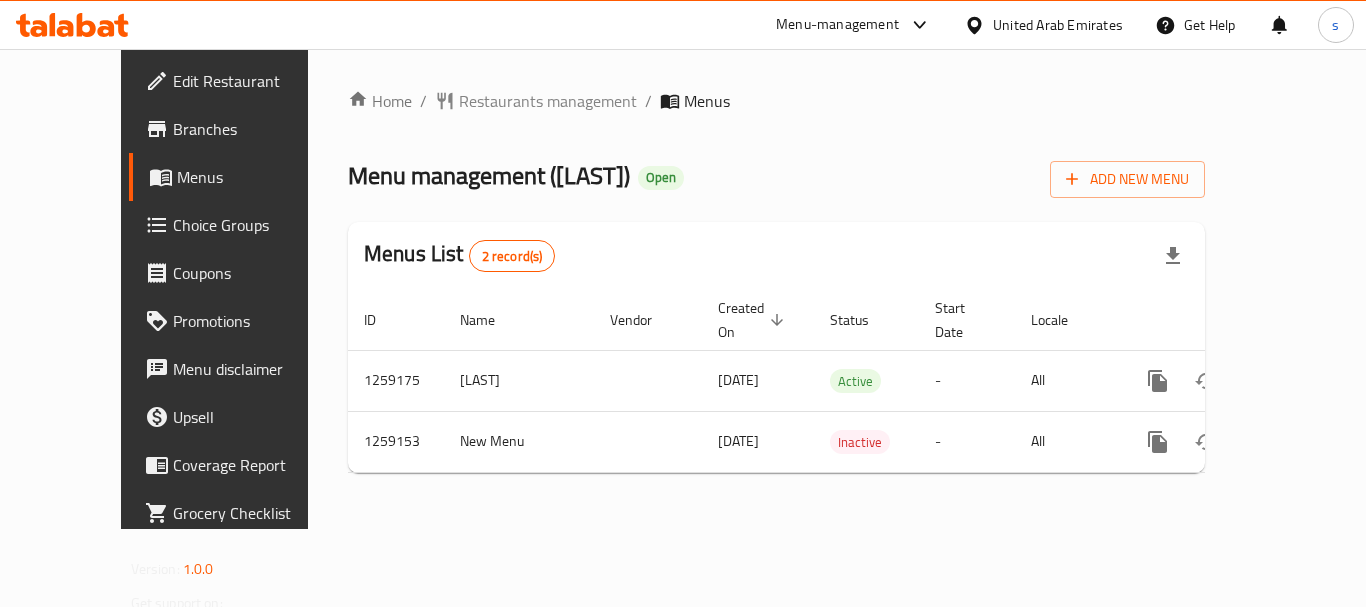 click on "Menu-management" at bounding box center [854, 25] 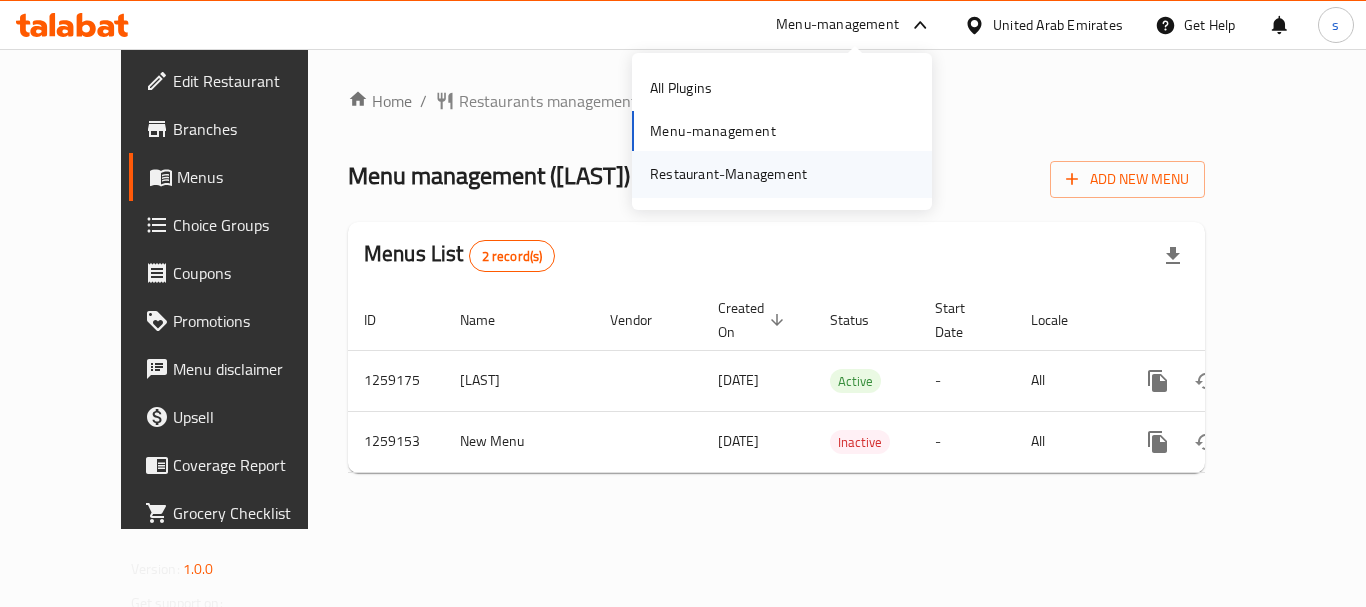 click on "Restaurant-Management" at bounding box center (728, 174) 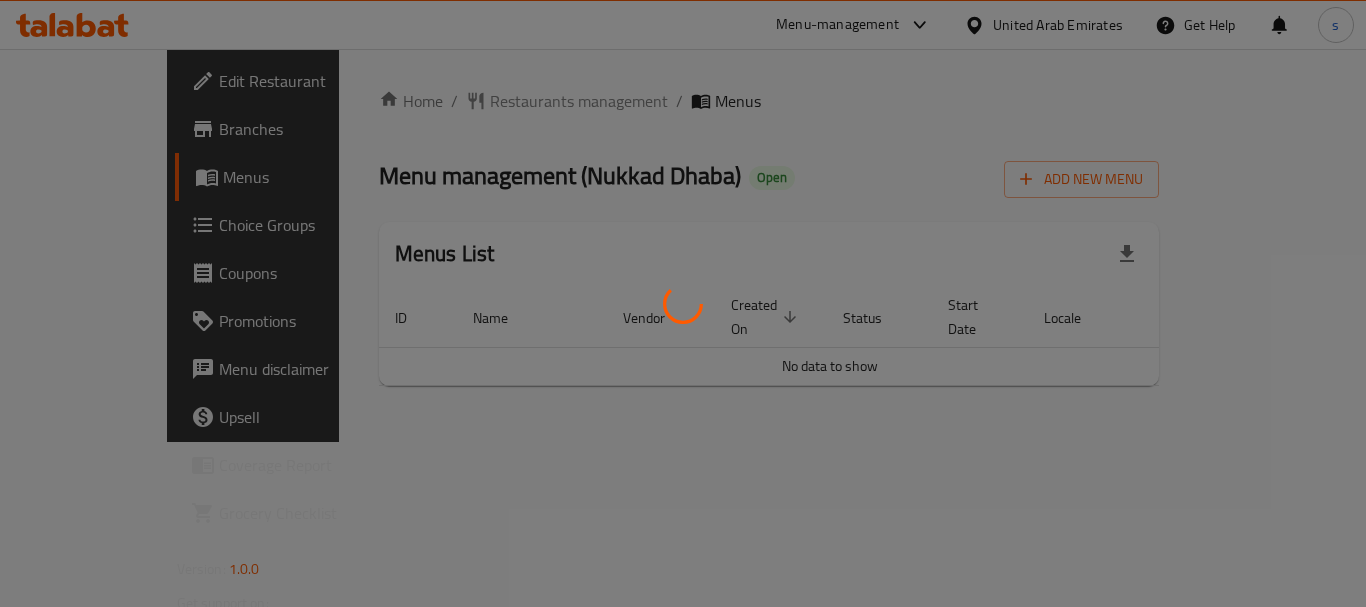 scroll, scrollTop: 0, scrollLeft: 0, axis: both 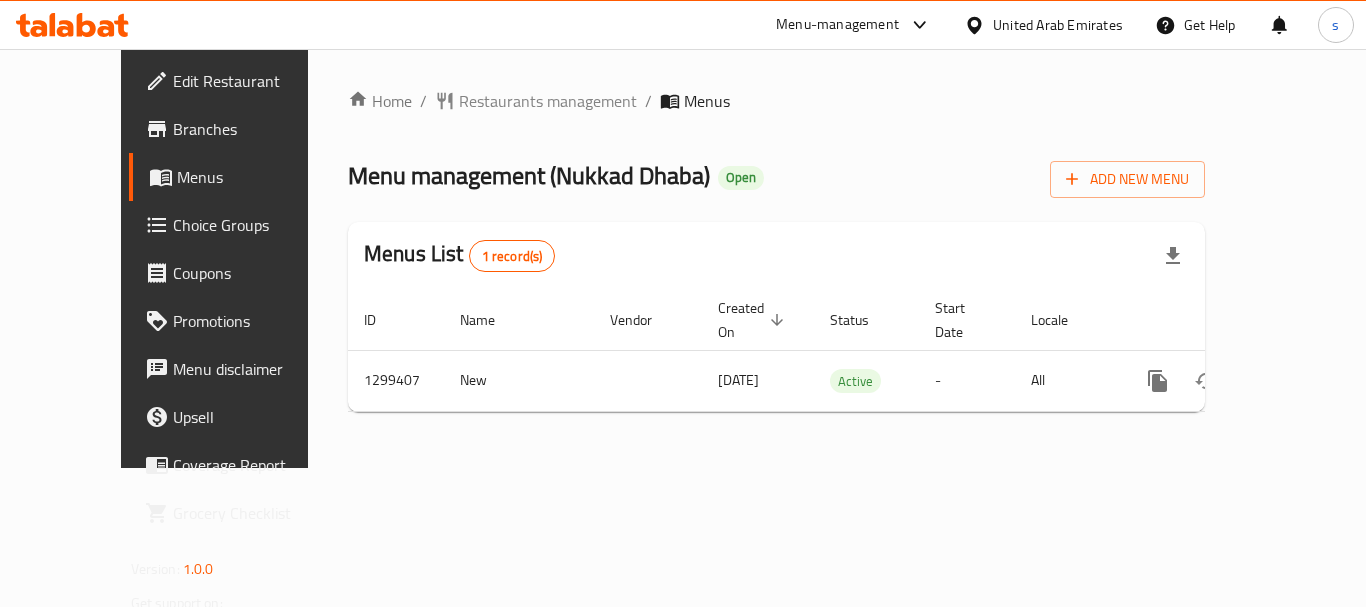 click at bounding box center (915, 25) 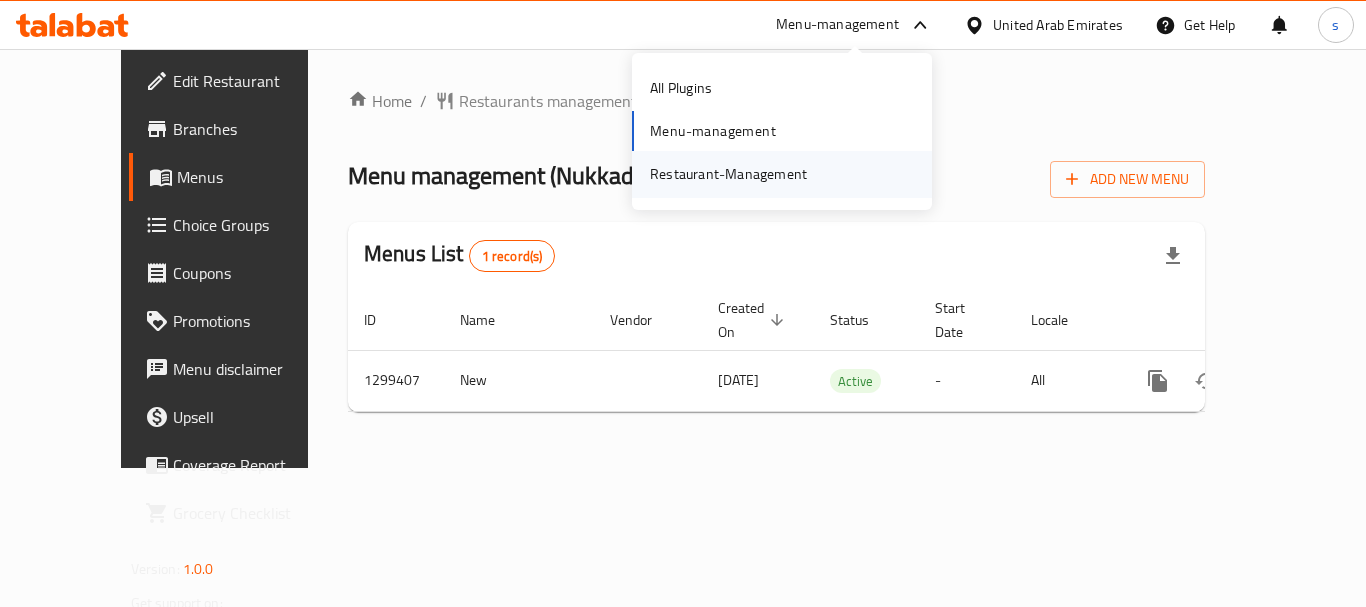 click on "Restaurant-Management" at bounding box center [728, 174] 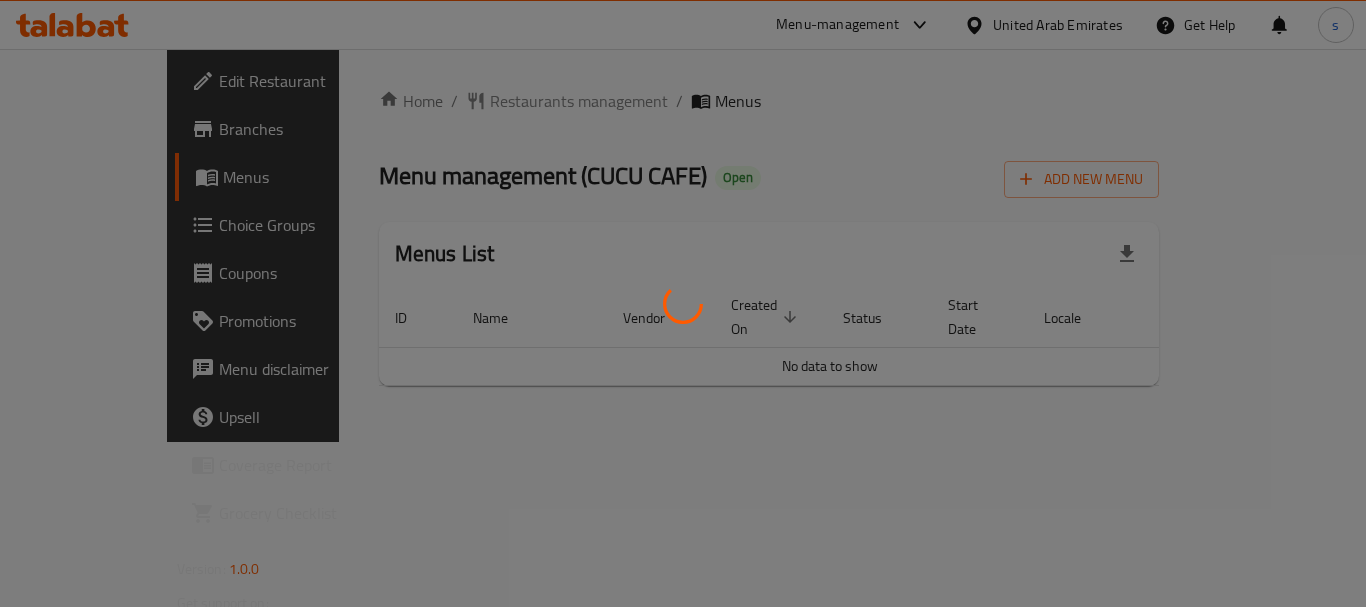 scroll, scrollTop: 0, scrollLeft: 0, axis: both 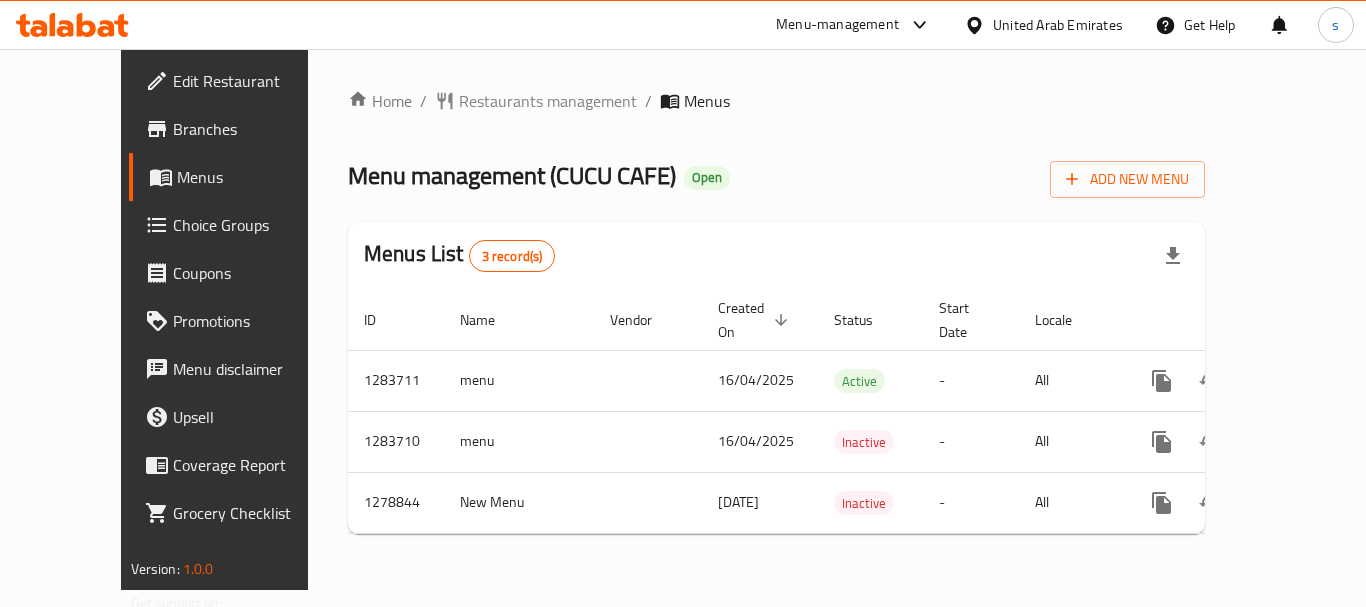 click 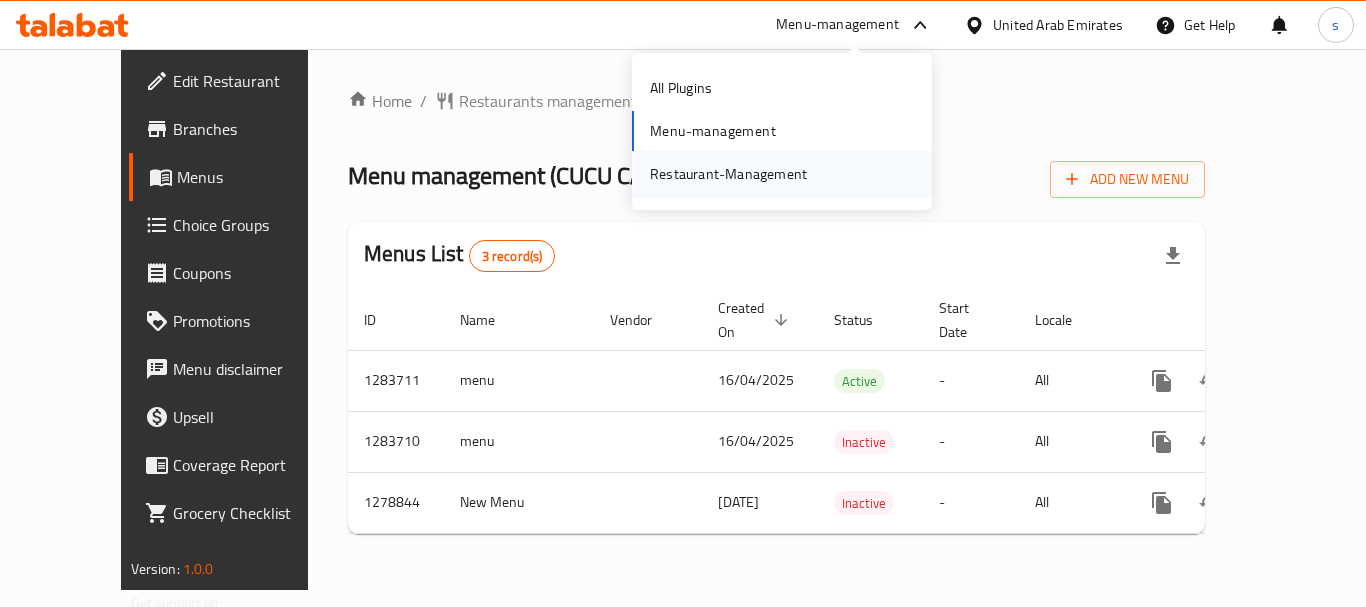 click on "Restaurant-Management" at bounding box center [728, 174] 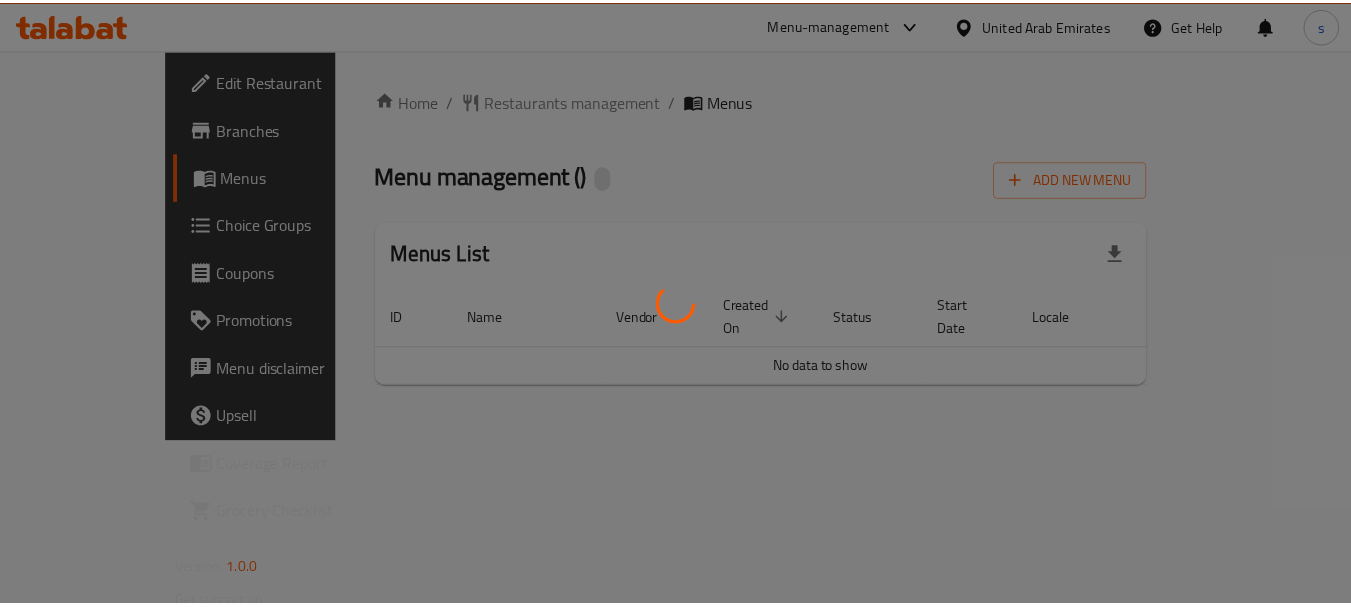 scroll, scrollTop: 0, scrollLeft: 0, axis: both 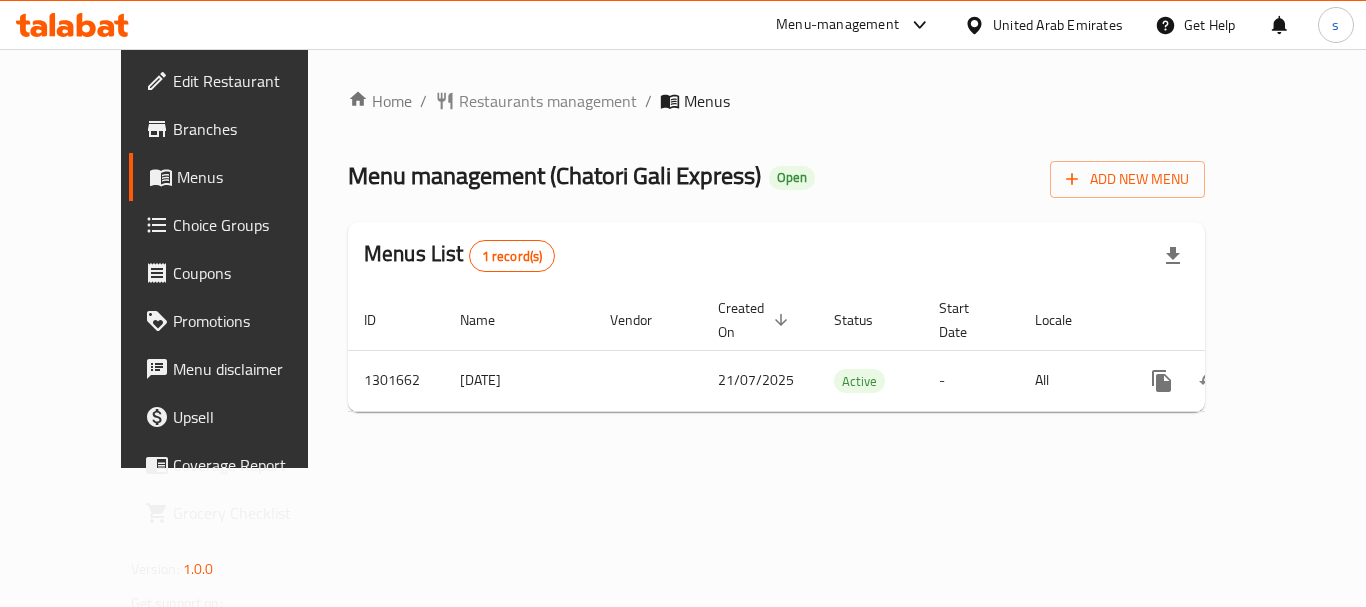 click on "Menu-management" at bounding box center (837, 25) 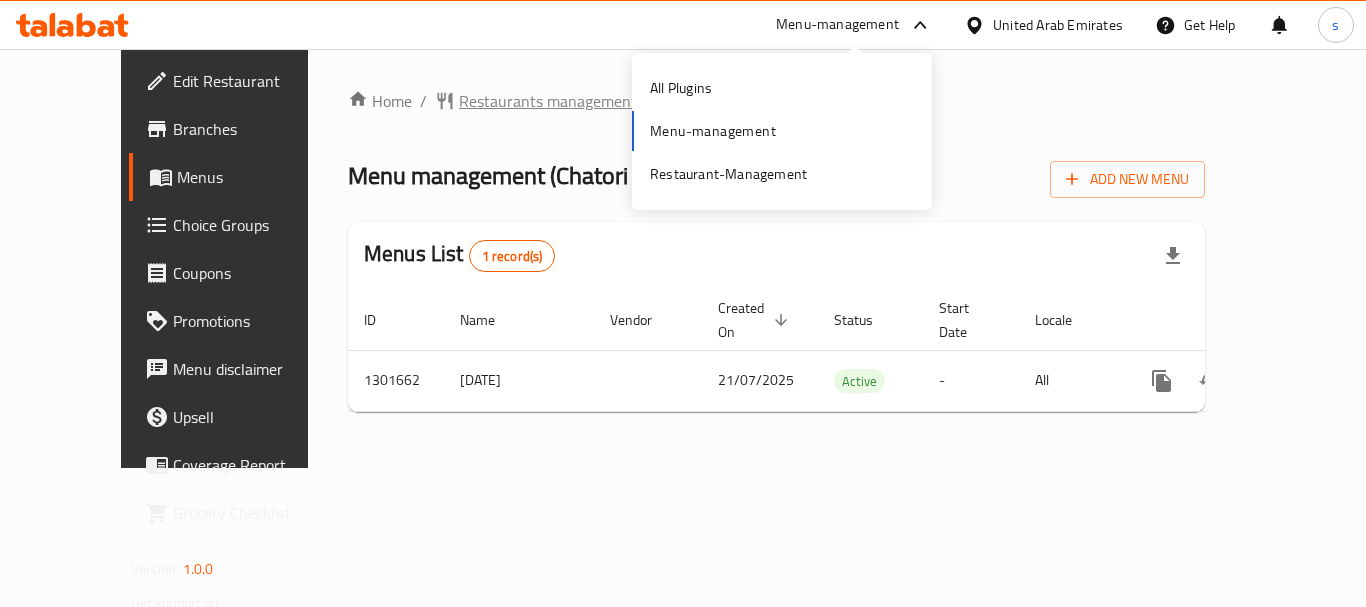 click on "Restaurants management" at bounding box center (548, 101) 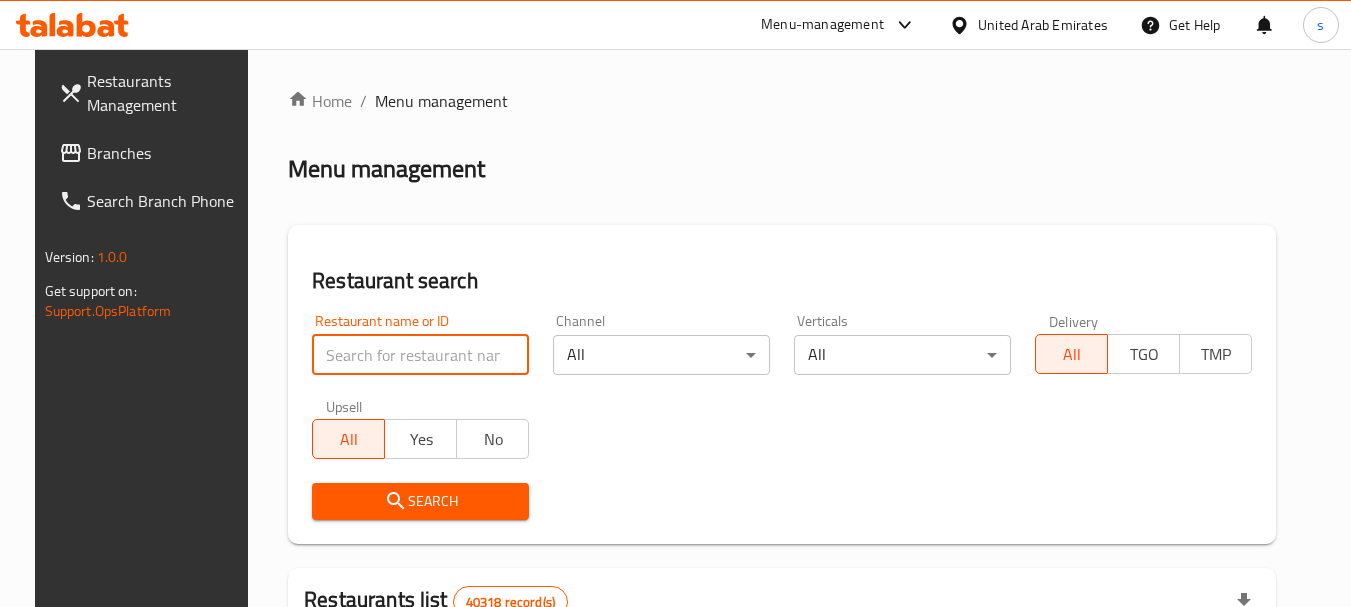 click at bounding box center [420, 355] 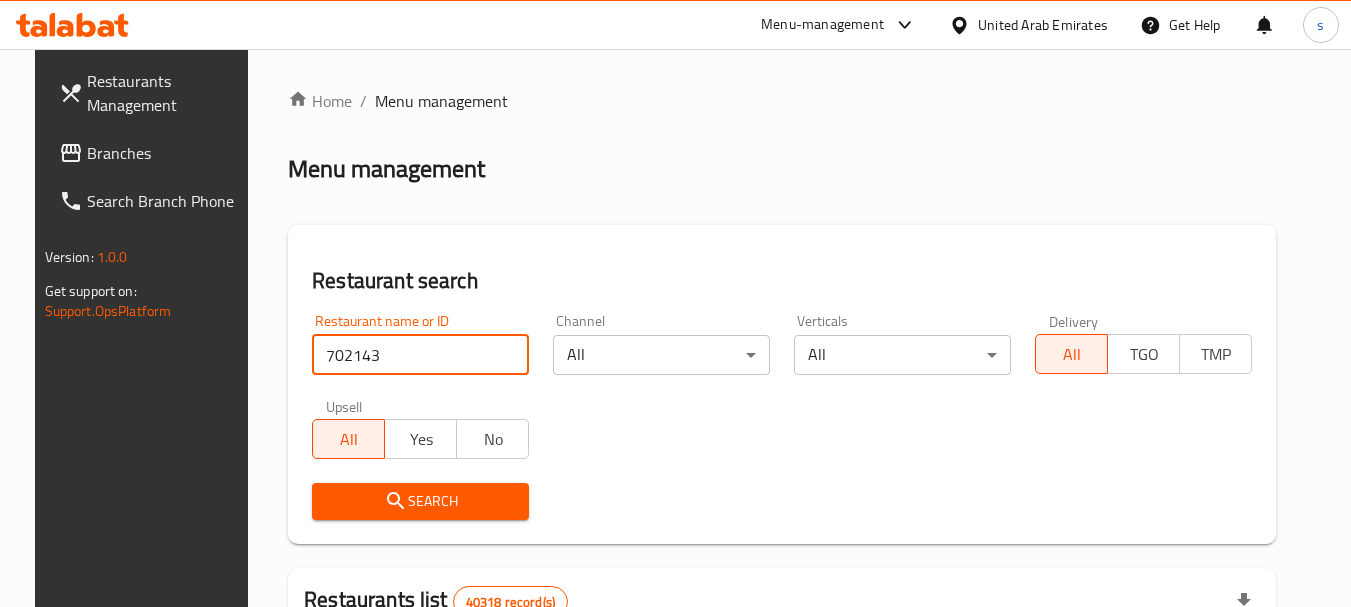 type on "702143" 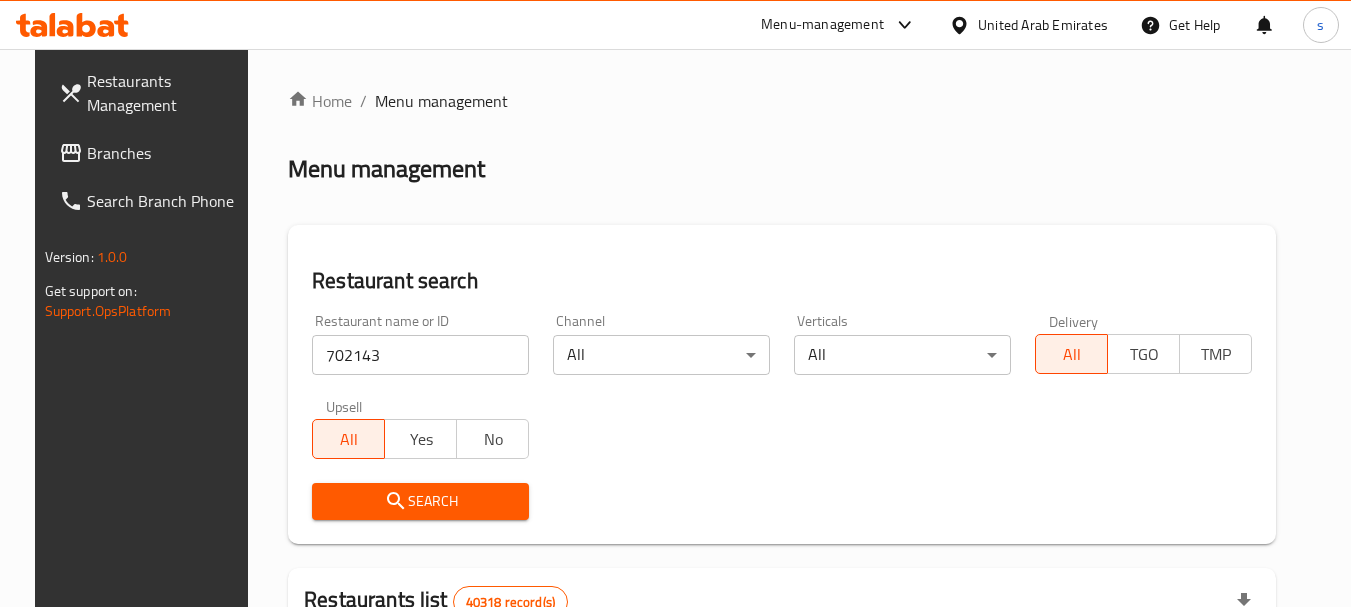 click on "Search" at bounding box center (420, 501) 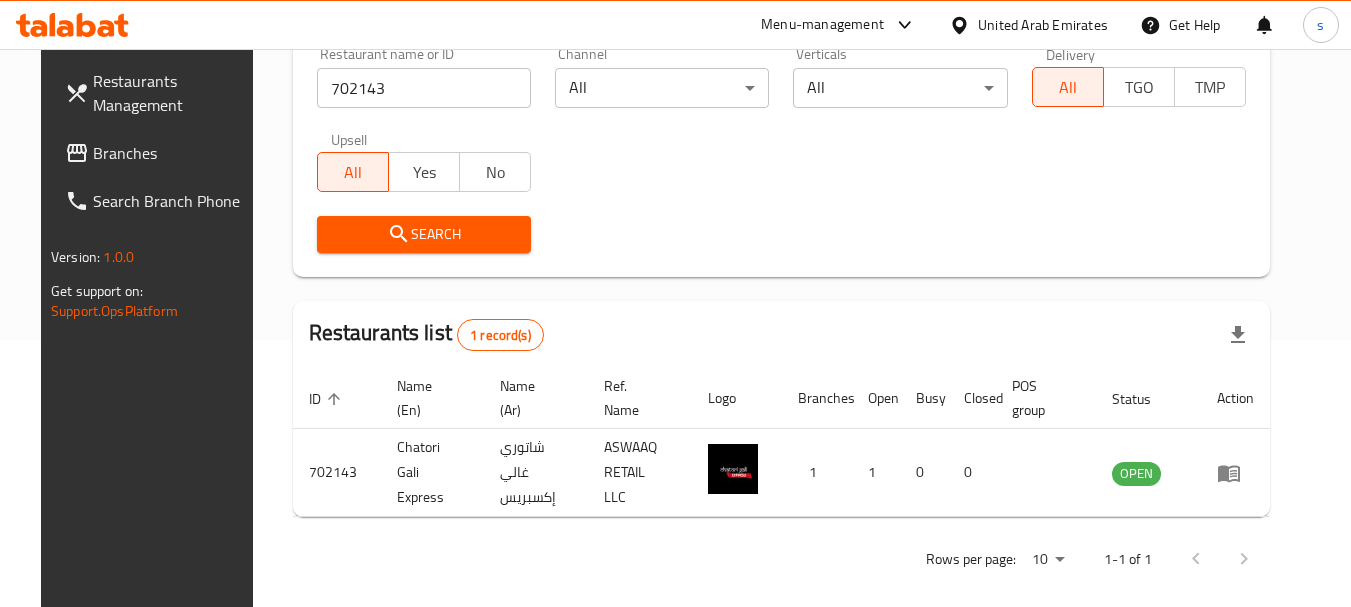 scroll, scrollTop: 268, scrollLeft: 0, axis: vertical 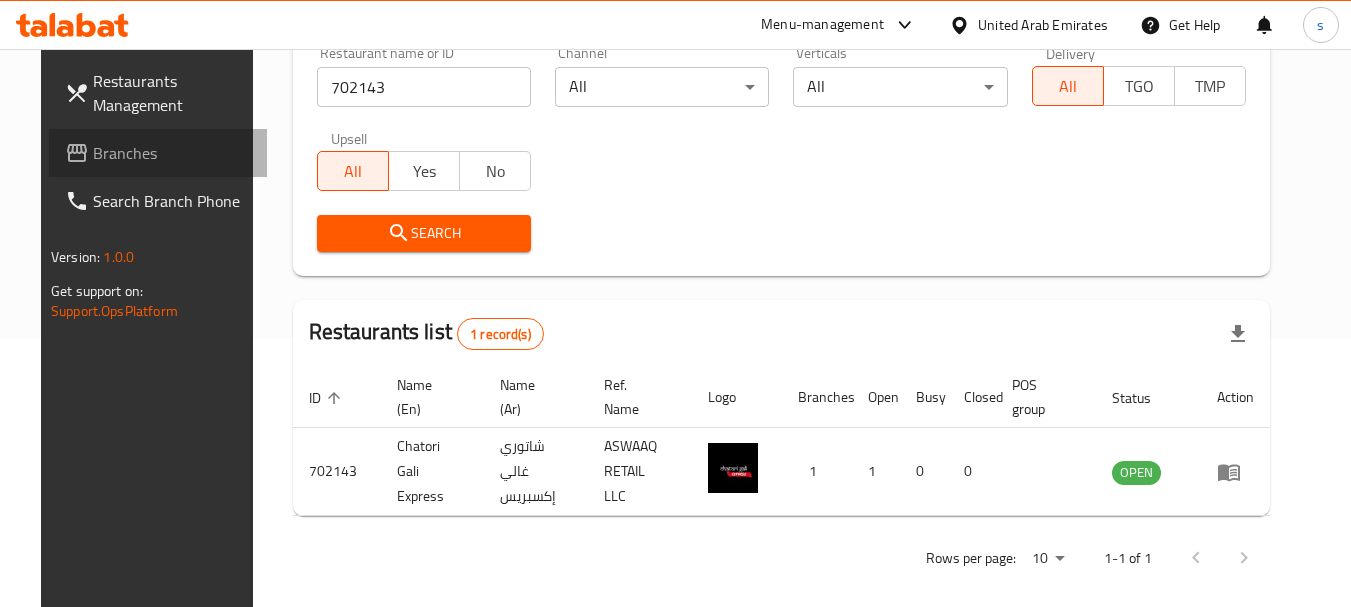click on "Branches" at bounding box center [172, 153] 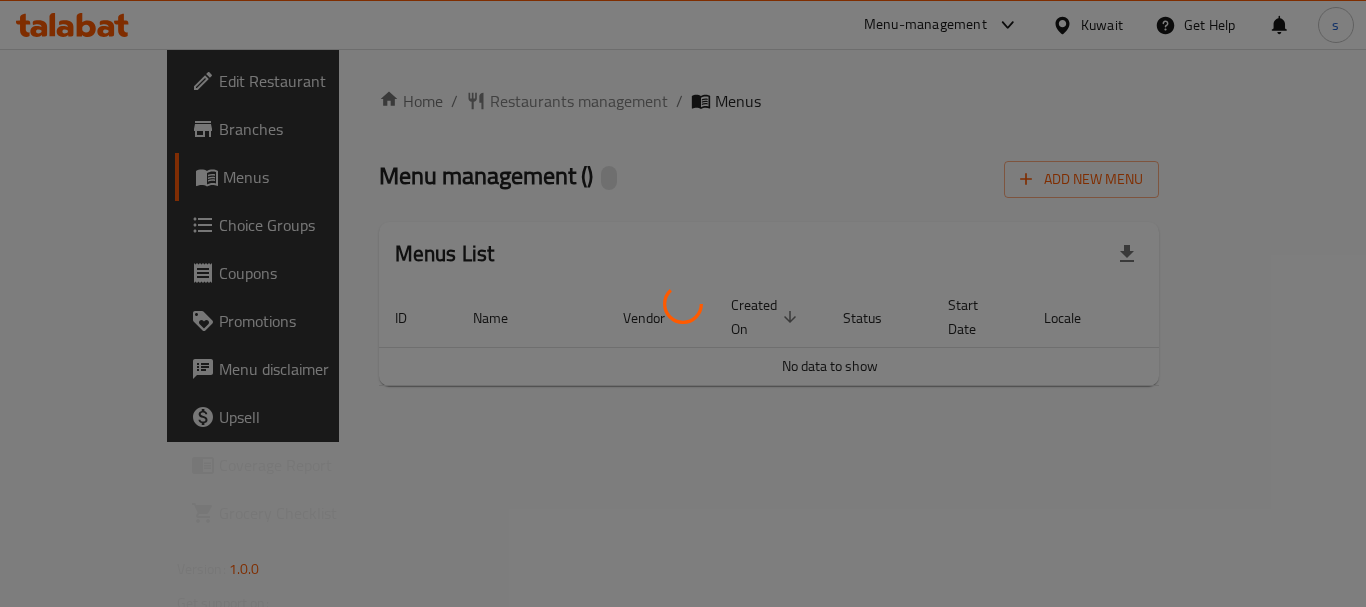 scroll, scrollTop: 0, scrollLeft: 0, axis: both 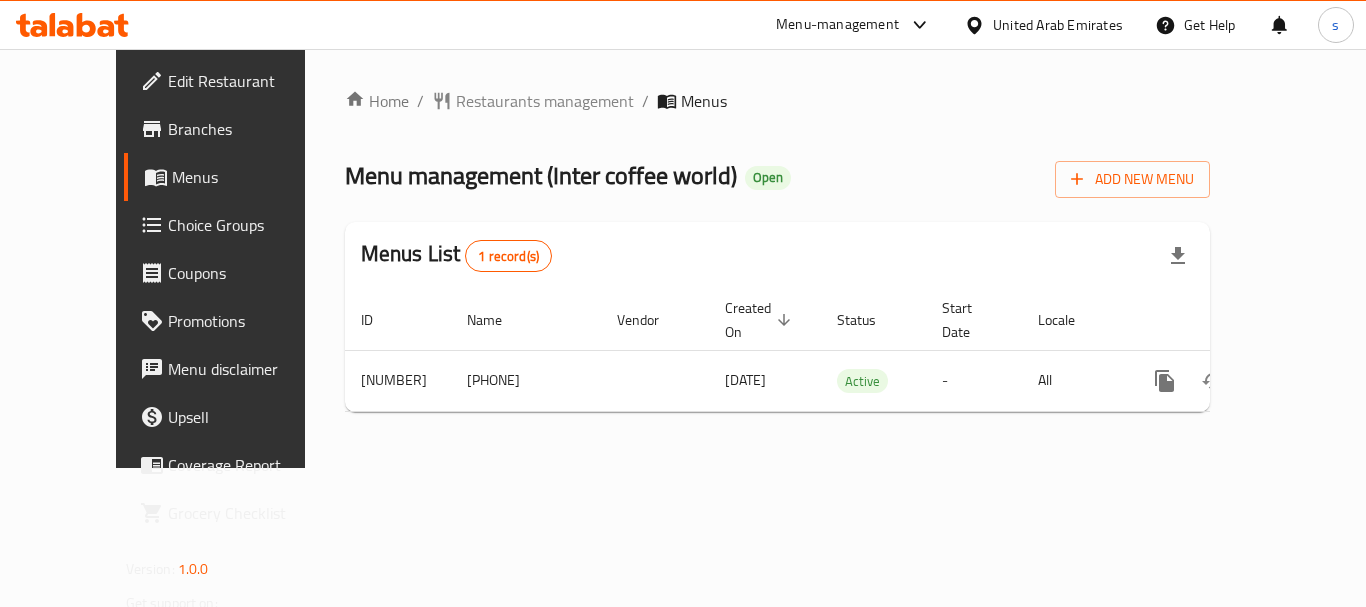 click on "Menu-management" at bounding box center (837, 25) 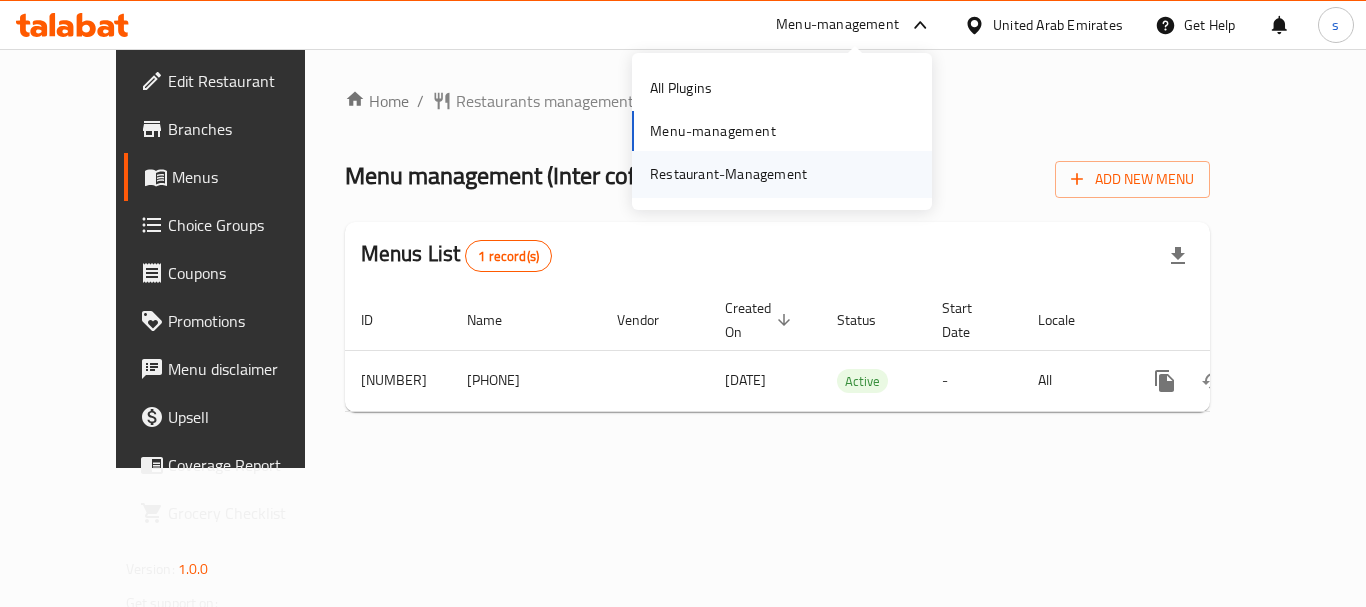 click on "Restaurant-Management" at bounding box center (728, 174) 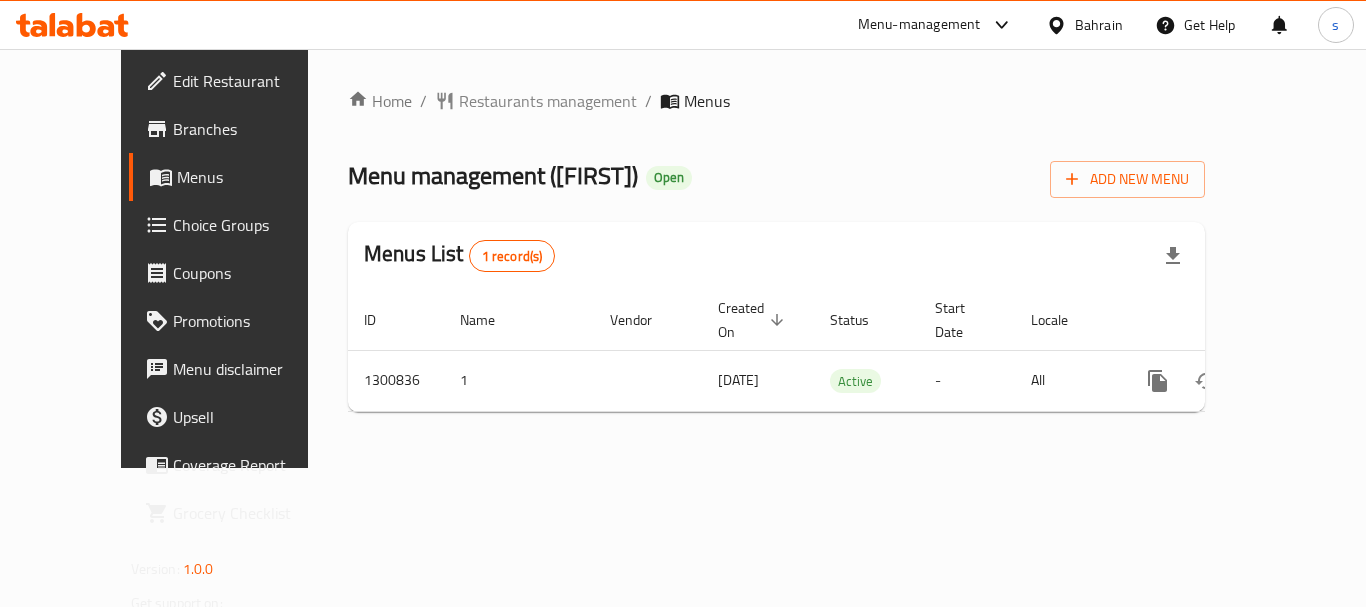scroll, scrollTop: 0, scrollLeft: 0, axis: both 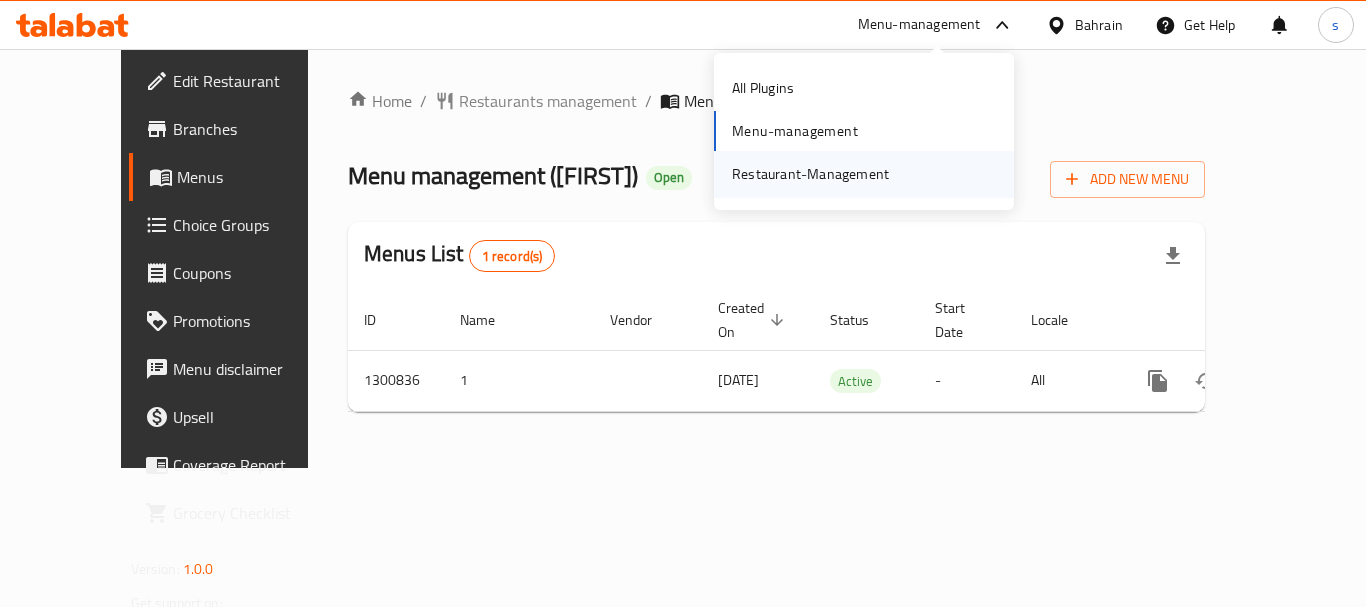 click on "Restaurant-Management" at bounding box center (810, 174) 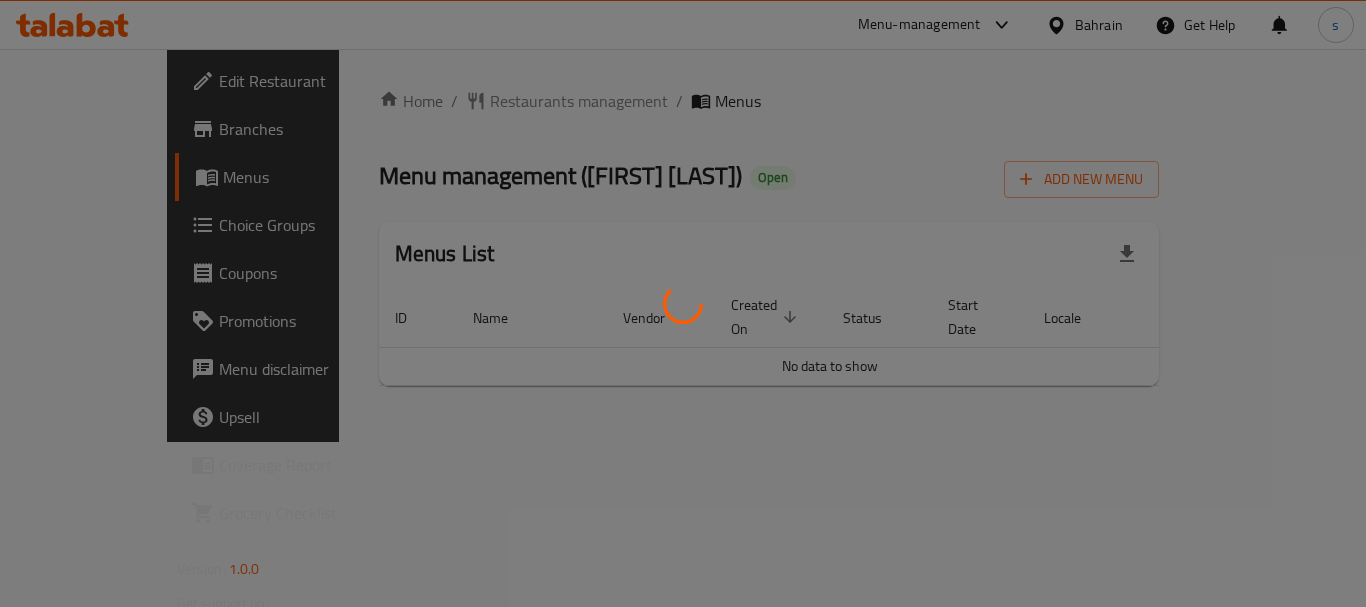 scroll, scrollTop: 0, scrollLeft: 0, axis: both 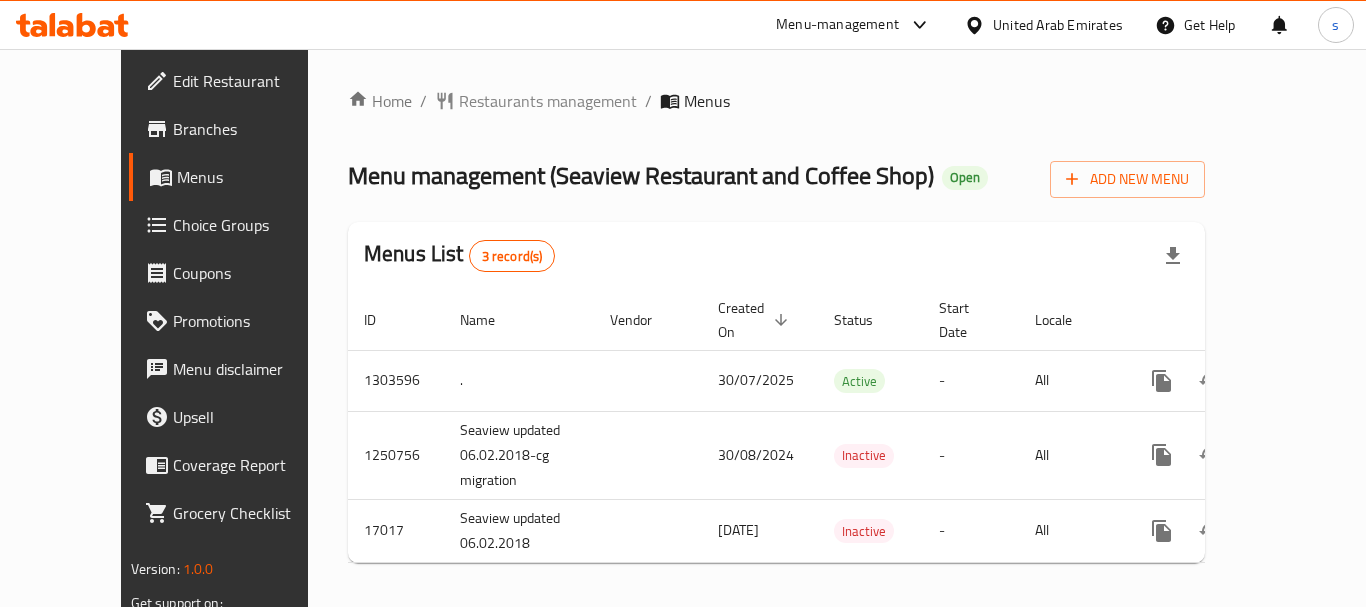 click on "Menu-management" at bounding box center [837, 25] 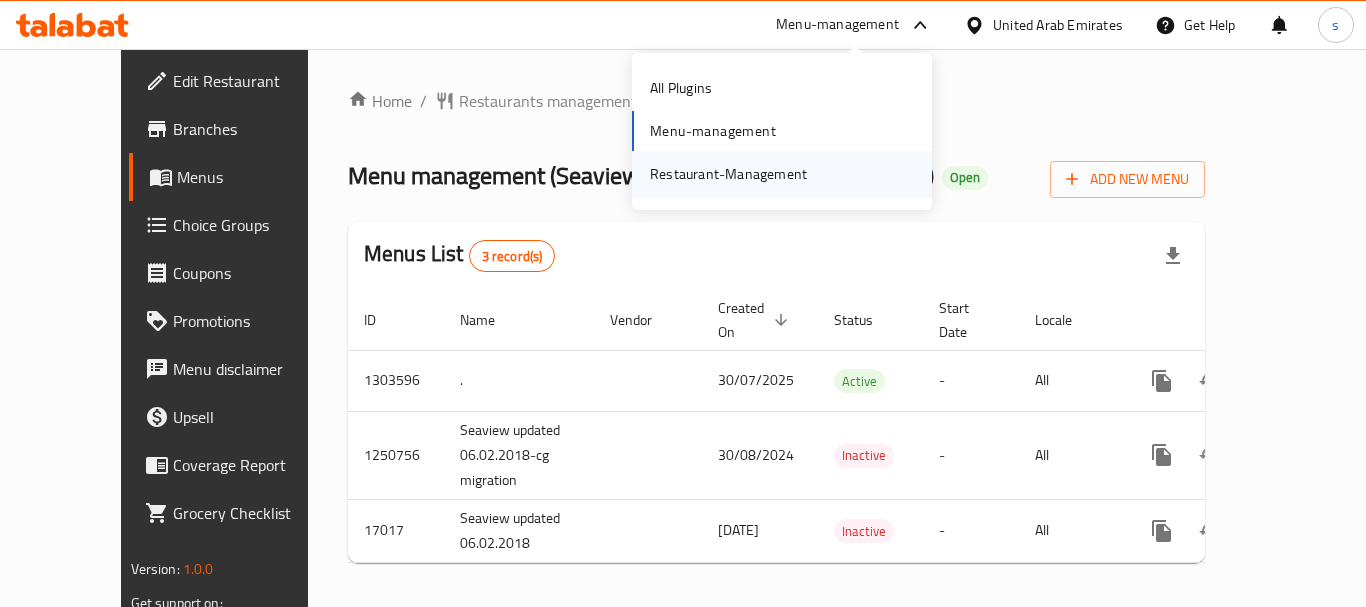click on "Restaurant-Management" at bounding box center [728, 174] 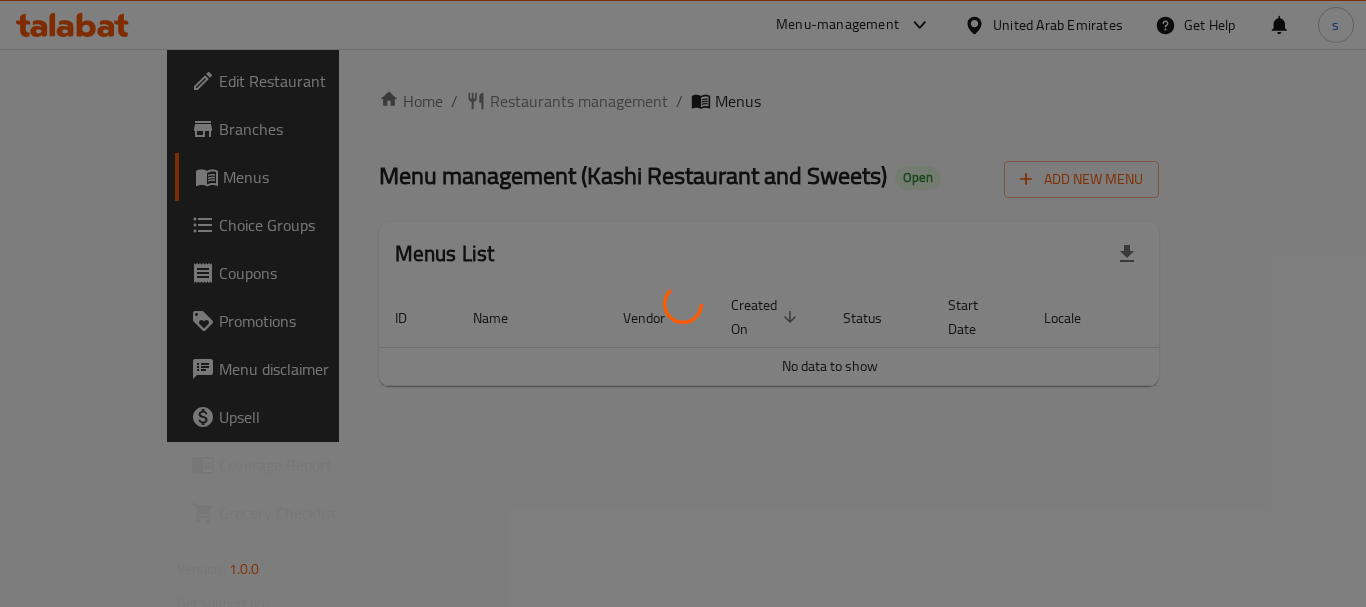 scroll, scrollTop: 0, scrollLeft: 0, axis: both 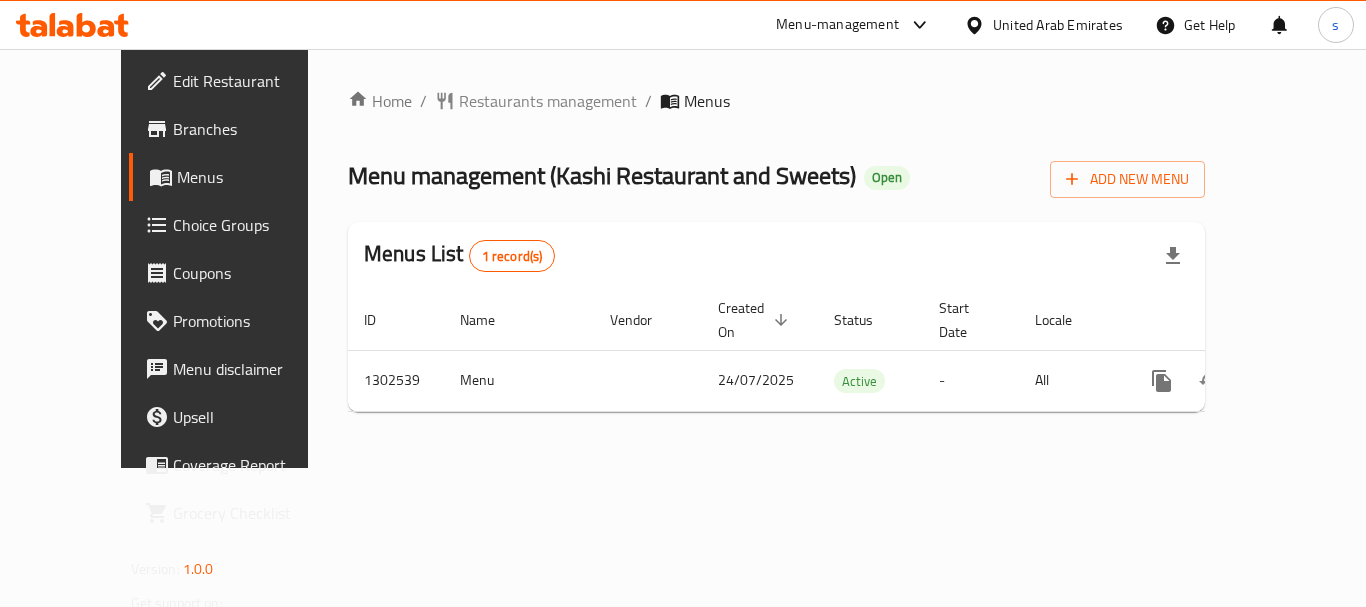 click 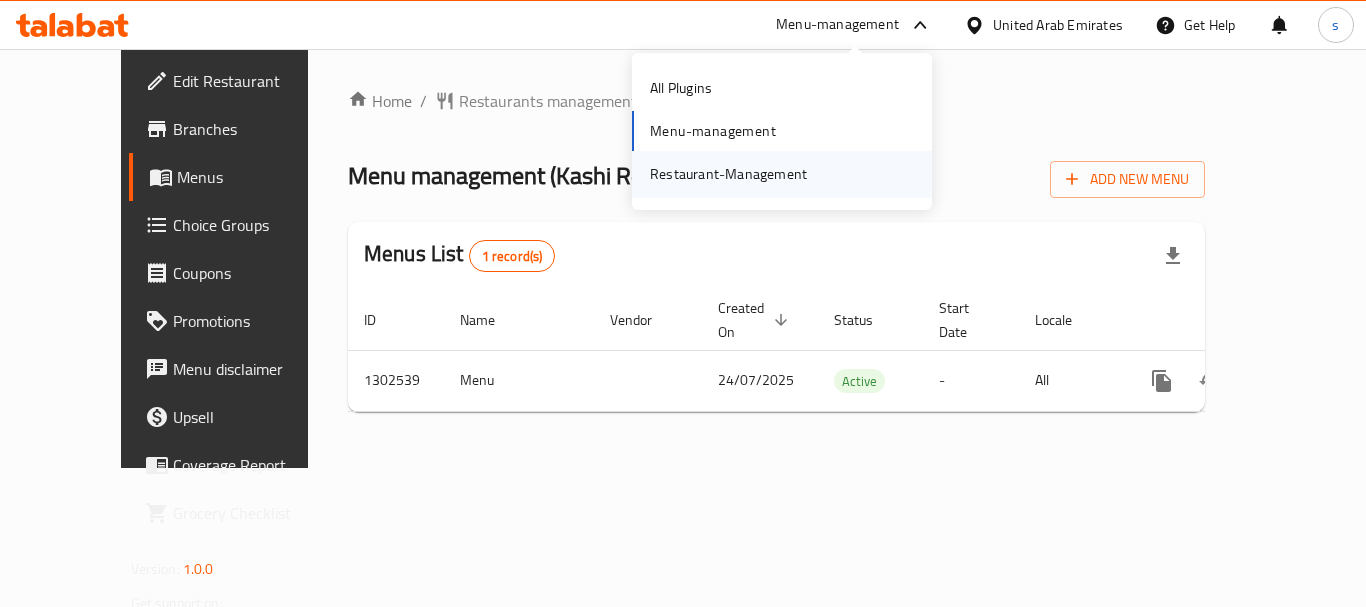 click on "Restaurant-Management" at bounding box center (728, 174) 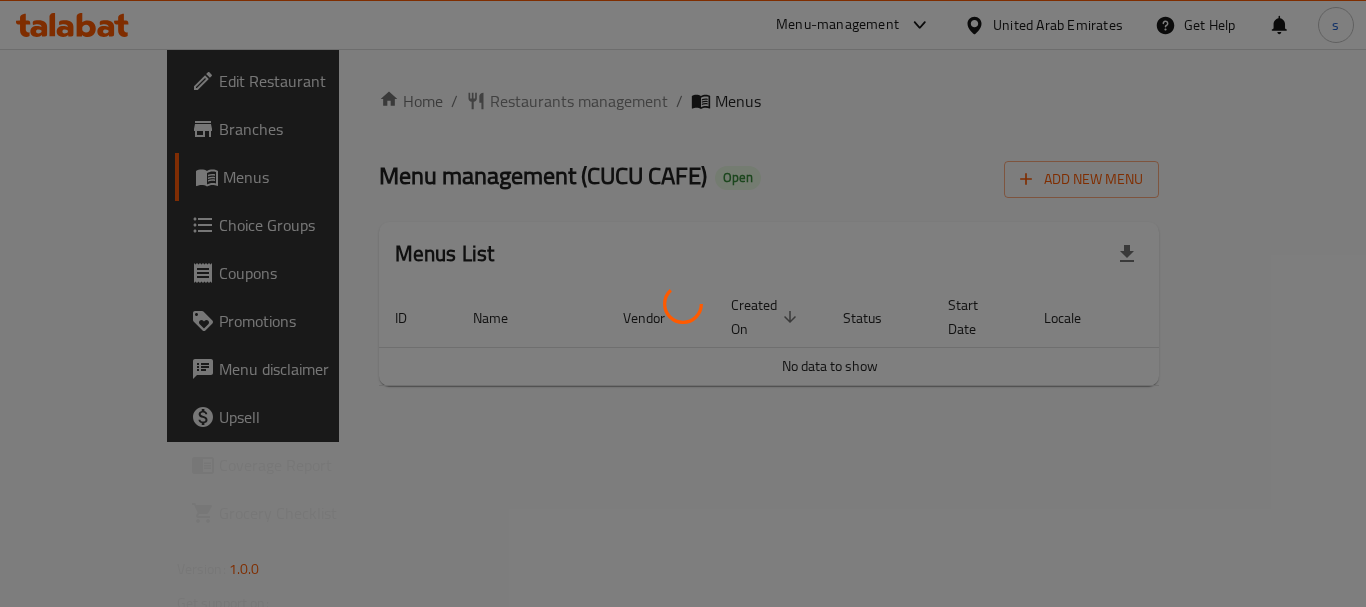 scroll, scrollTop: 0, scrollLeft: 0, axis: both 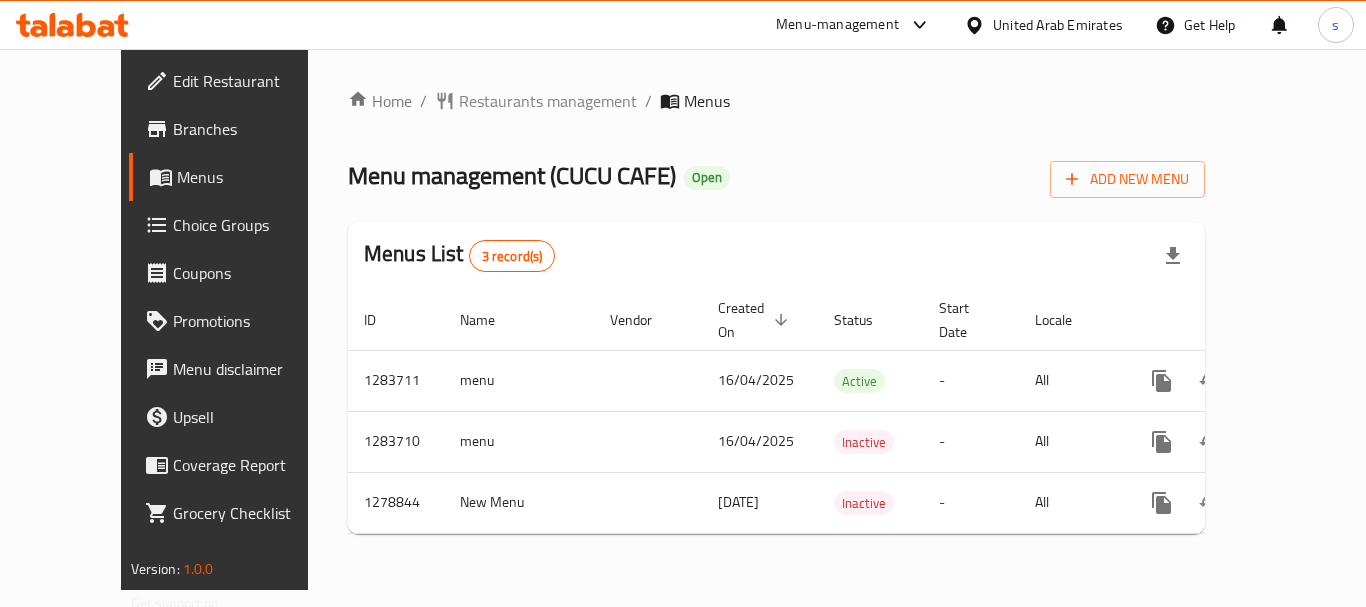 click 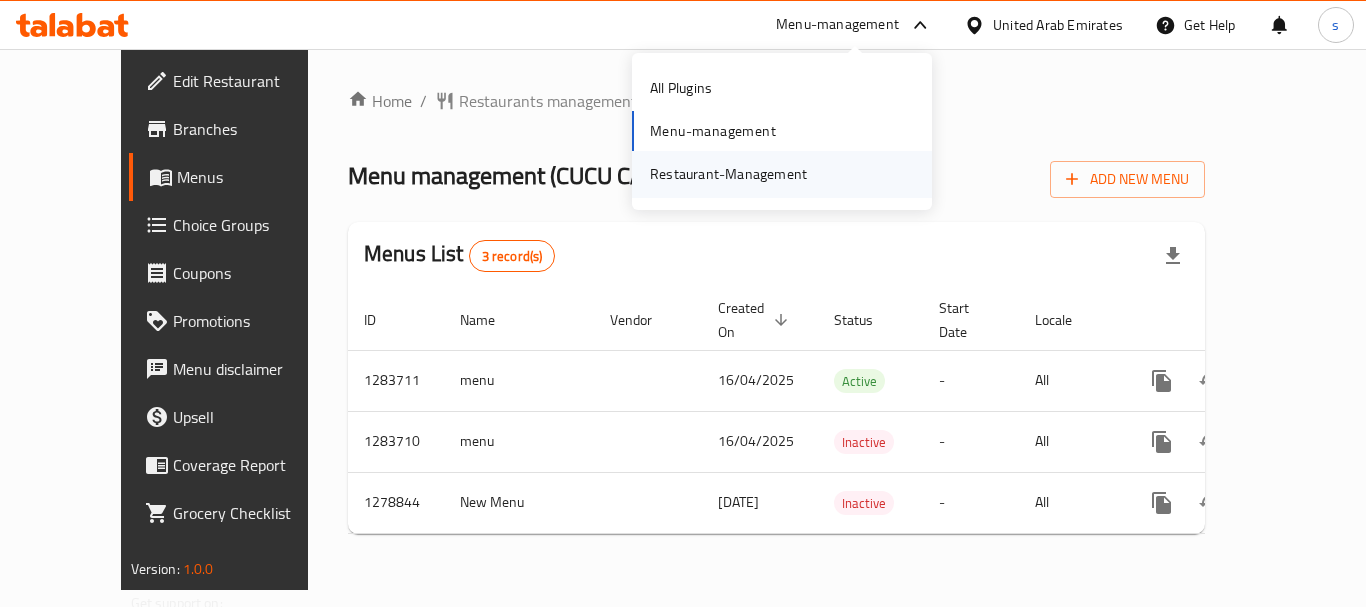 click on "Restaurant-Management" at bounding box center [728, 174] 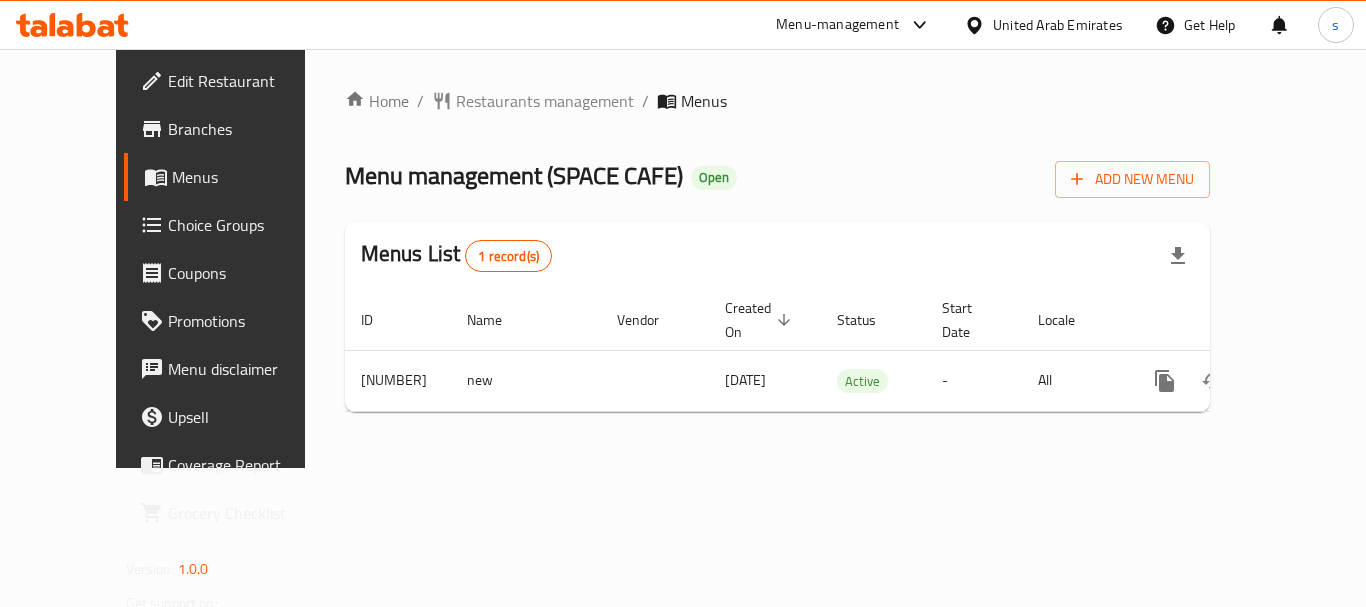 scroll, scrollTop: 0, scrollLeft: 0, axis: both 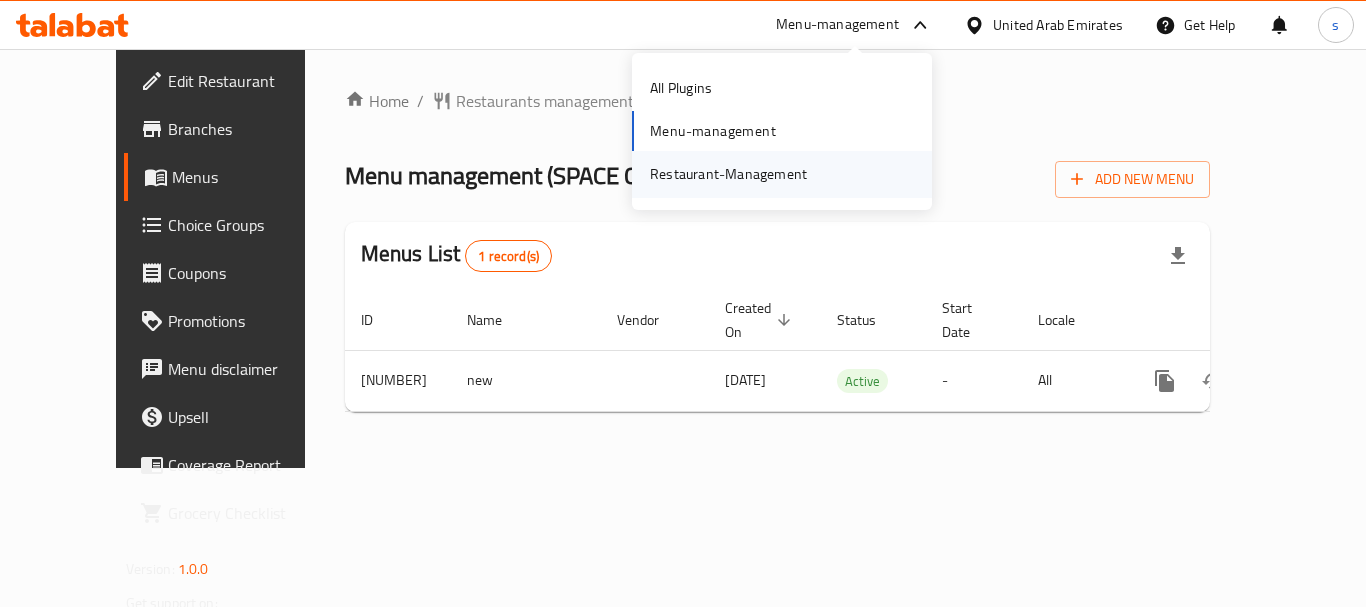 click on "Restaurant-Management" at bounding box center (728, 174) 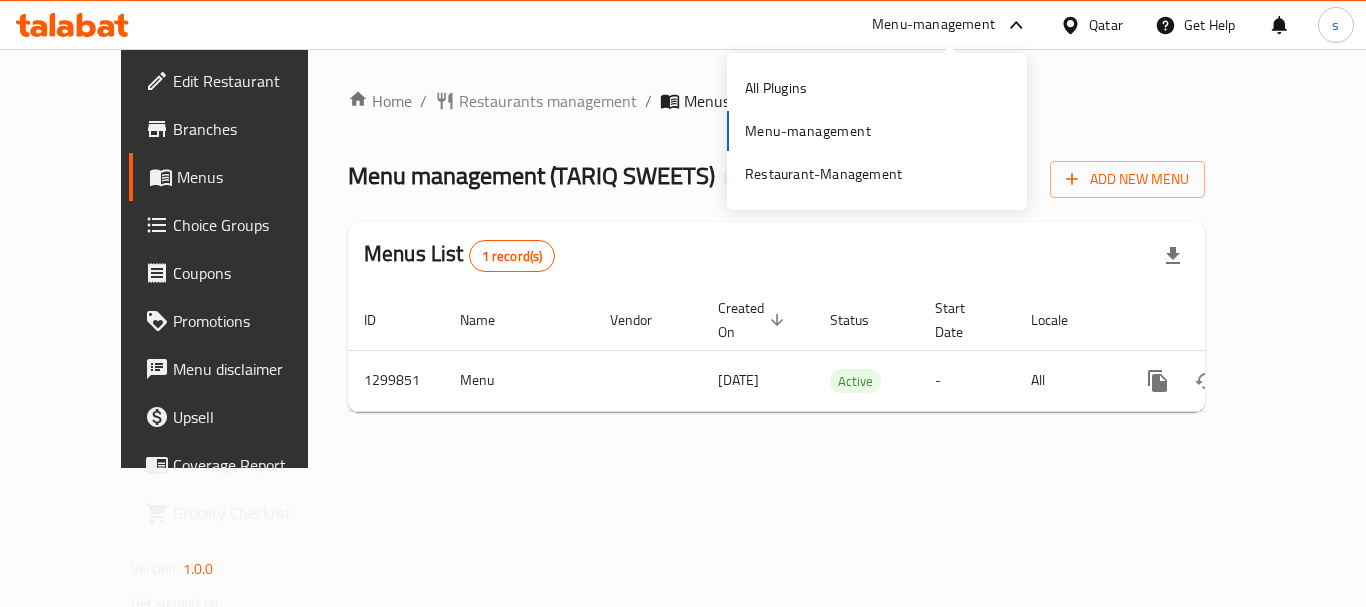 scroll, scrollTop: 0, scrollLeft: 0, axis: both 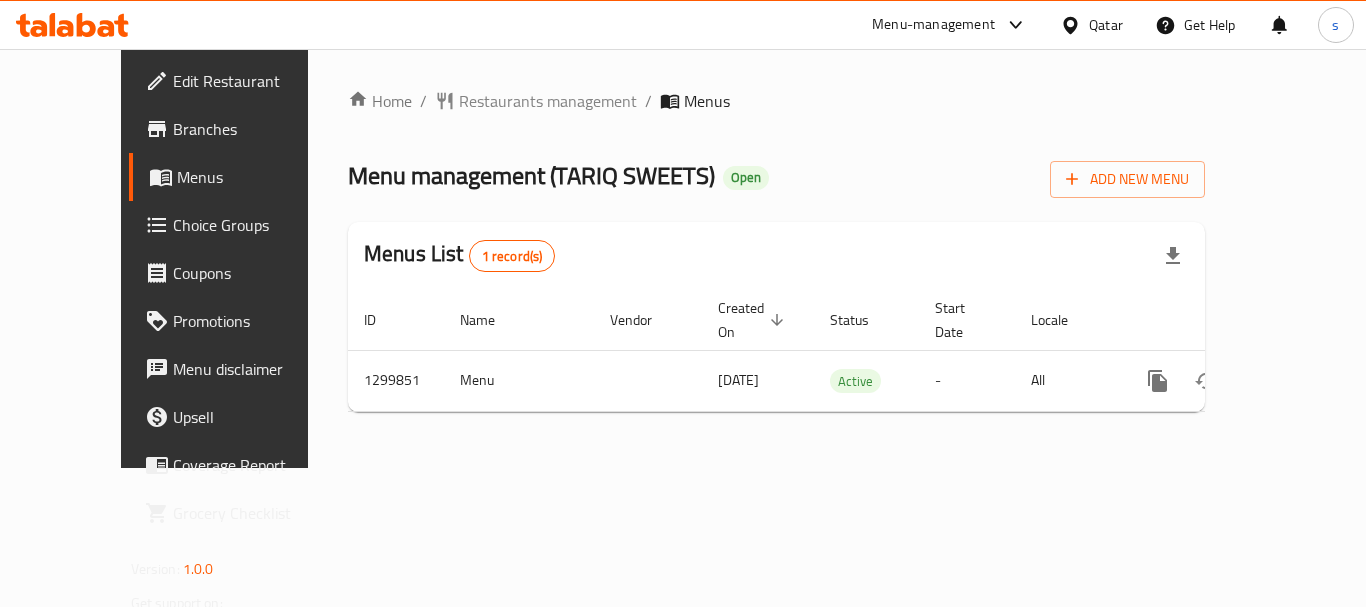 click 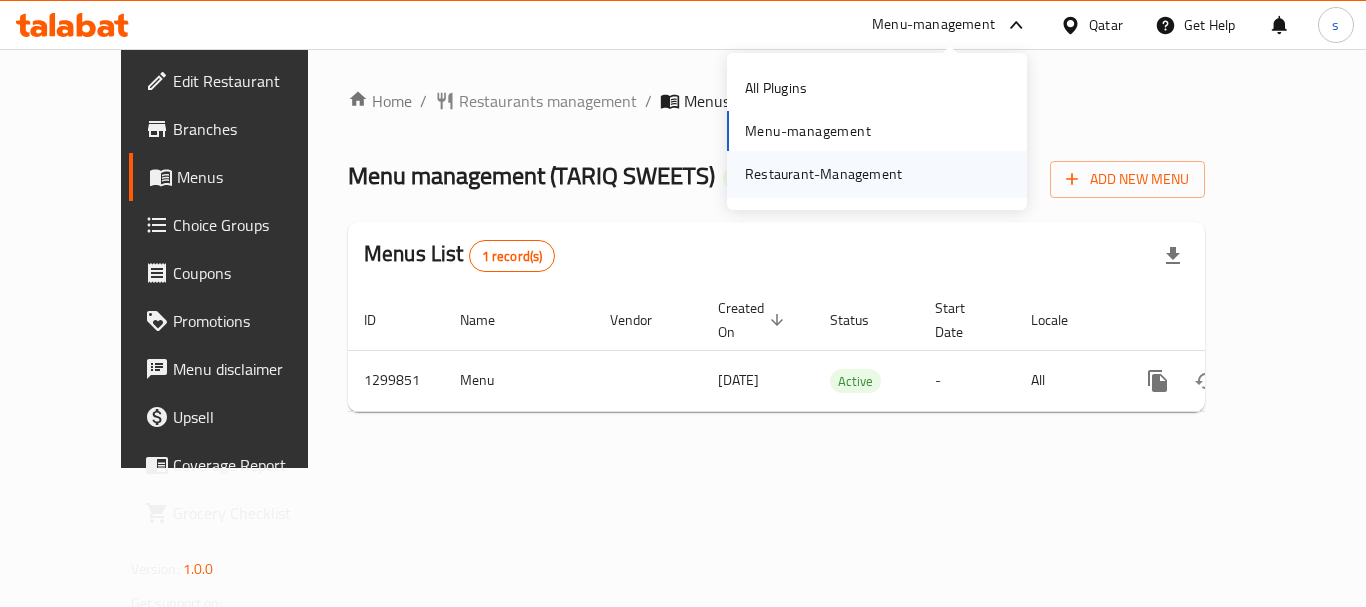 click on "Restaurant-Management" at bounding box center [823, 174] 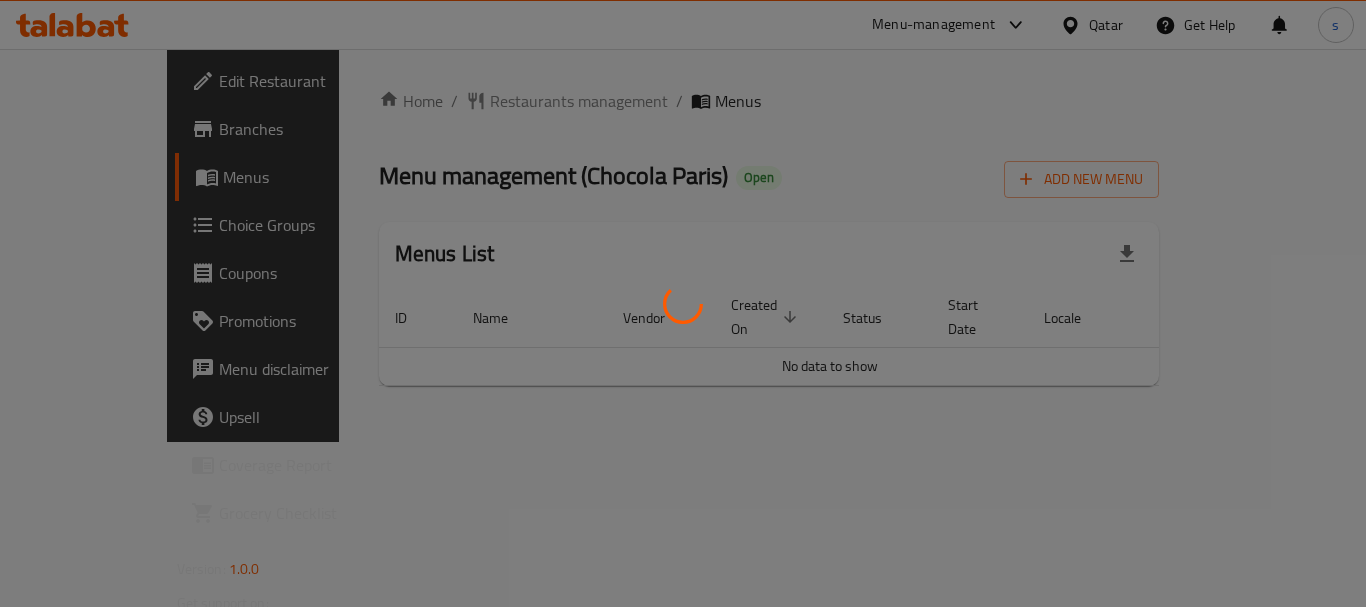 scroll, scrollTop: 0, scrollLeft: 0, axis: both 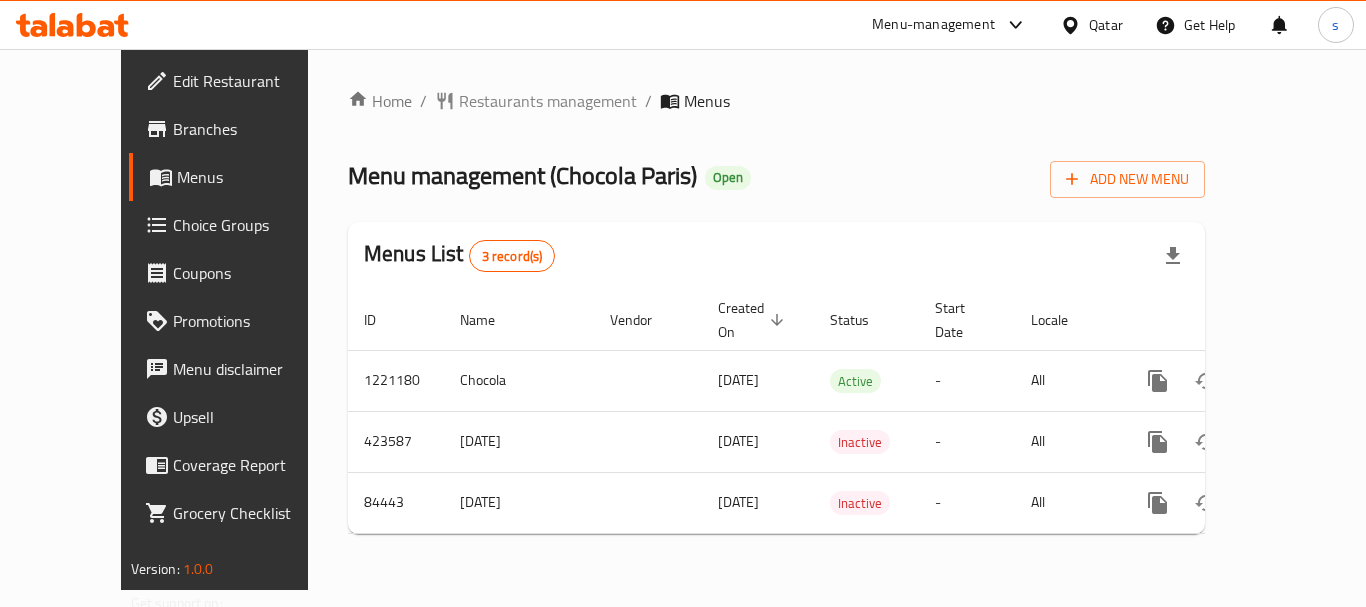 click on "Menu-management" at bounding box center [933, 25] 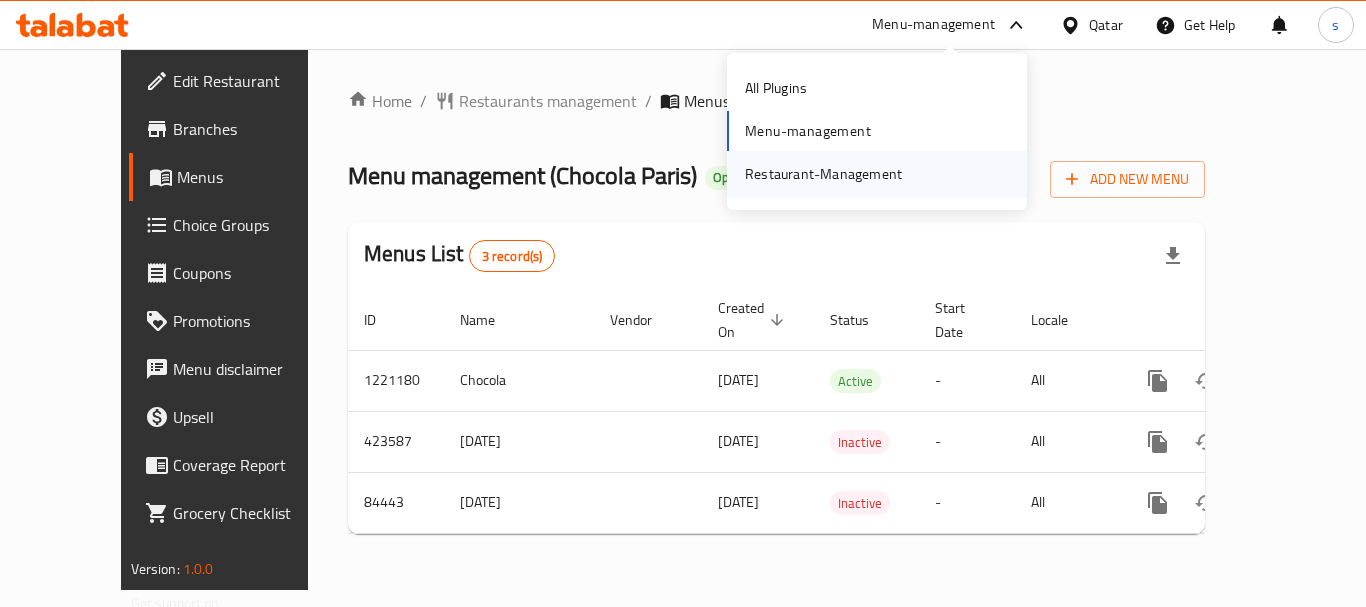 click on "Restaurant-Management" at bounding box center (823, 174) 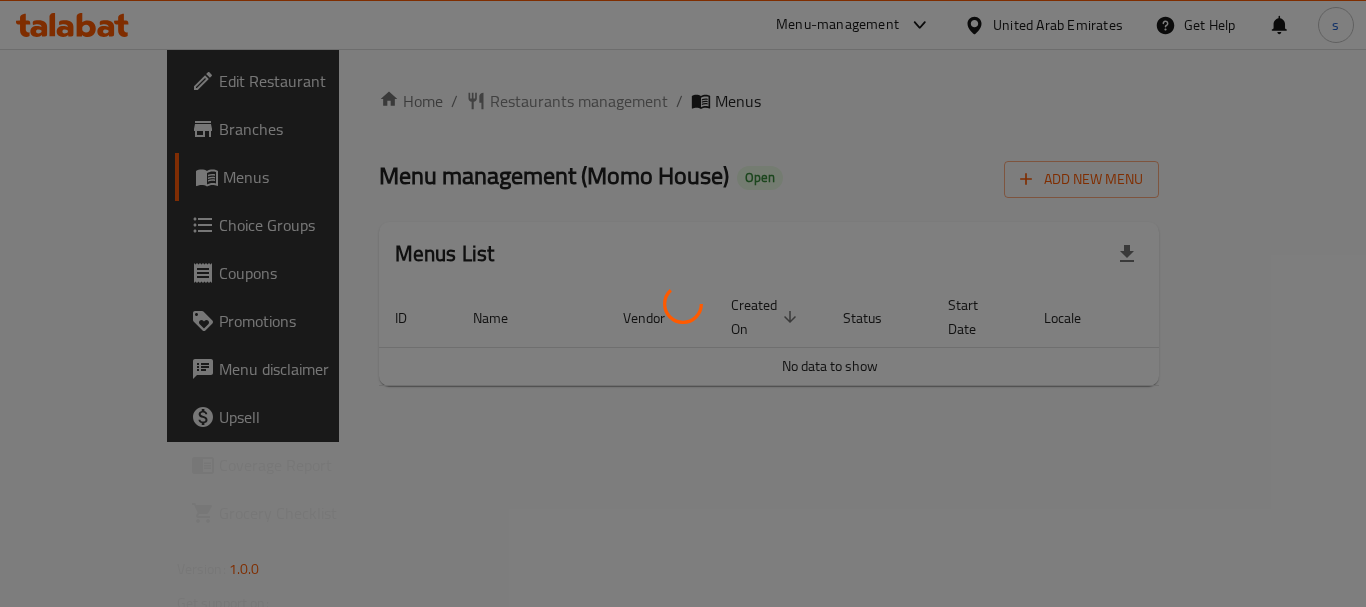 scroll, scrollTop: 0, scrollLeft: 0, axis: both 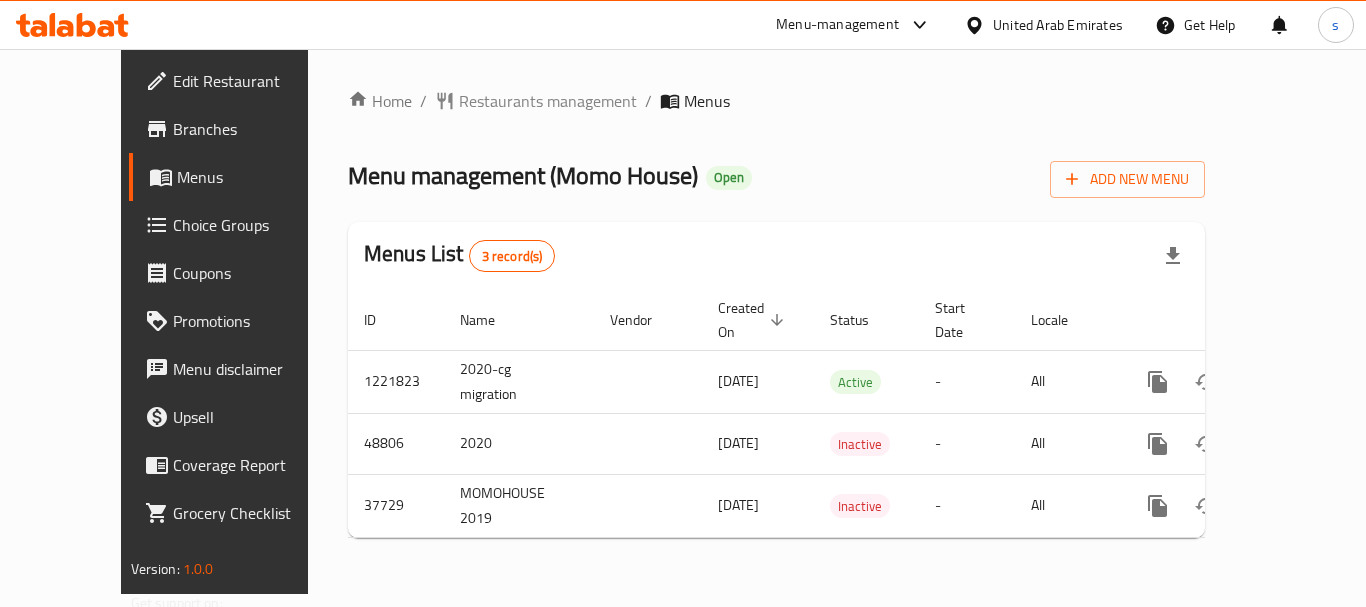 click at bounding box center [915, 25] 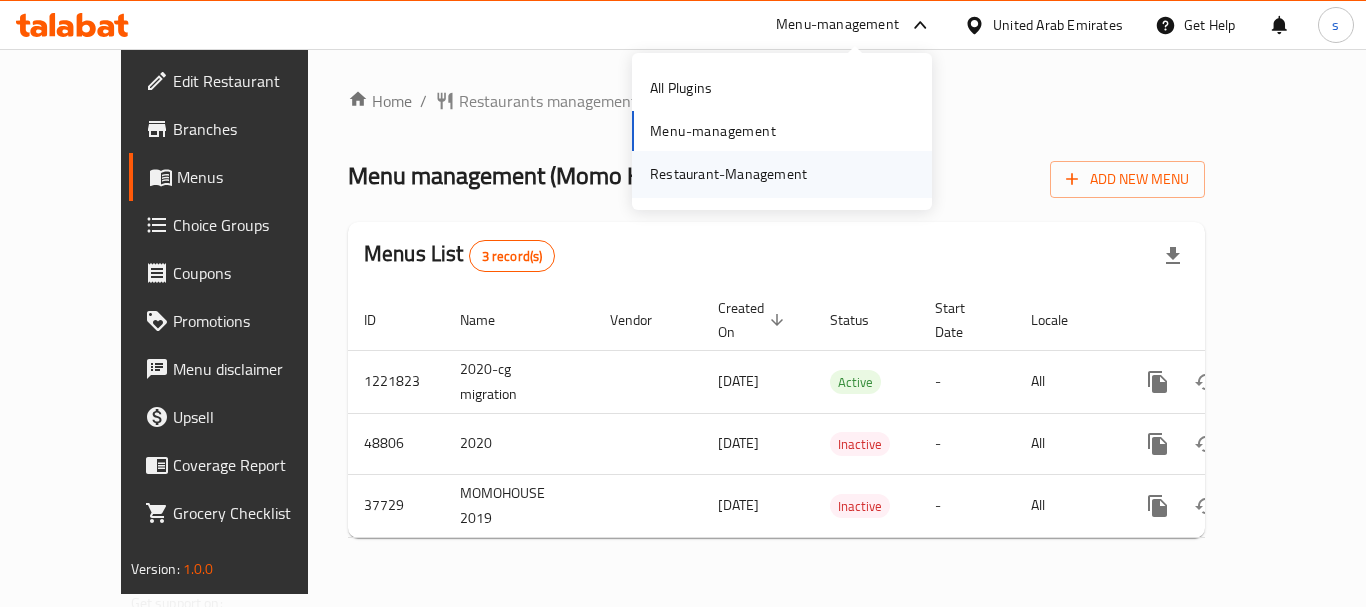 click on "Restaurant-Management" at bounding box center (728, 174) 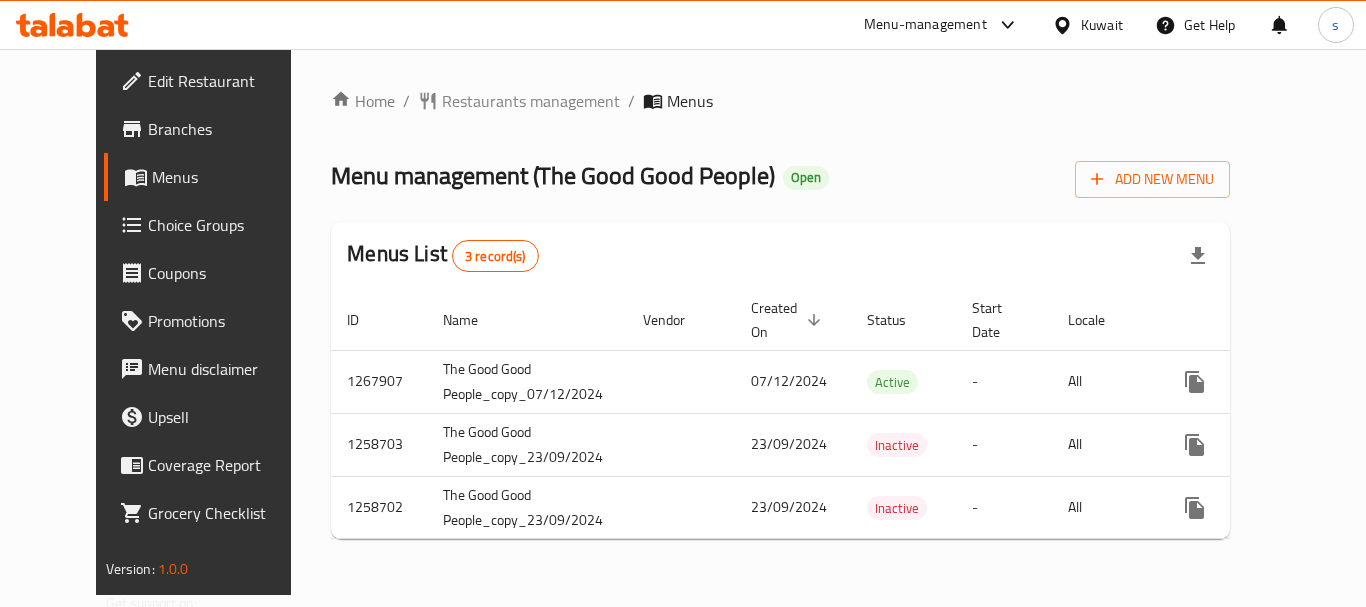 scroll, scrollTop: 0, scrollLeft: 0, axis: both 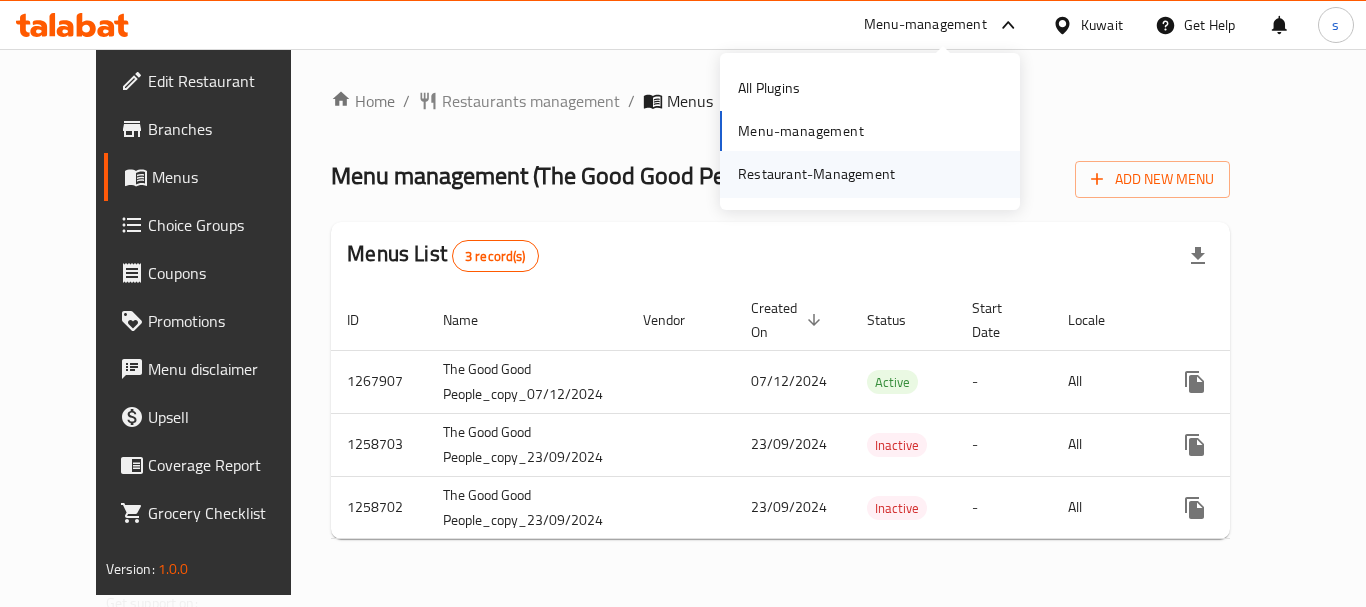 click on "Restaurant-Management" at bounding box center (816, 174) 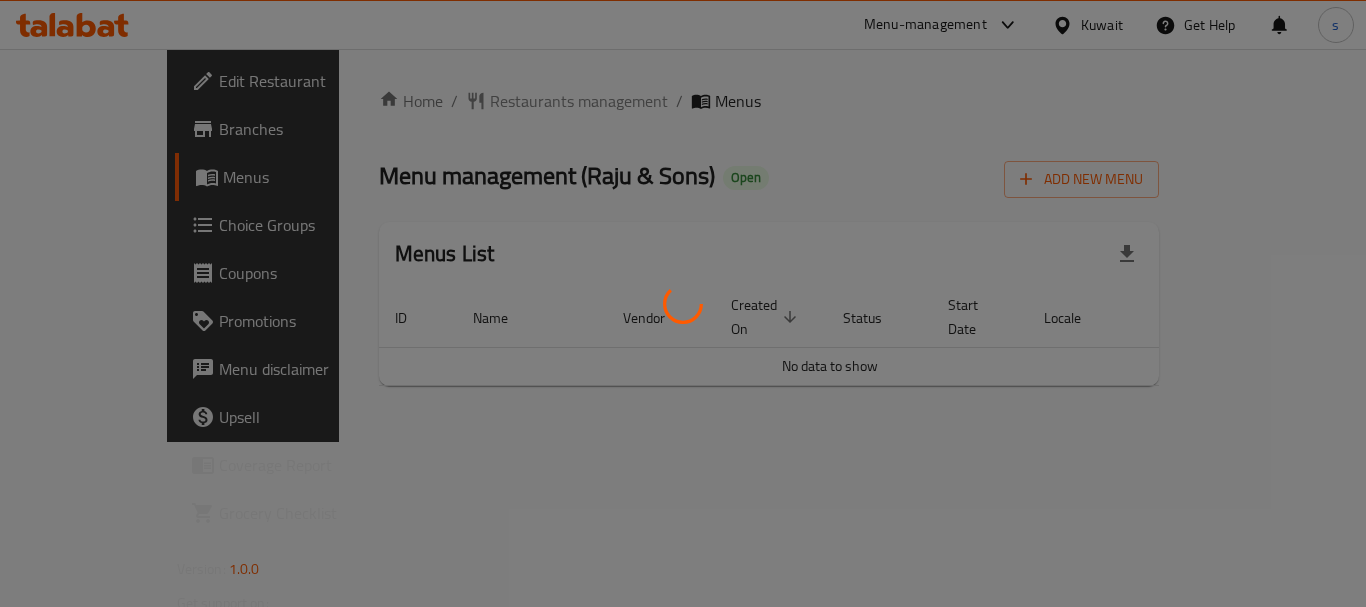 scroll, scrollTop: 0, scrollLeft: 0, axis: both 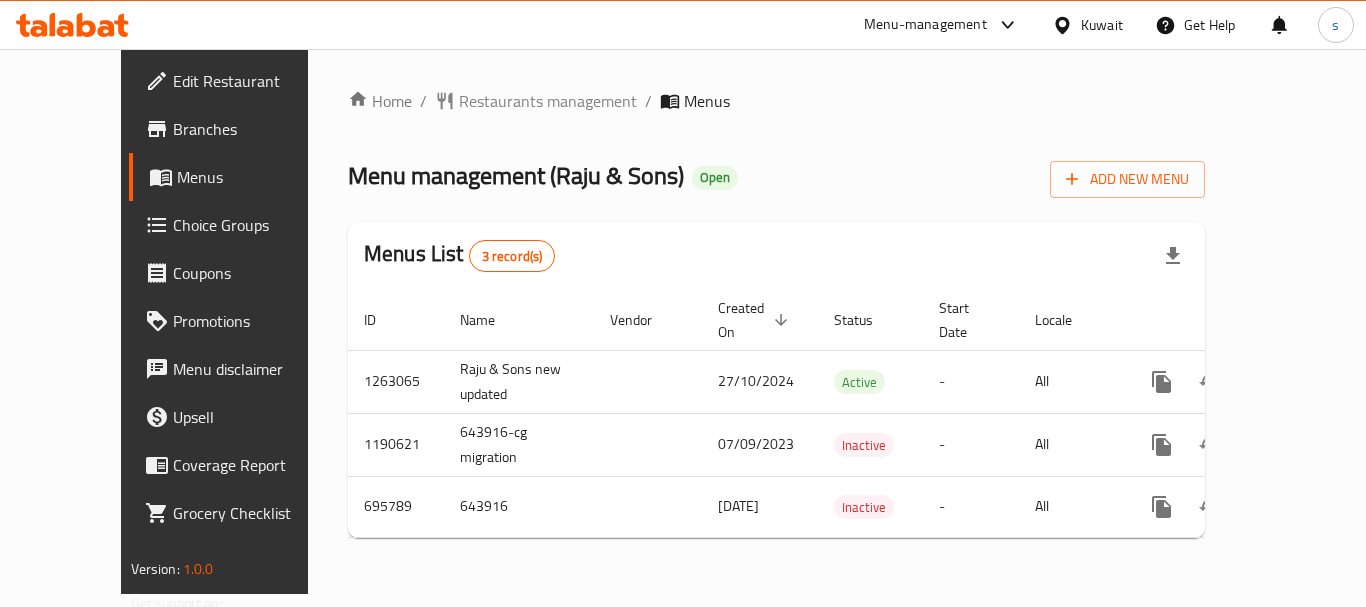 click on "Menu-management" at bounding box center (925, 25) 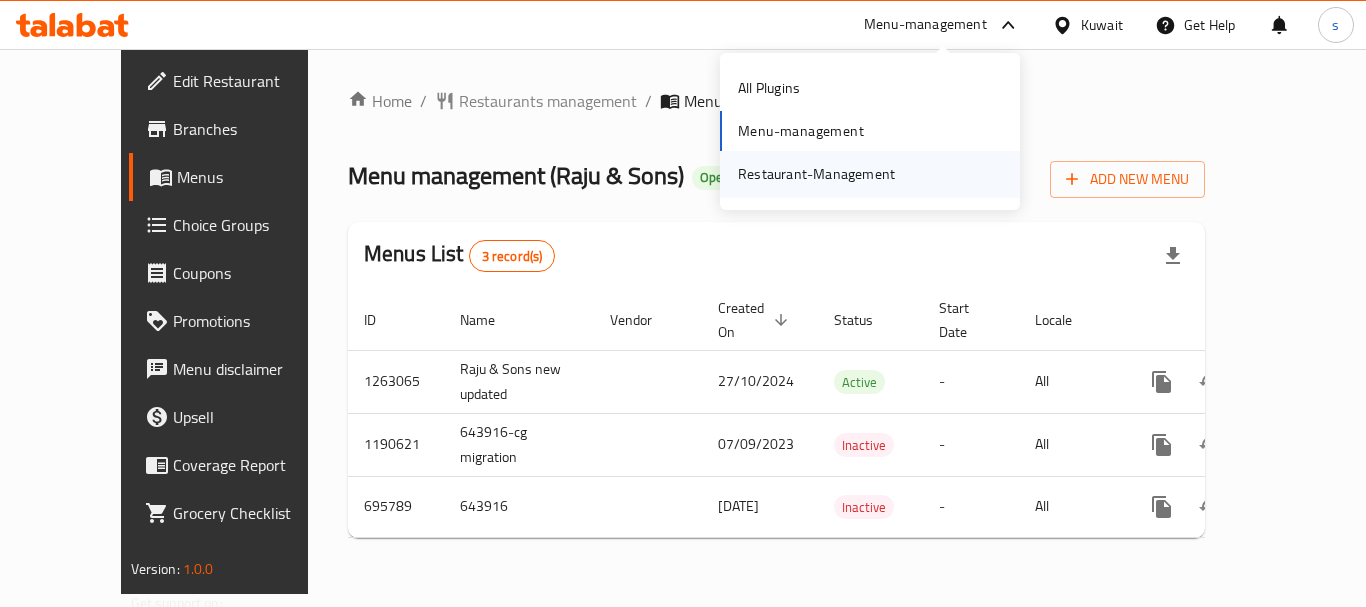 click on "Restaurant-Management" at bounding box center (816, 174) 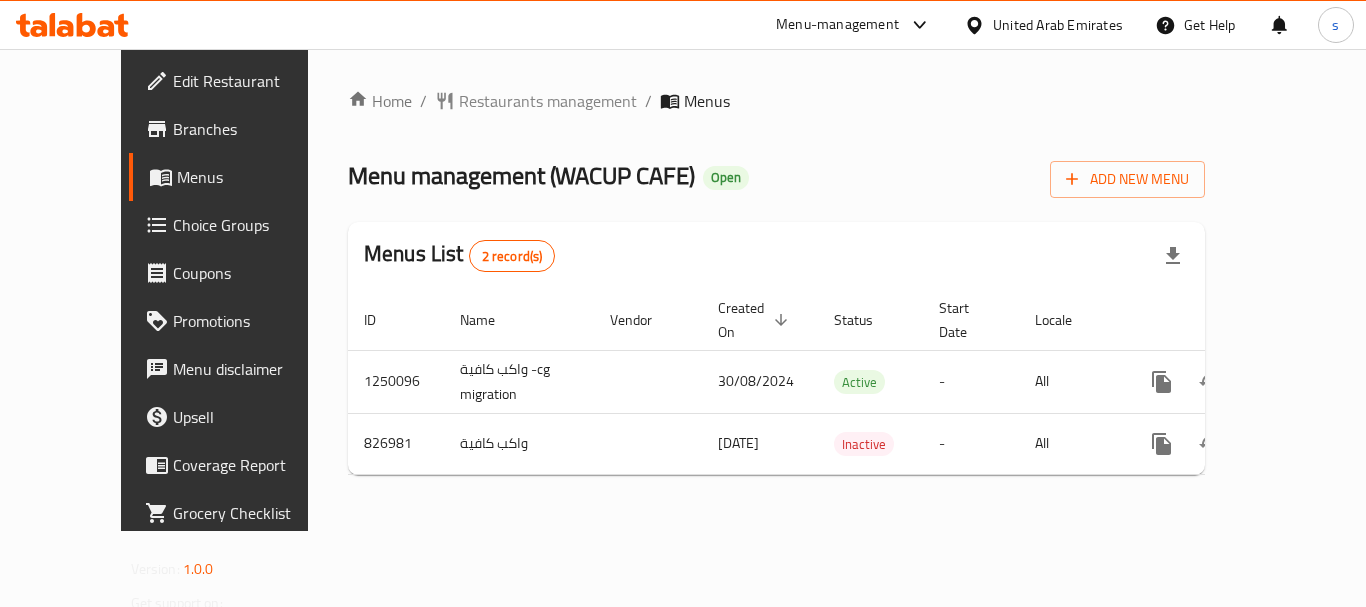 scroll, scrollTop: 0, scrollLeft: 0, axis: both 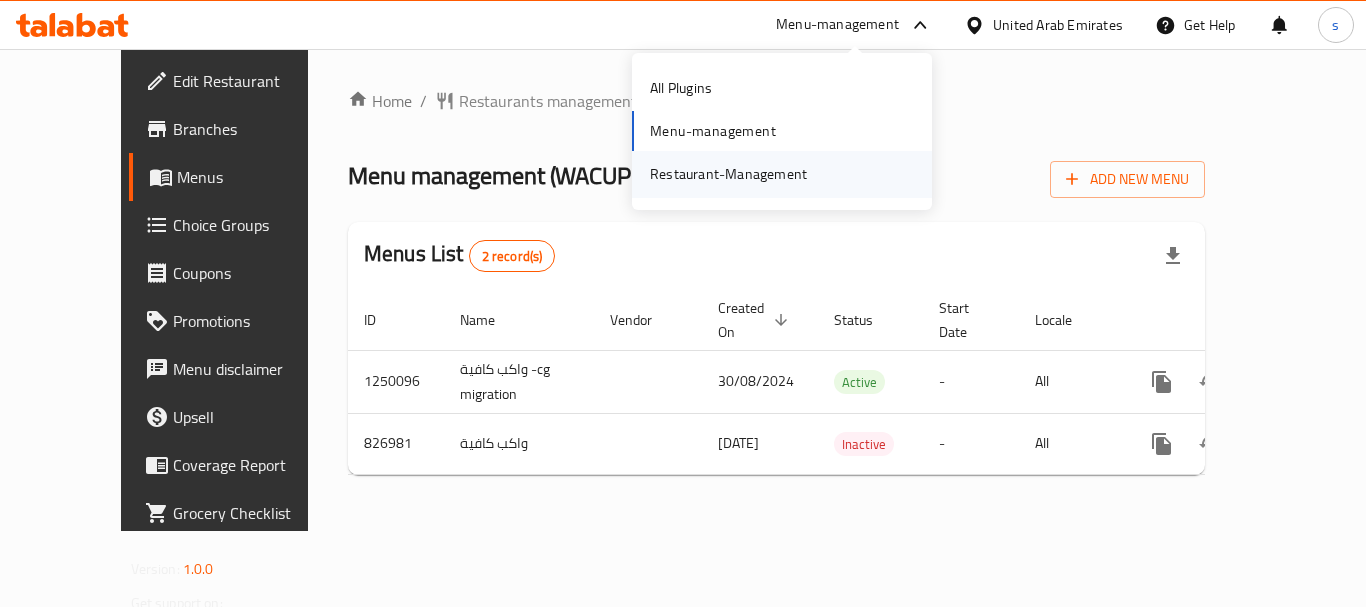 click on "Restaurant-Management" at bounding box center (728, 174) 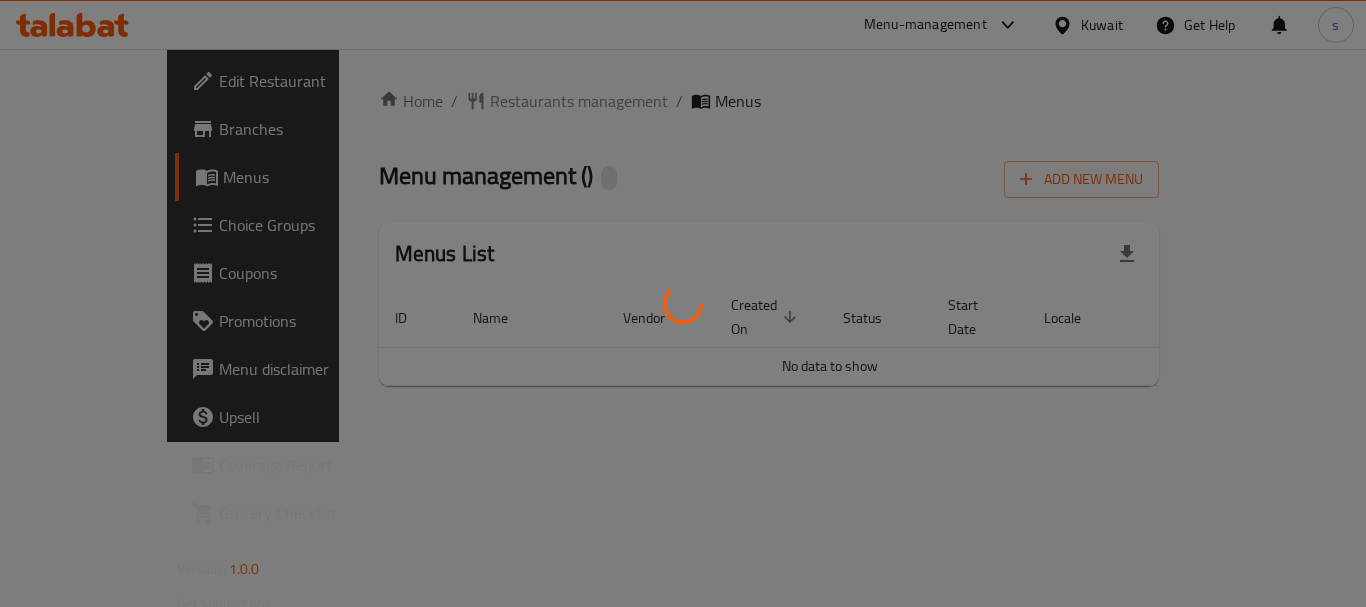 scroll, scrollTop: 0, scrollLeft: 0, axis: both 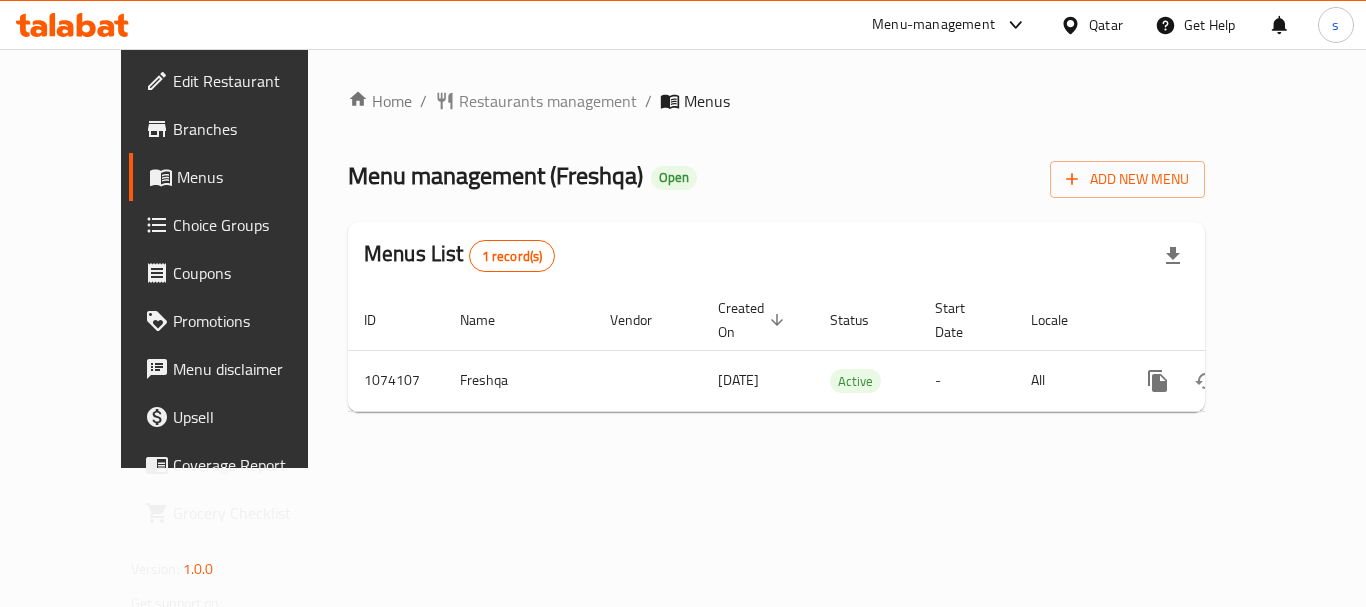 click on "Menu-management" at bounding box center (933, 25) 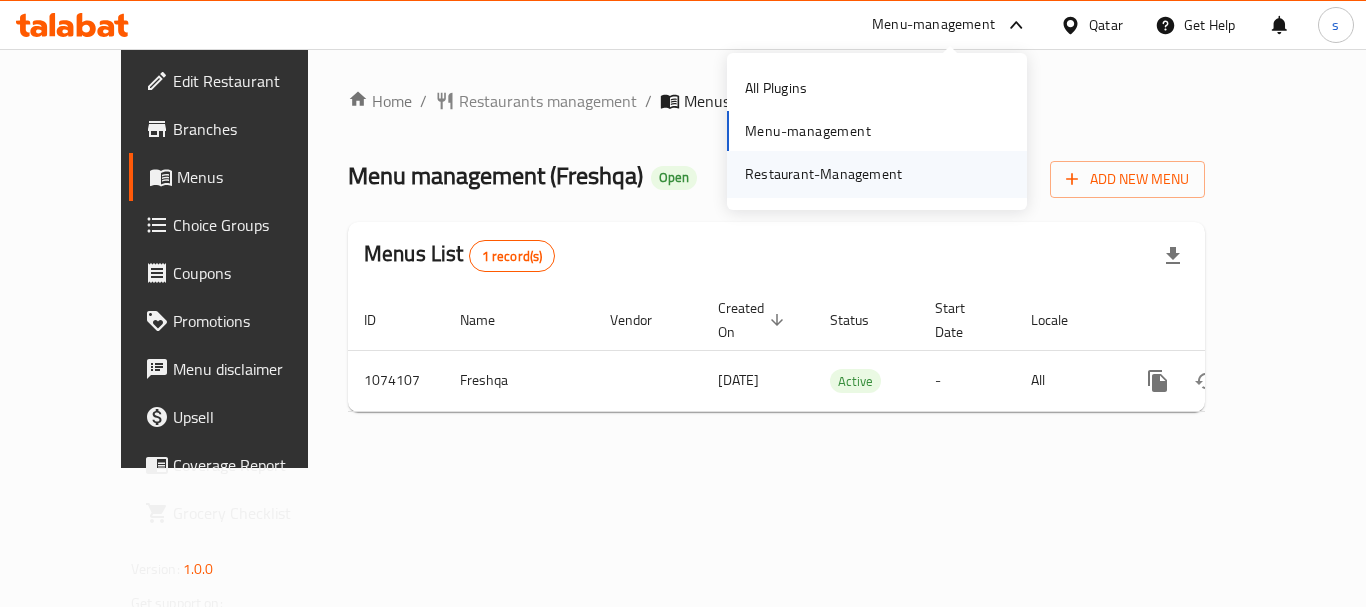 click on "Restaurant-Management" at bounding box center (823, 174) 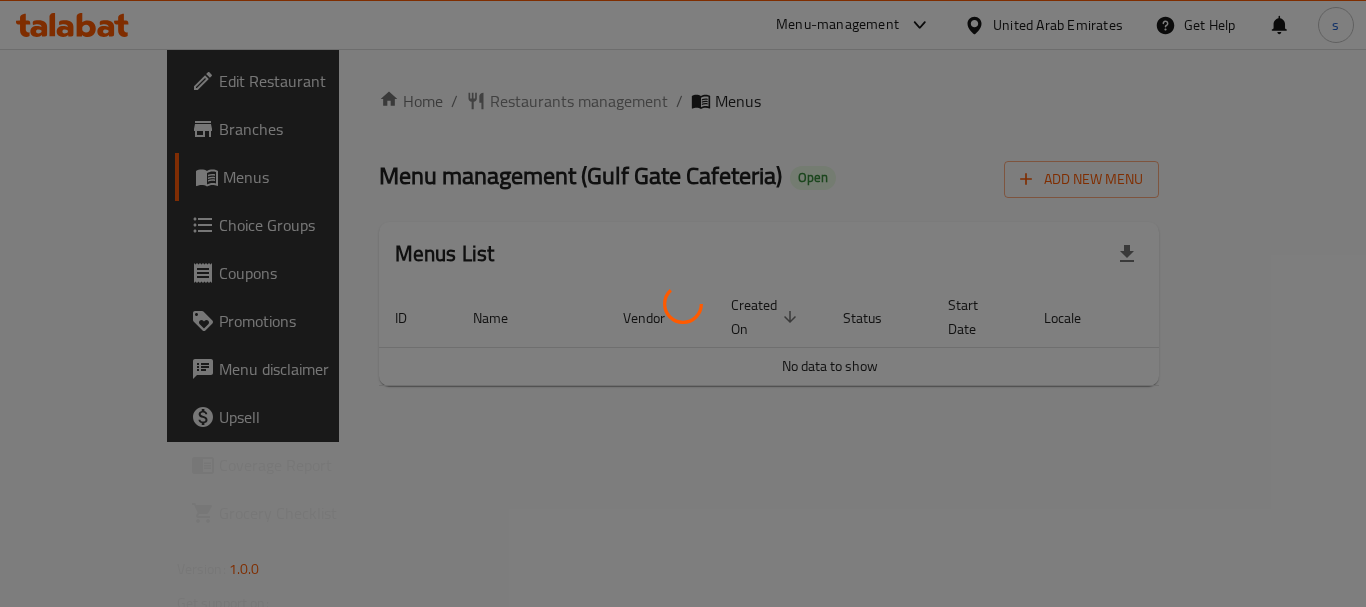 scroll, scrollTop: 0, scrollLeft: 0, axis: both 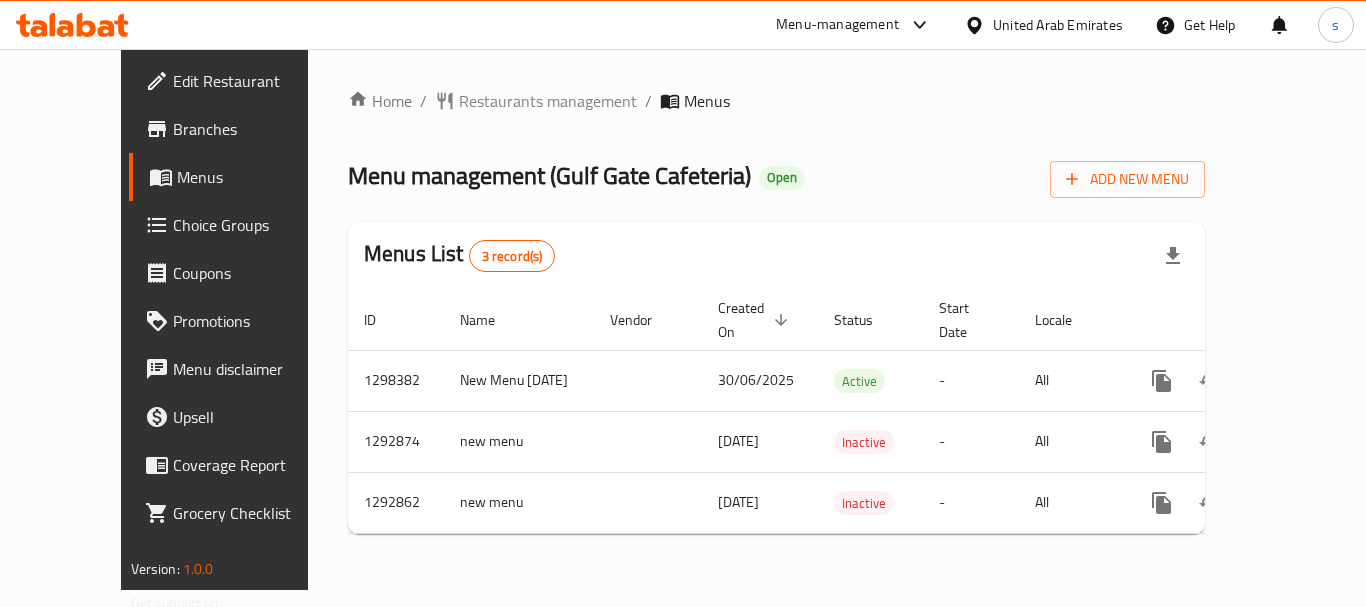 click on "Menu-management" at bounding box center (837, 25) 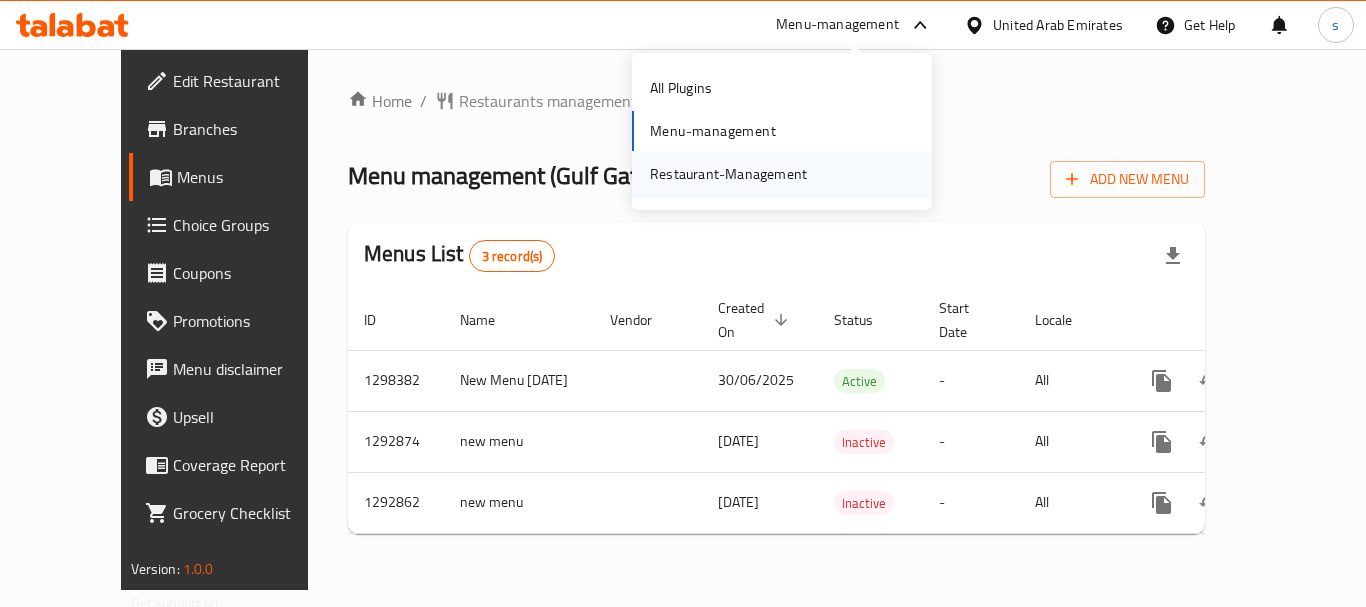 click on "Restaurant-Management" at bounding box center (728, 174) 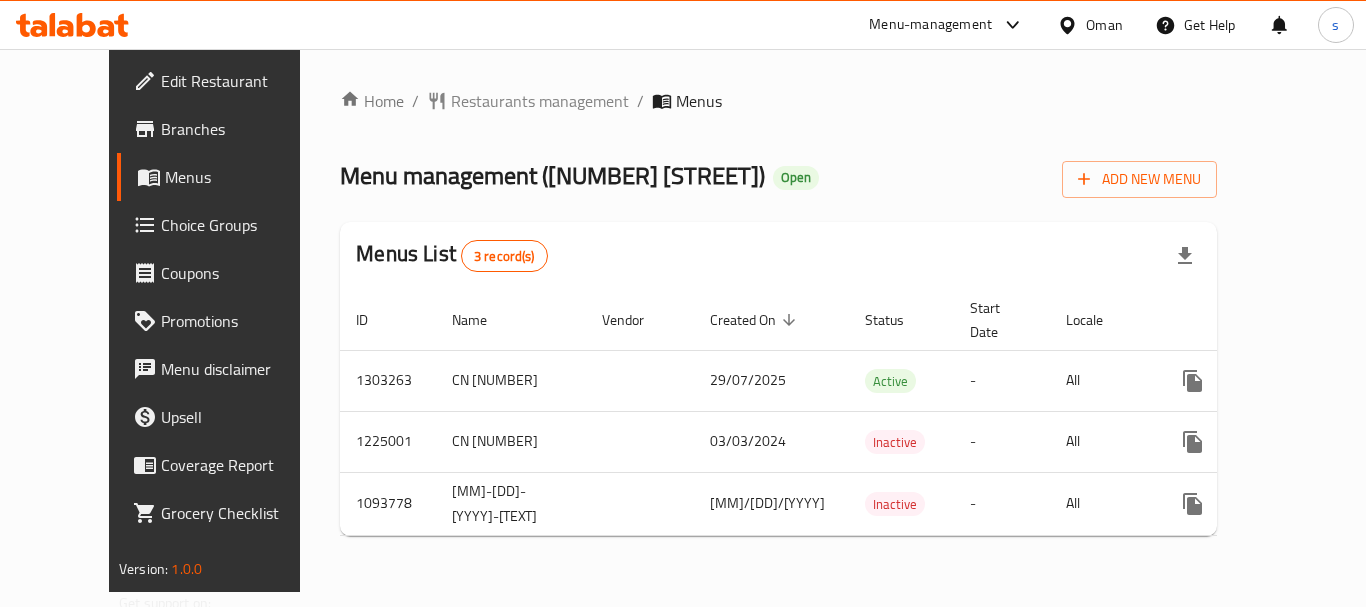 scroll, scrollTop: 0, scrollLeft: 0, axis: both 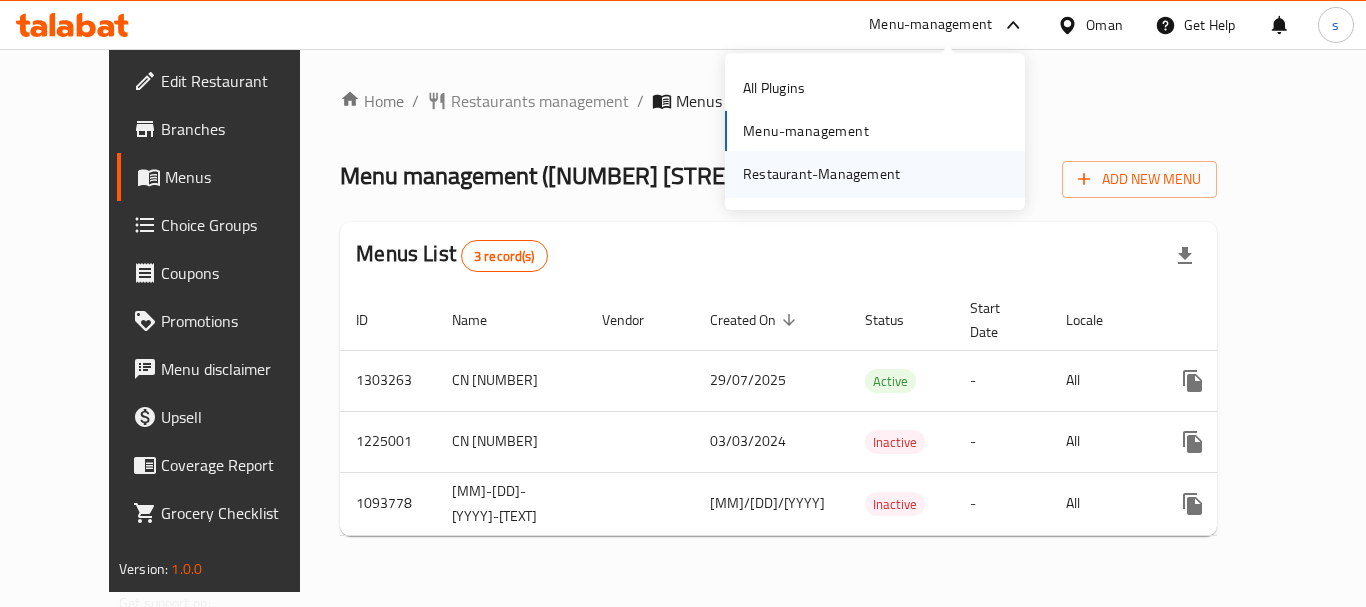 click on "Restaurant-Management" at bounding box center [821, 174] 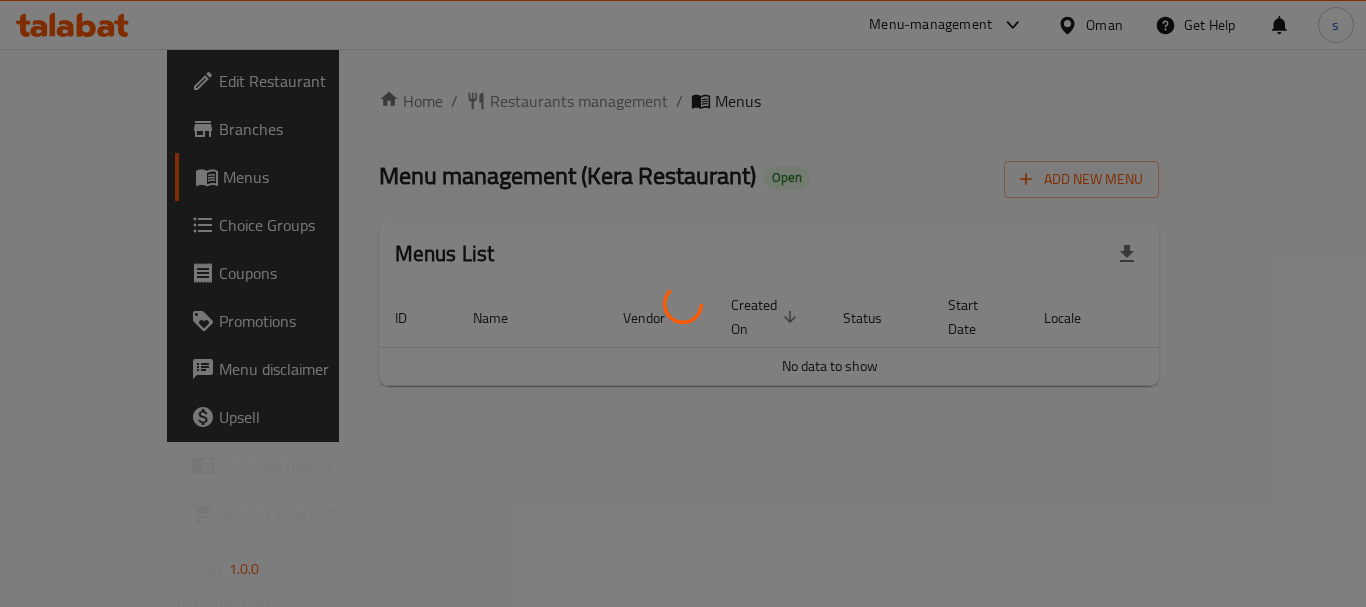 scroll, scrollTop: 0, scrollLeft: 0, axis: both 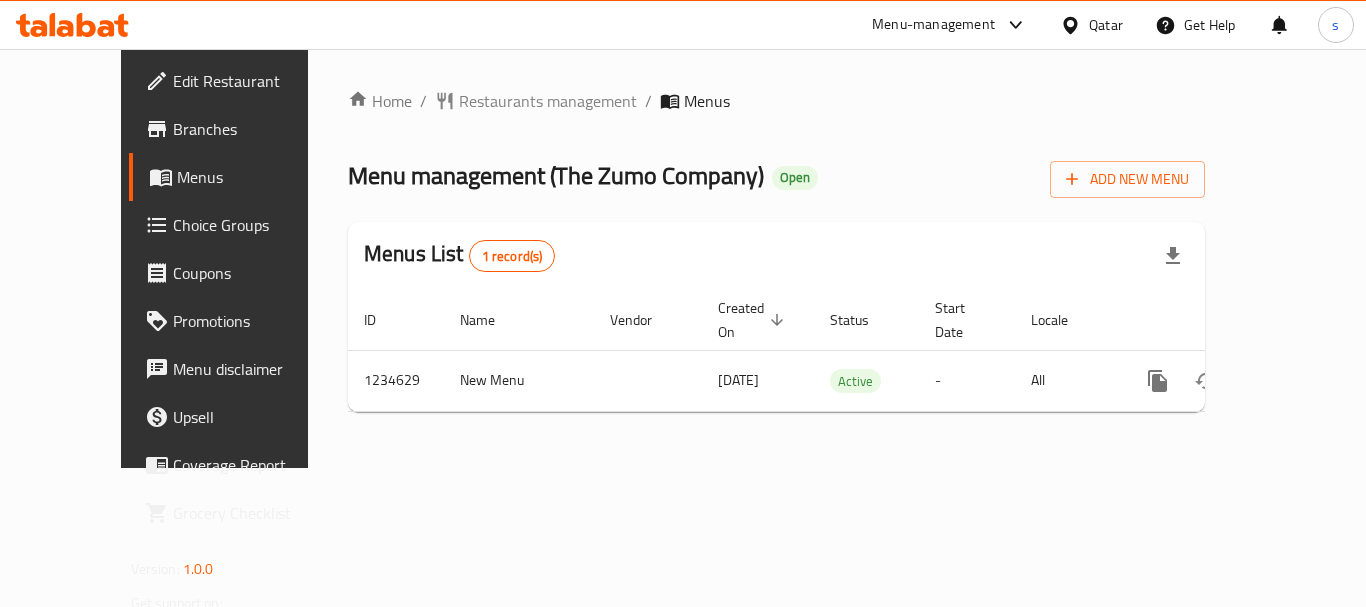 click on "Menu-management" at bounding box center [933, 25] 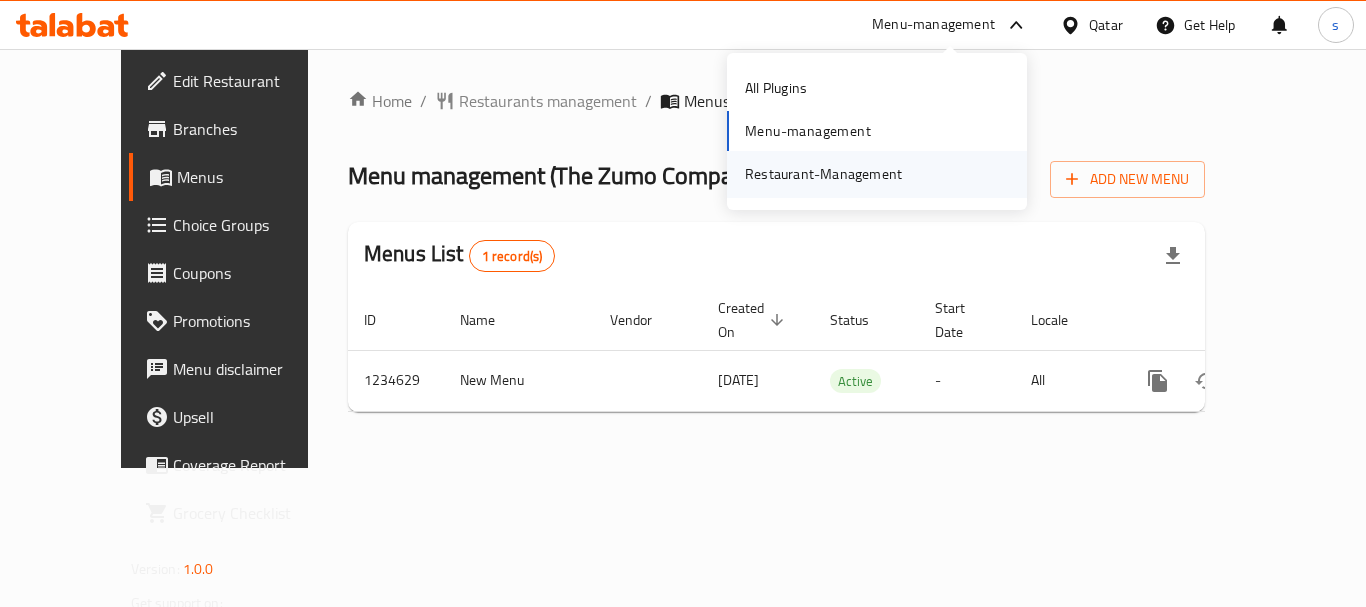 click on "Restaurant-Management" at bounding box center (823, 174) 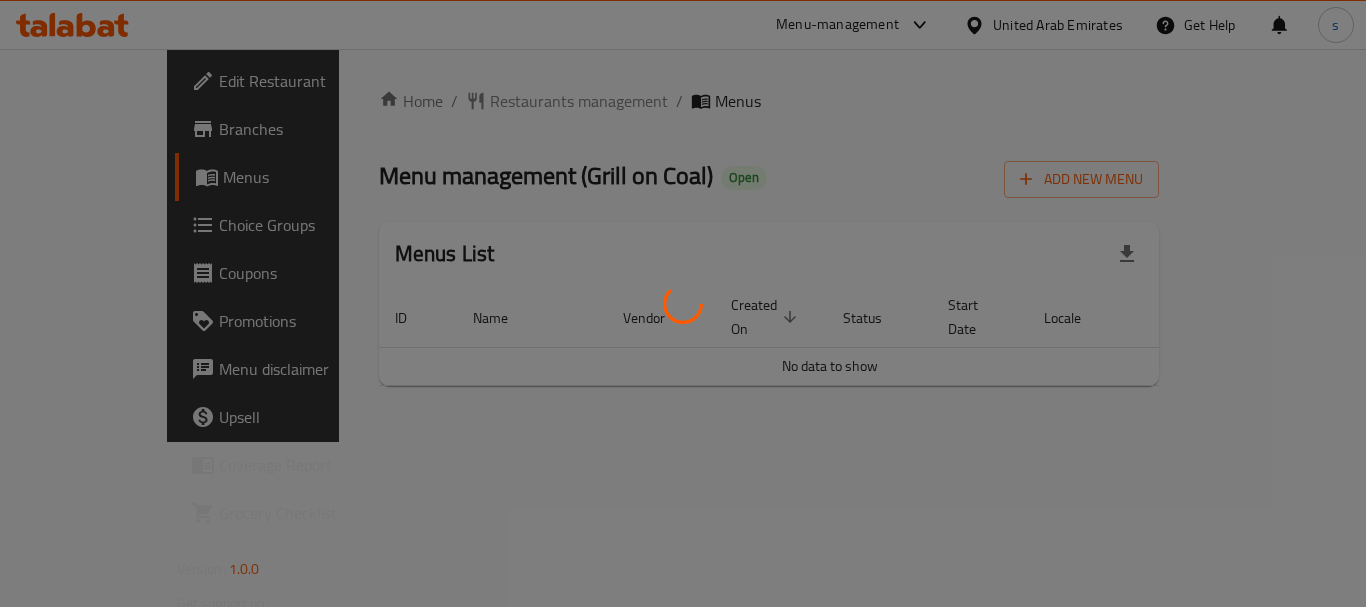 scroll, scrollTop: 0, scrollLeft: 0, axis: both 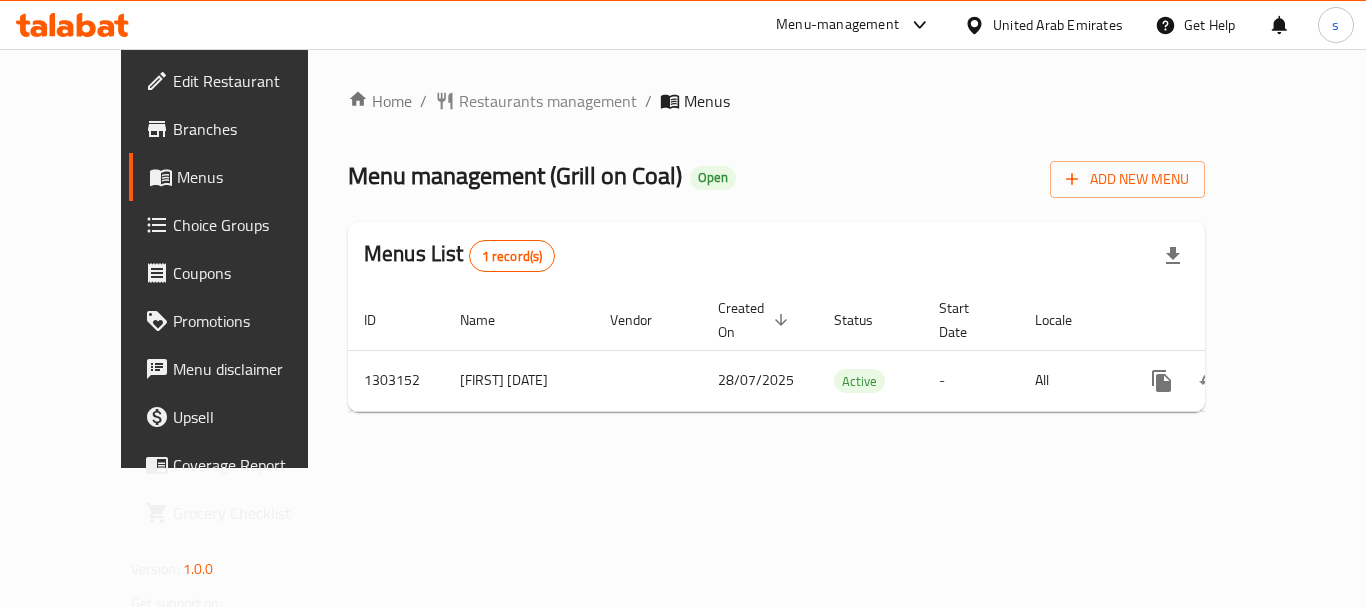 click 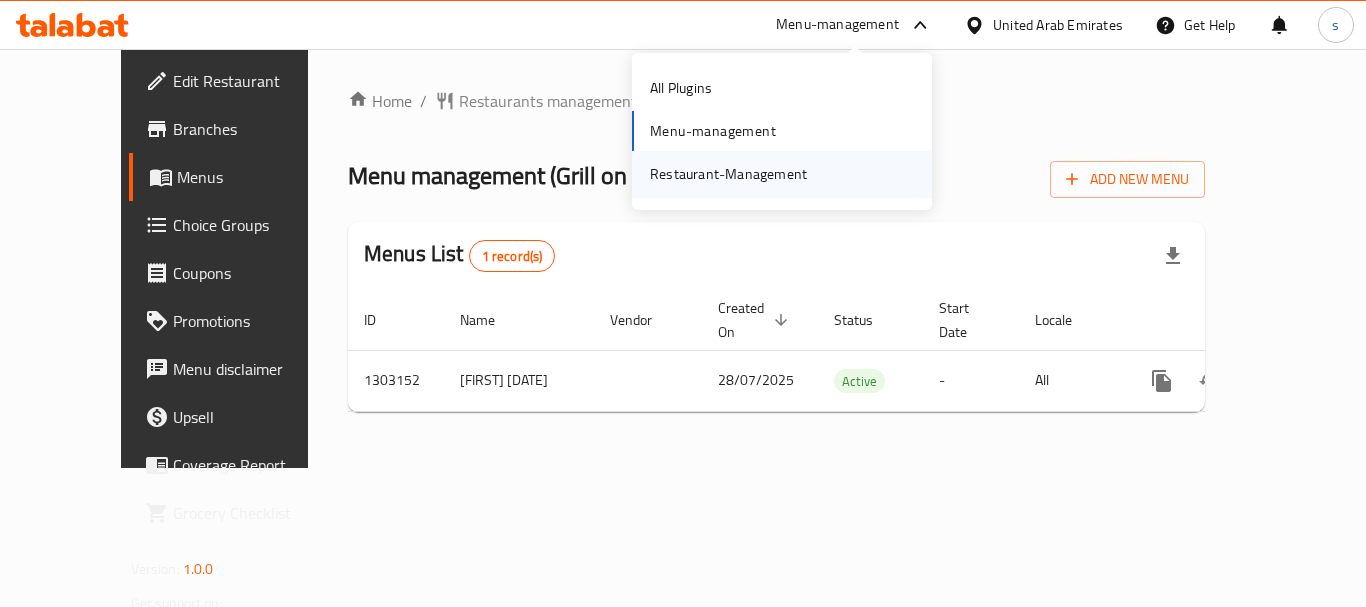 click on "Restaurant-Management" at bounding box center [728, 174] 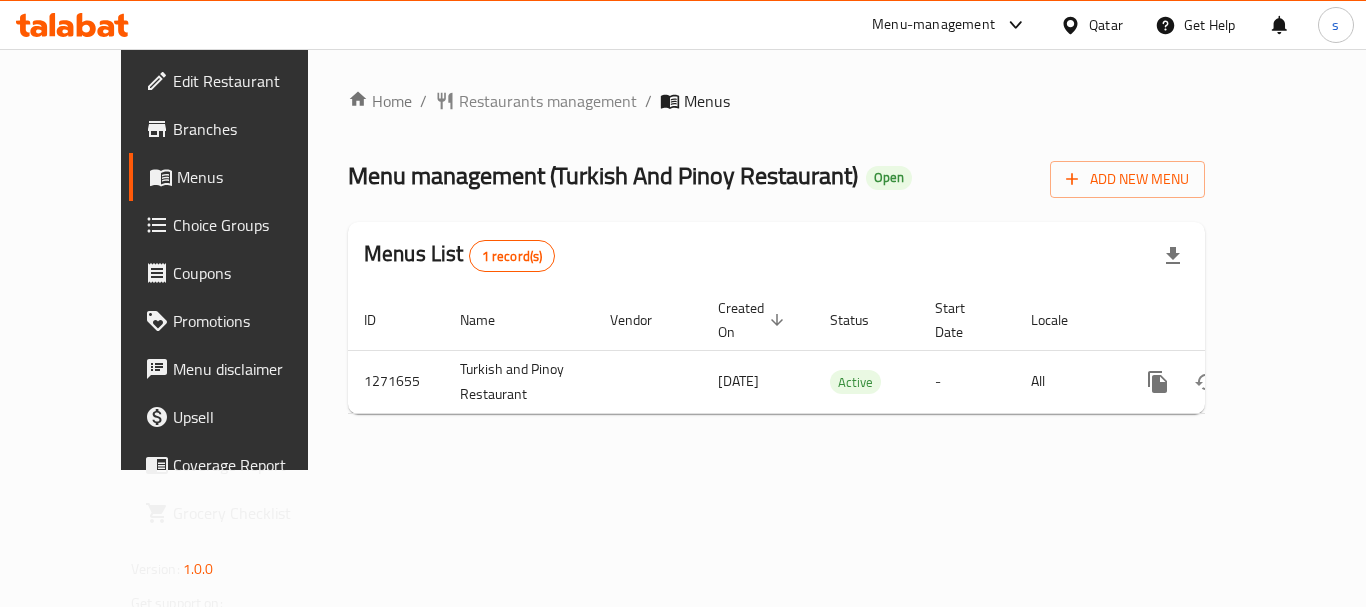 scroll, scrollTop: 0, scrollLeft: 0, axis: both 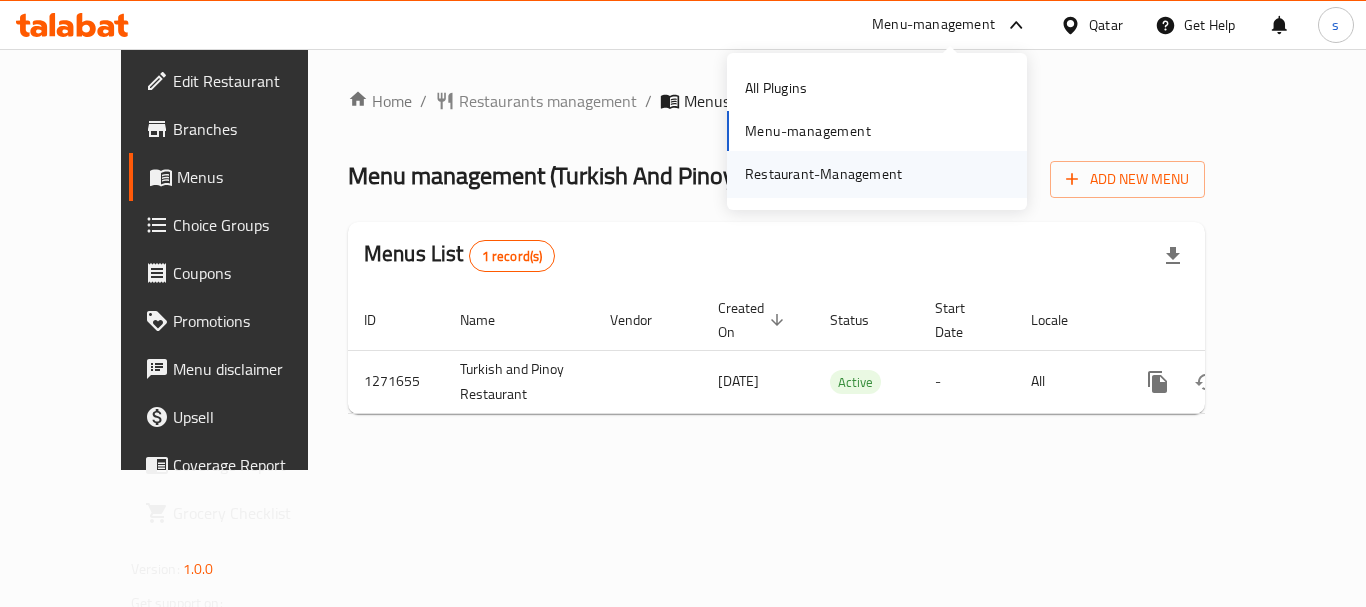 click on "Restaurant-Management" at bounding box center (823, 174) 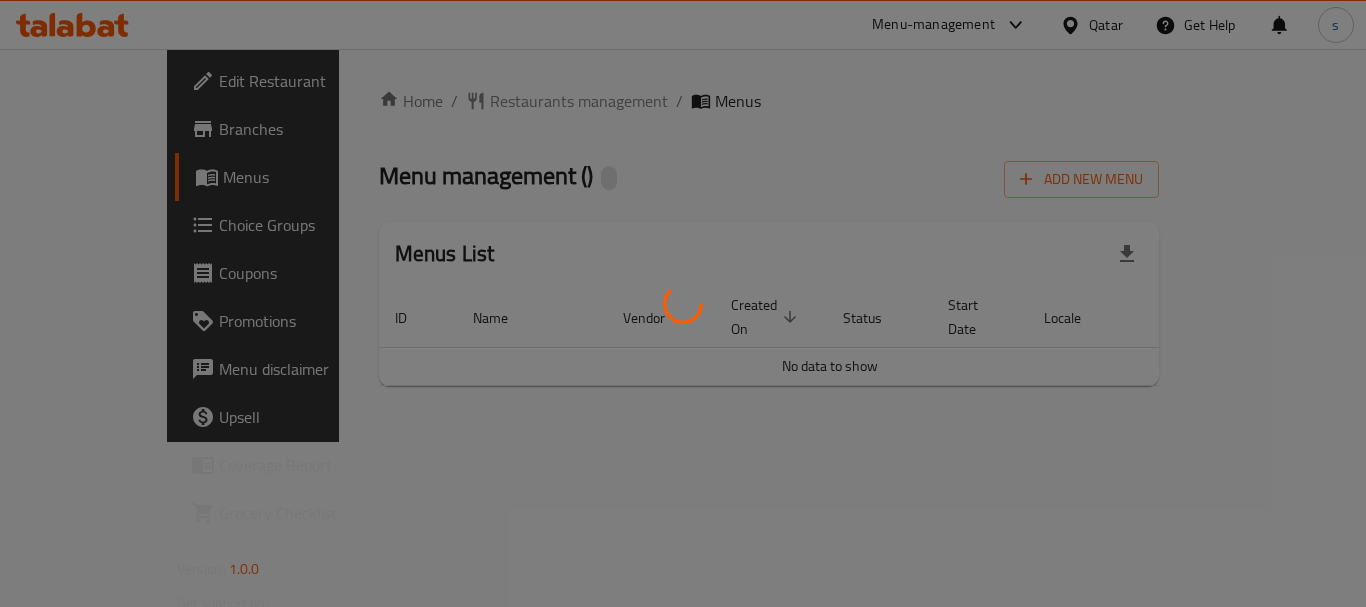 scroll, scrollTop: 0, scrollLeft: 0, axis: both 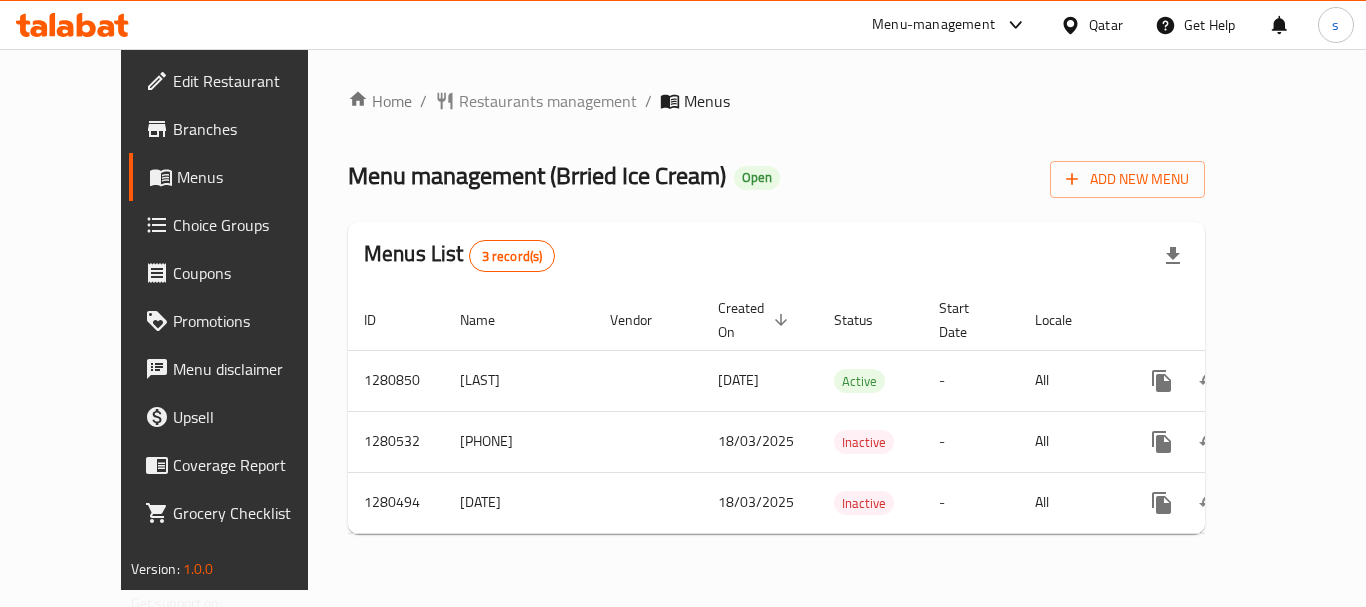 click on "Menu-management" at bounding box center [933, 25] 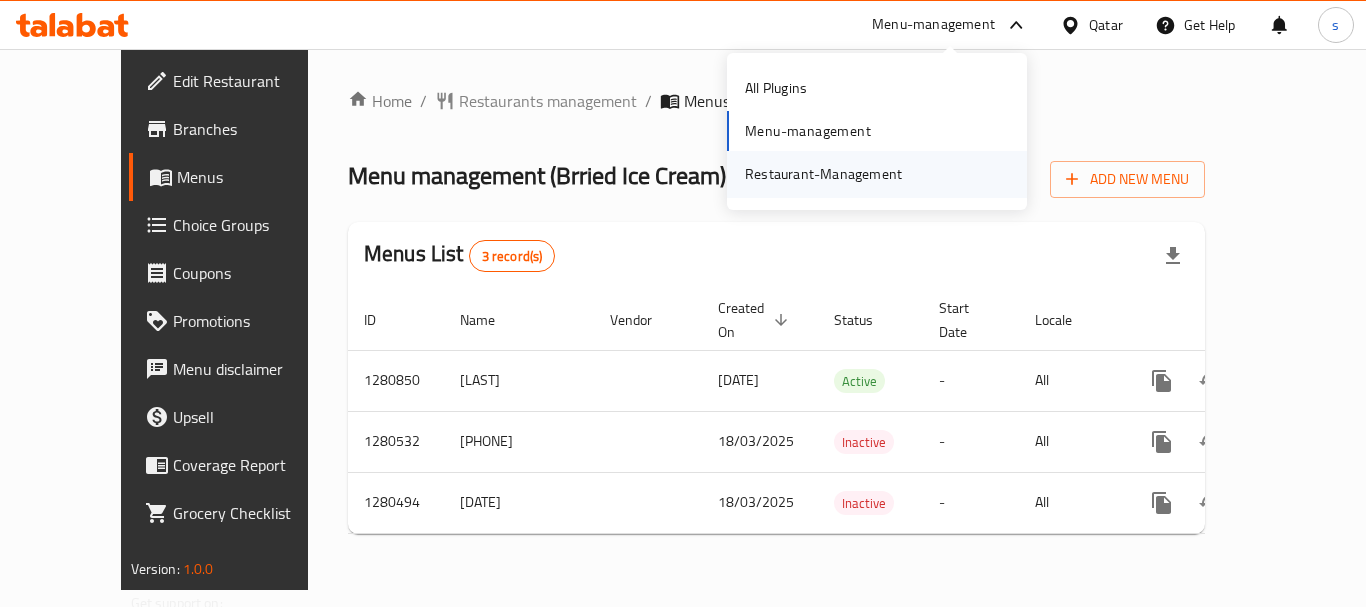 click on "Restaurant-Management" at bounding box center (823, 174) 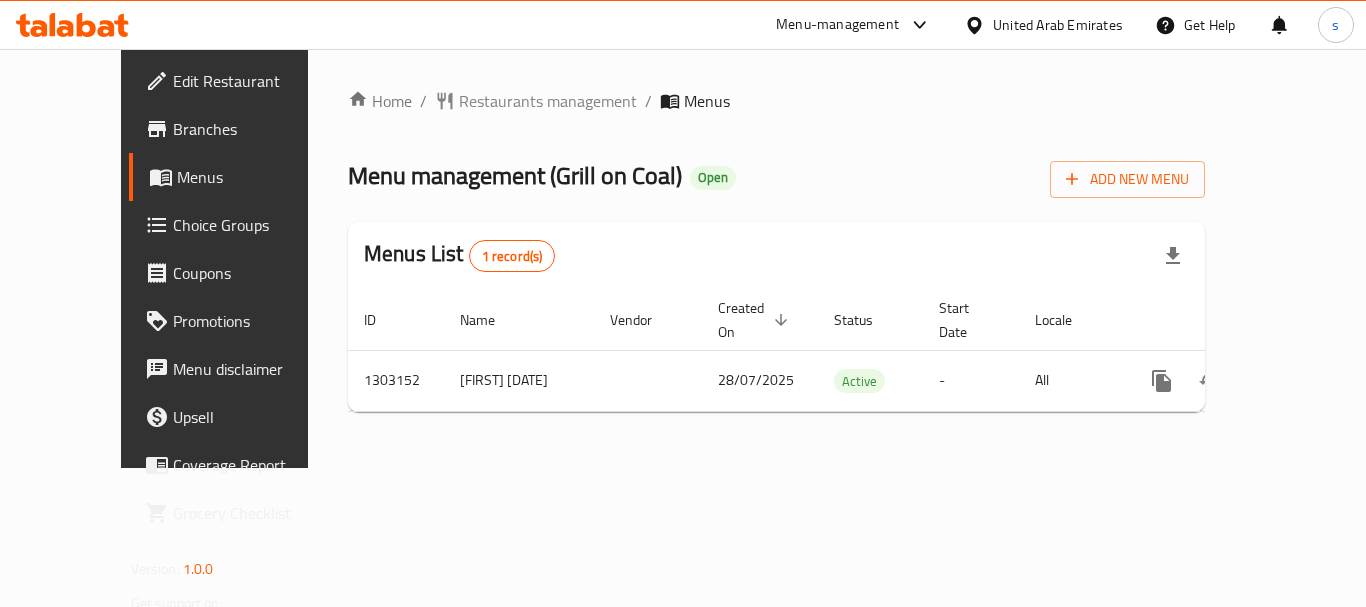 scroll, scrollTop: 0, scrollLeft: 0, axis: both 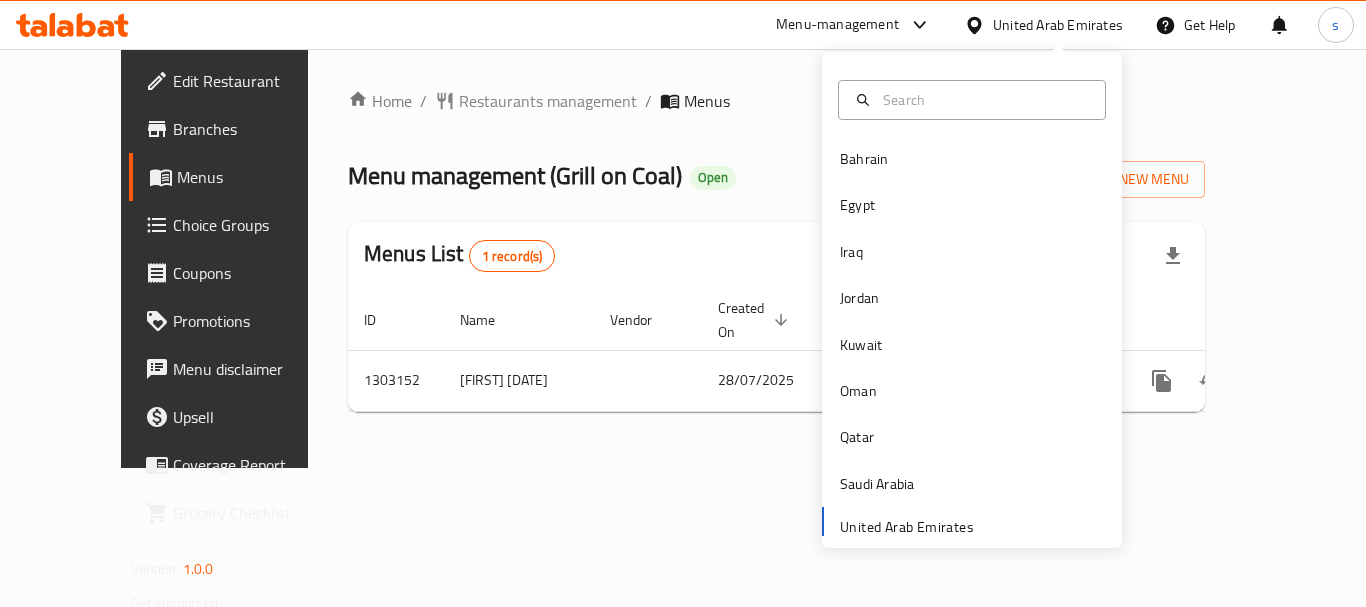 click on "Bahrain Egypt Iraq Jordan Kuwait Oman Qatar Saudi Arabia United Arab Emirates" at bounding box center (972, 341) 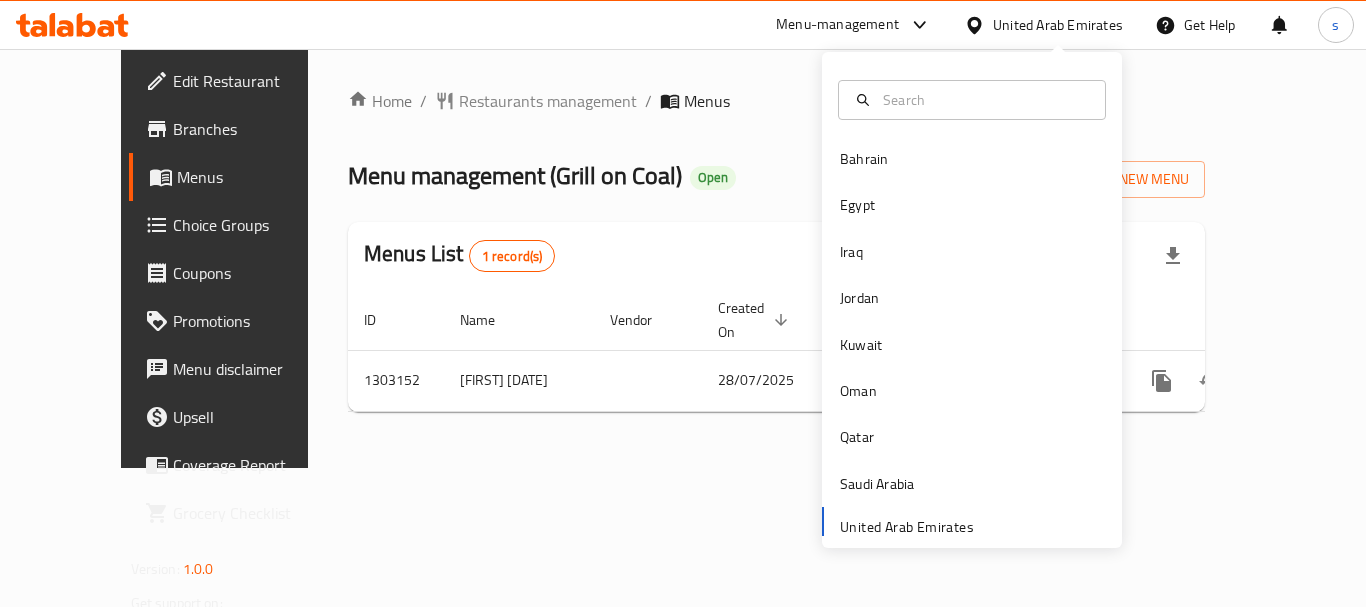 click on "Bahrain Egypt Iraq Jordan Kuwait Oman Qatar Saudi Arabia United Arab Emirates" at bounding box center (972, 341) 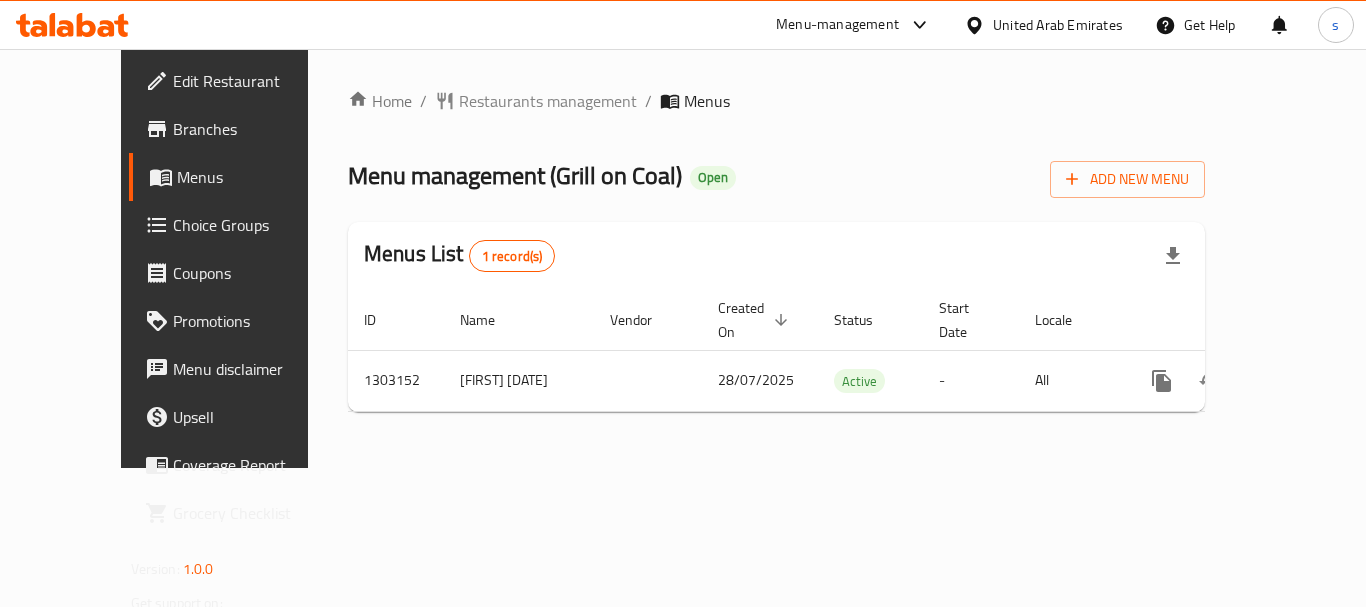 click on "Menu-management" at bounding box center (837, 25) 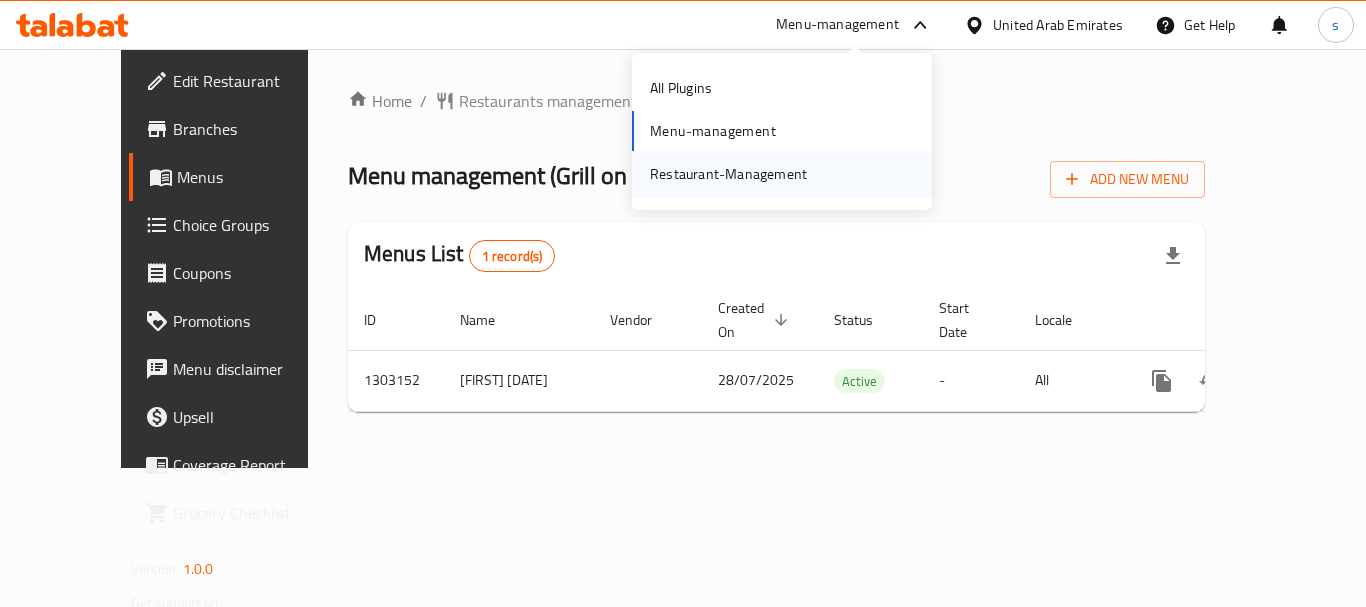 click on "Restaurant-Management" at bounding box center (728, 174) 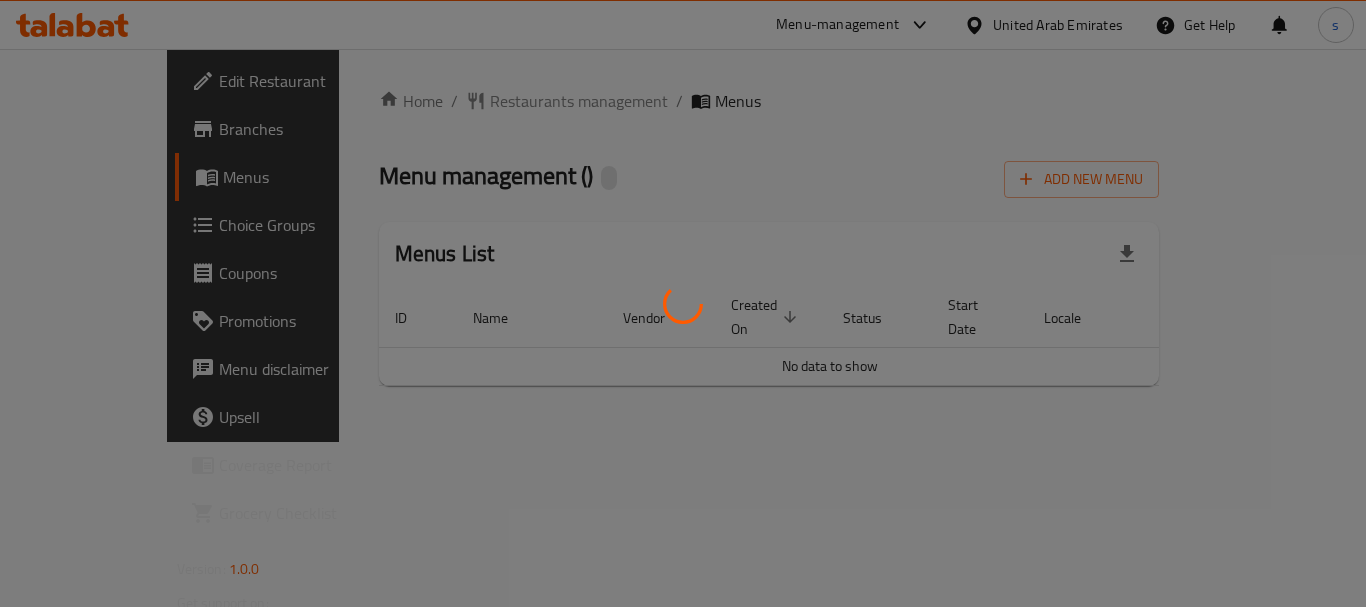 scroll, scrollTop: 0, scrollLeft: 0, axis: both 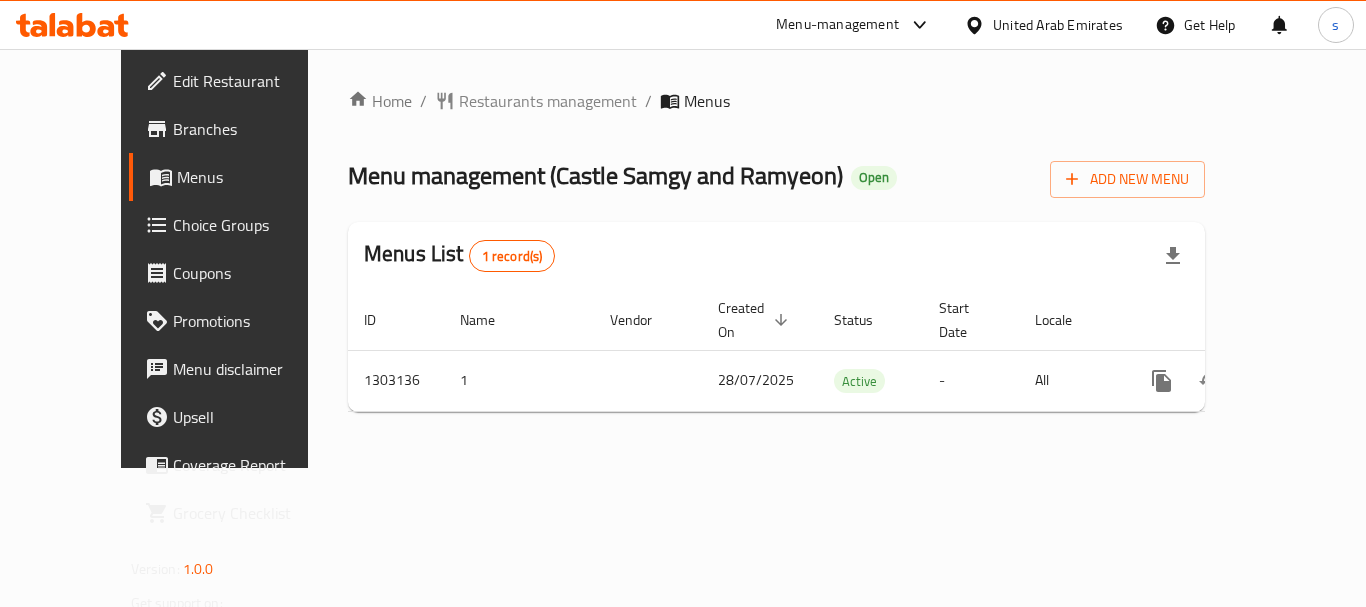 click on "Menu-management" at bounding box center [837, 25] 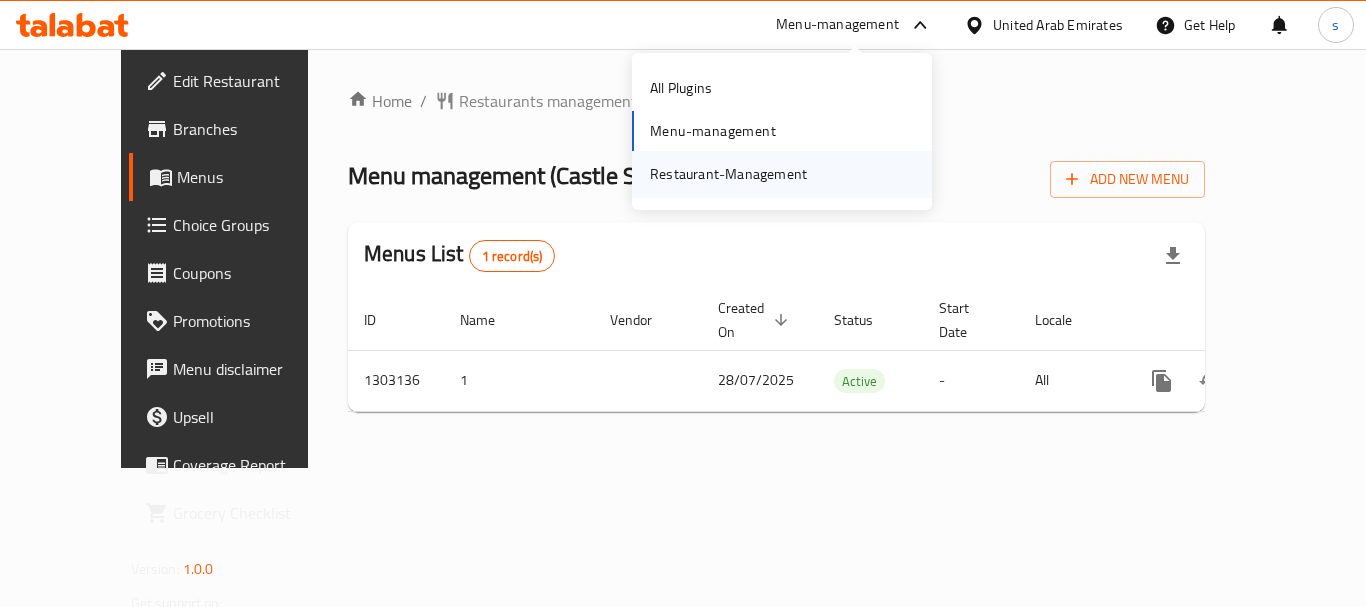 click on "Restaurant-Management" at bounding box center (728, 174) 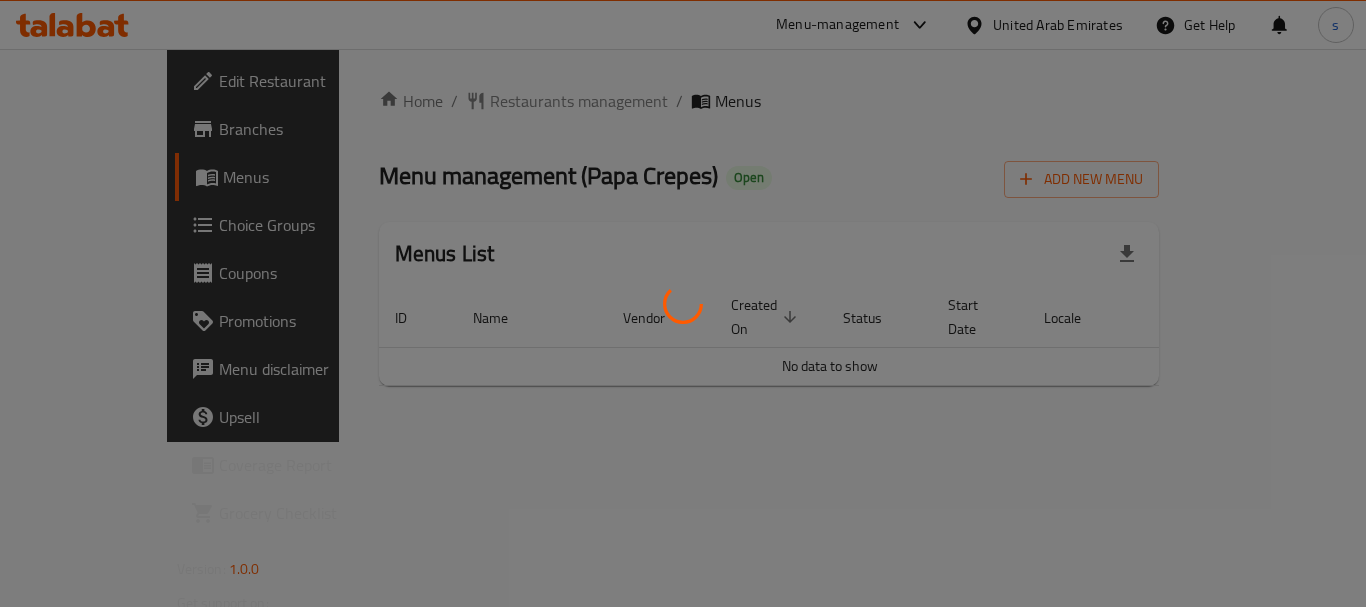 scroll, scrollTop: 0, scrollLeft: 0, axis: both 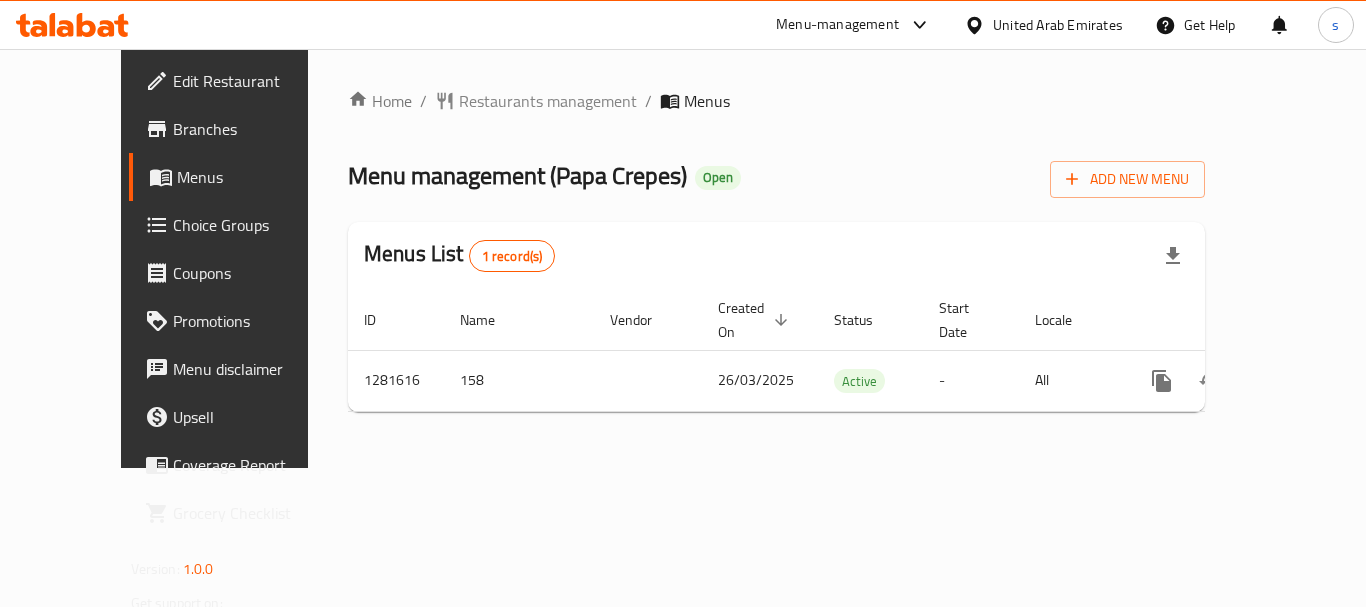 click 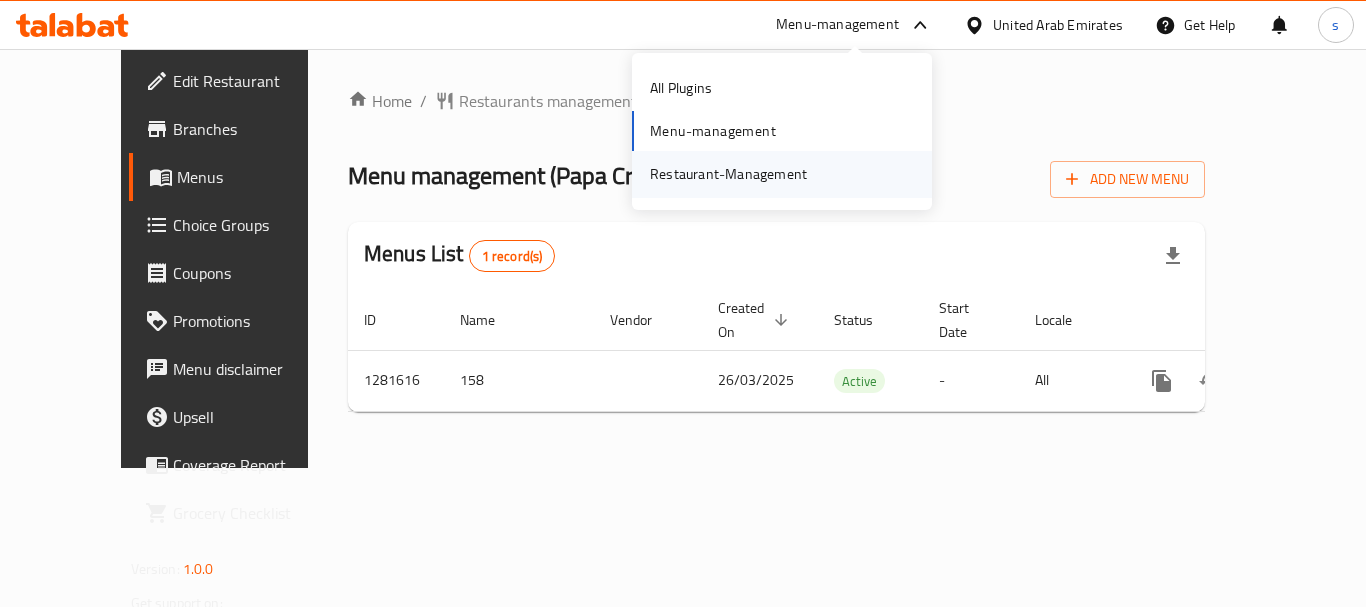 click on "Restaurant-Management" at bounding box center [728, 174] 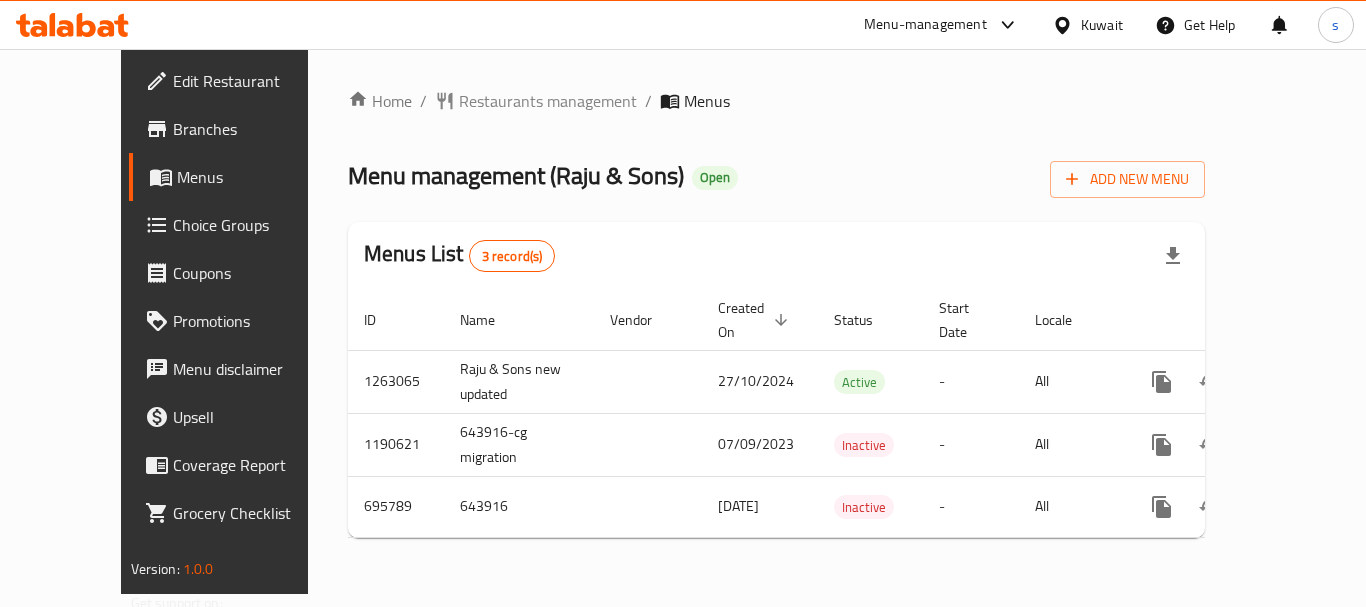 scroll, scrollTop: 0, scrollLeft: 0, axis: both 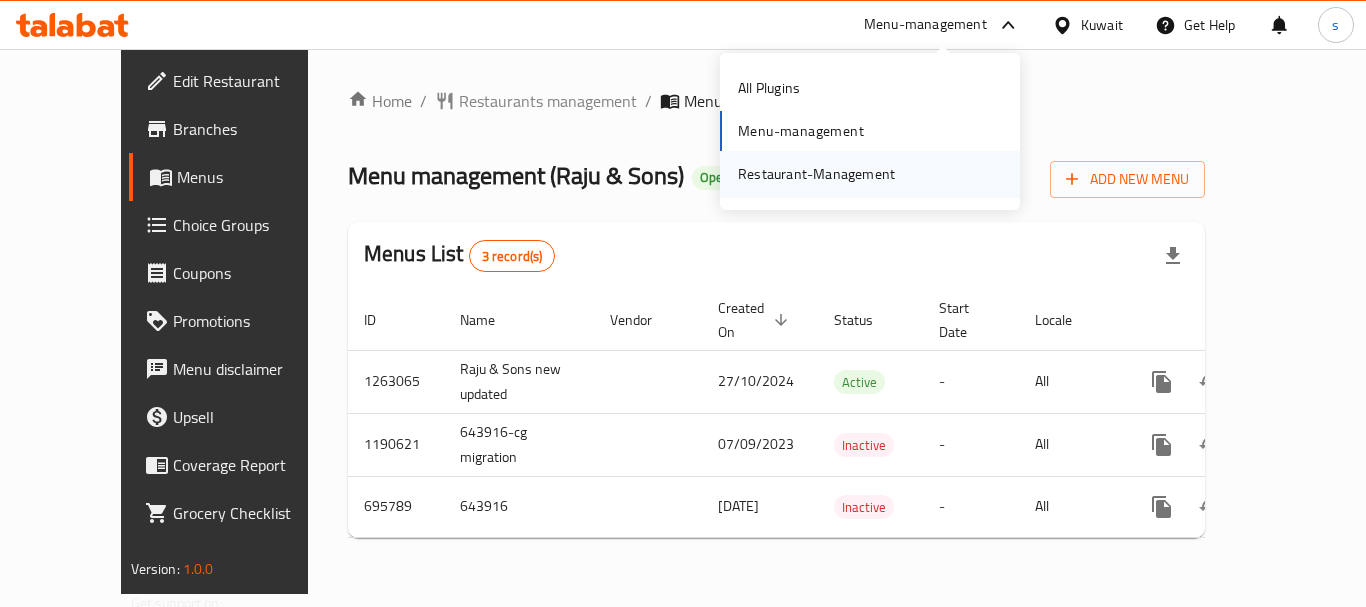 click on "Restaurant-Management" at bounding box center [816, 174] 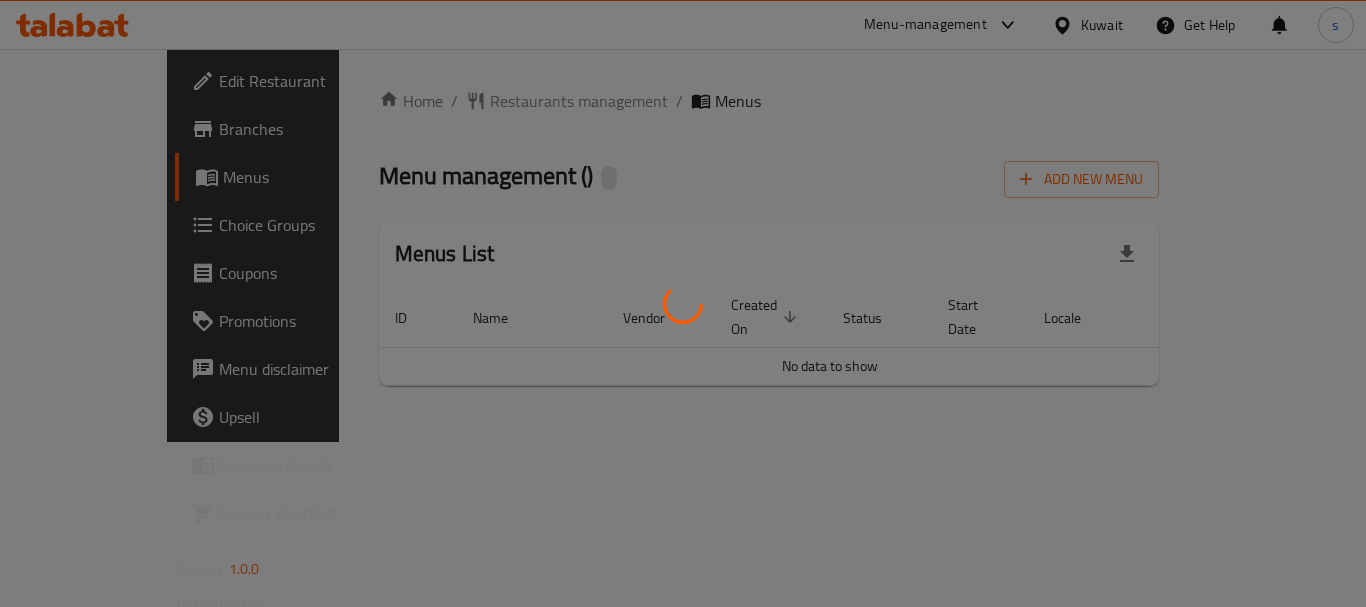 scroll, scrollTop: 0, scrollLeft: 0, axis: both 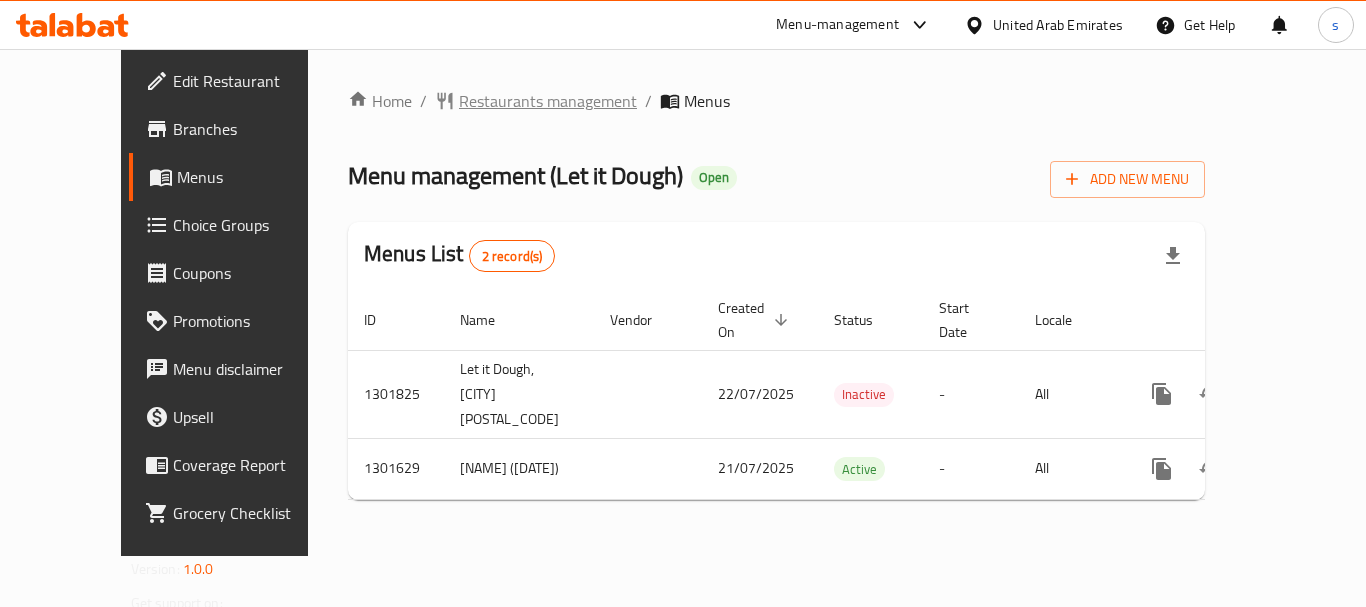 click on "Restaurants management" at bounding box center [548, 101] 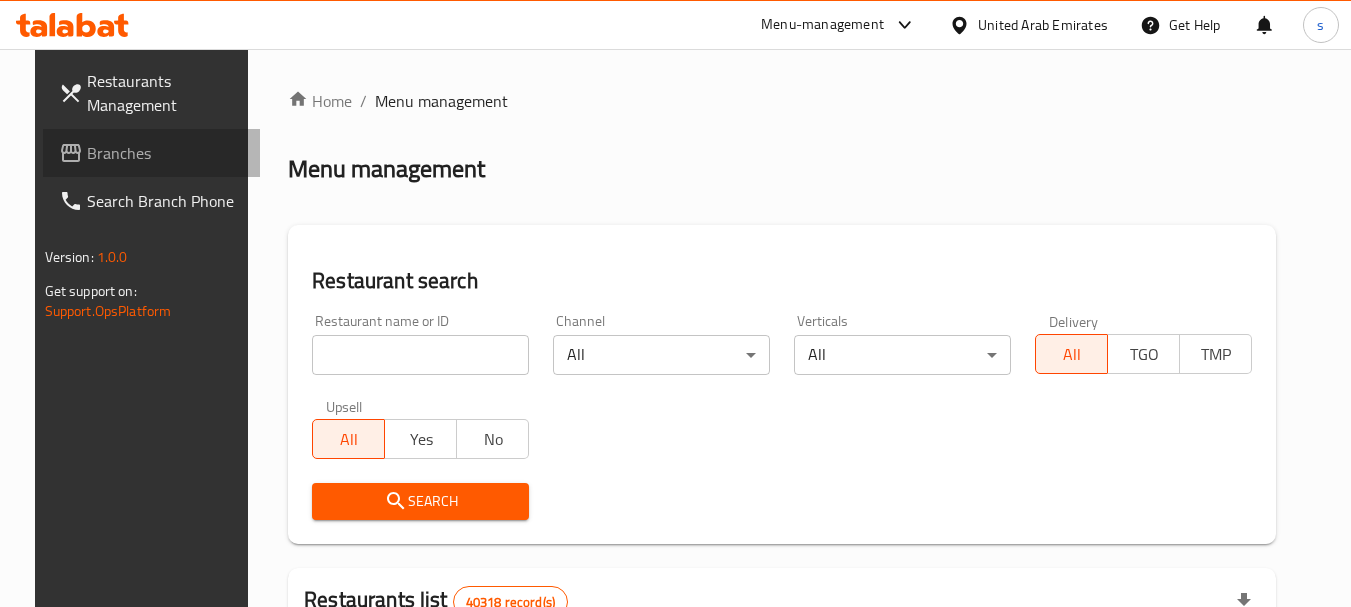click on "Branches" at bounding box center [166, 153] 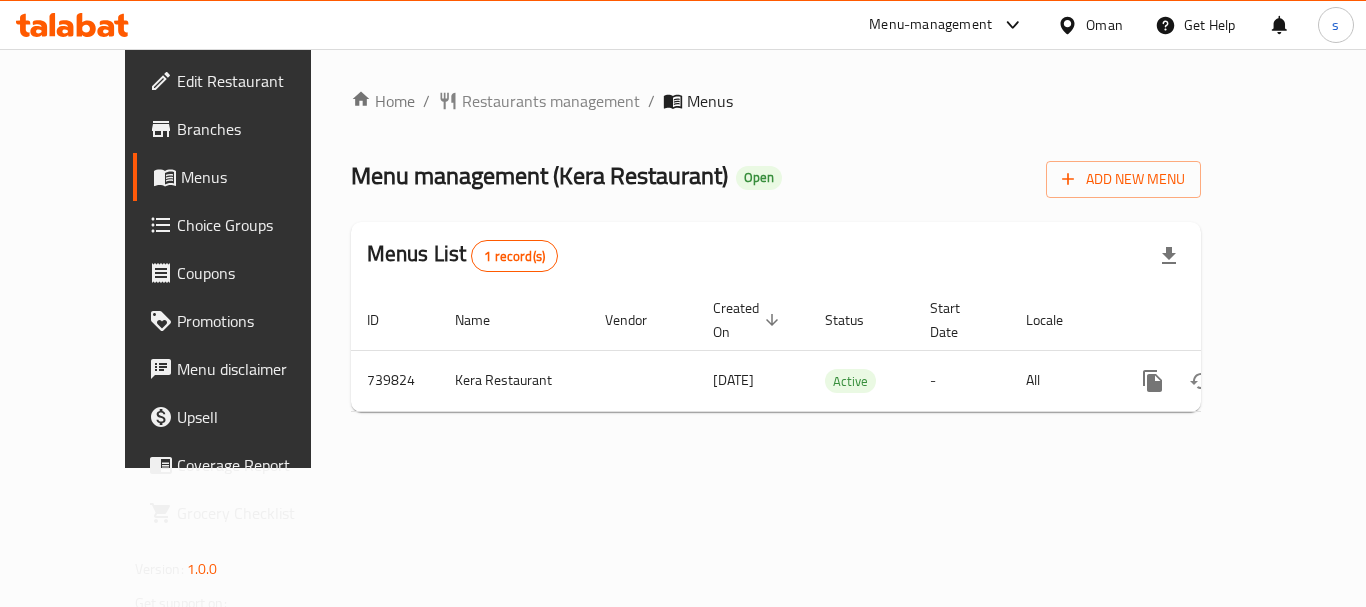 scroll, scrollTop: 0, scrollLeft: 0, axis: both 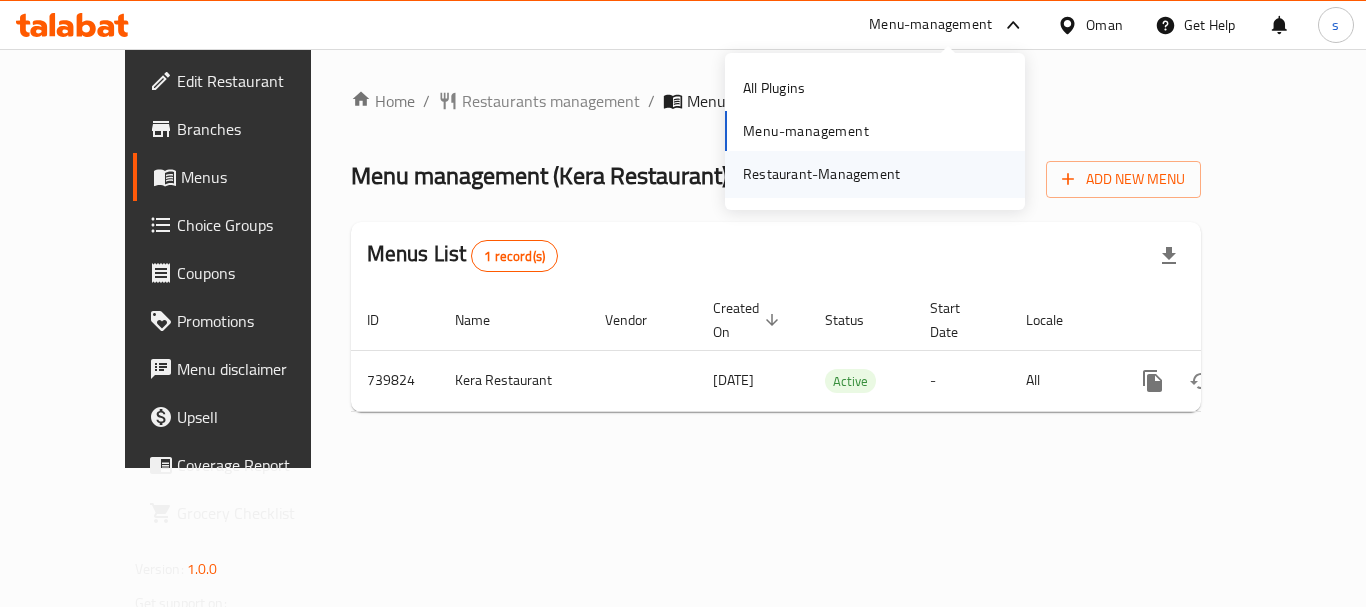 click on "Restaurant-Management" at bounding box center [821, 174] 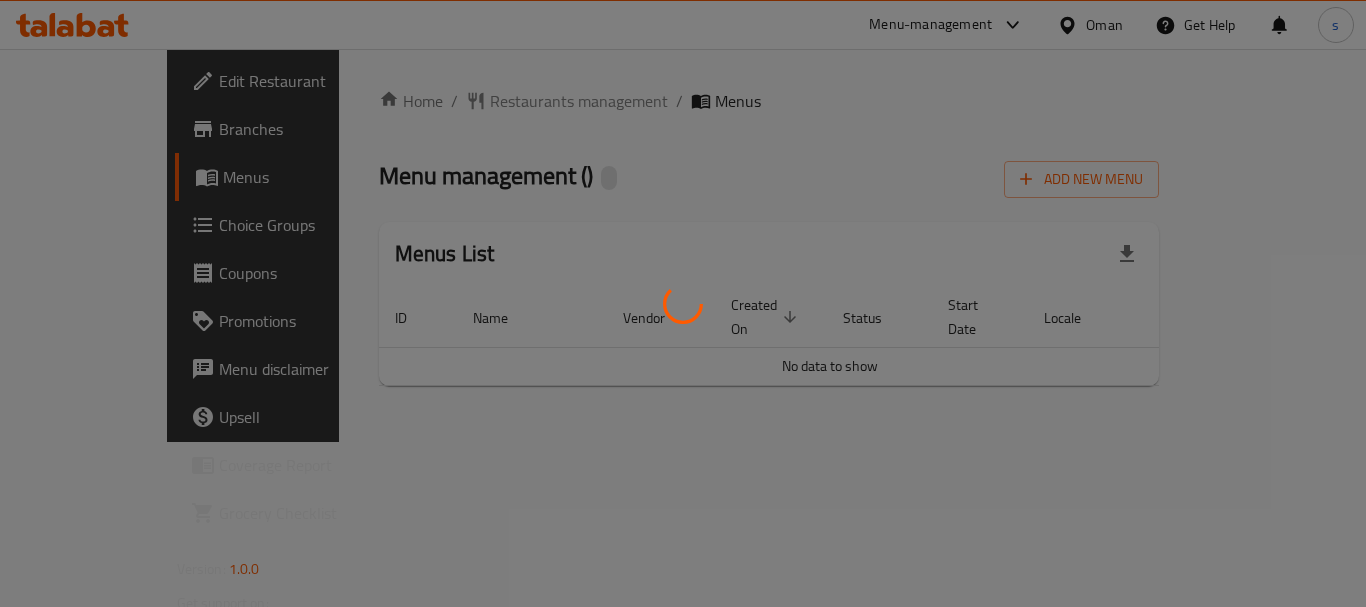 scroll, scrollTop: 0, scrollLeft: 0, axis: both 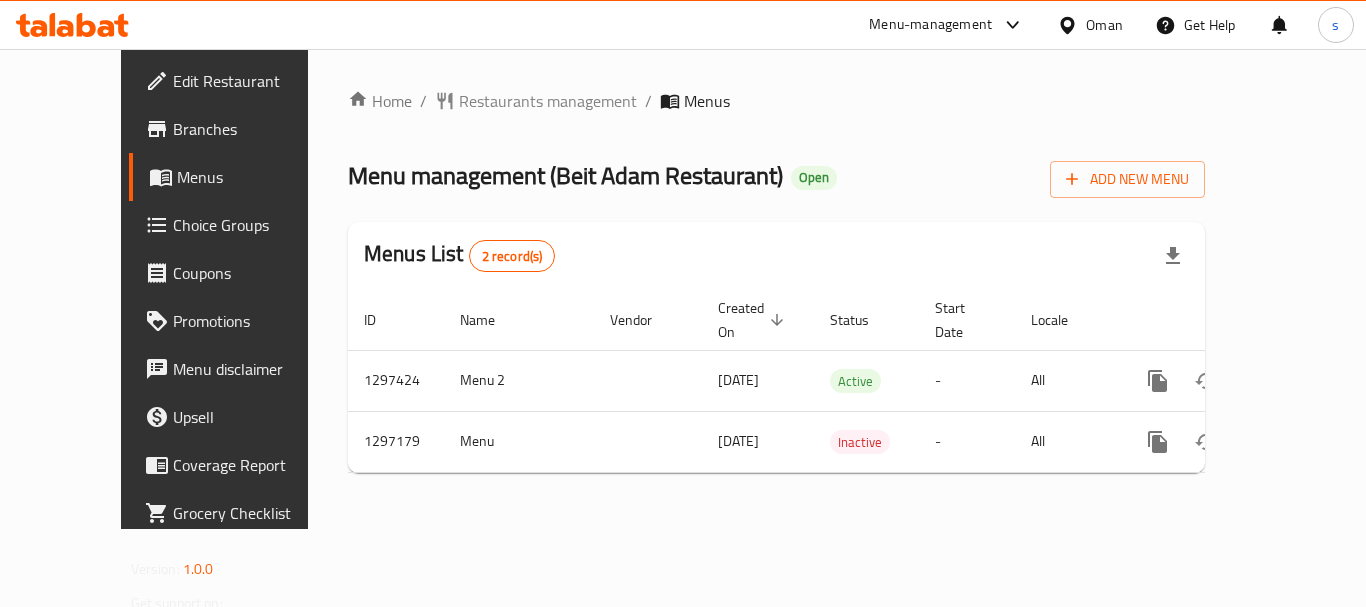 click on "Menu-management" at bounding box center [930, 25] 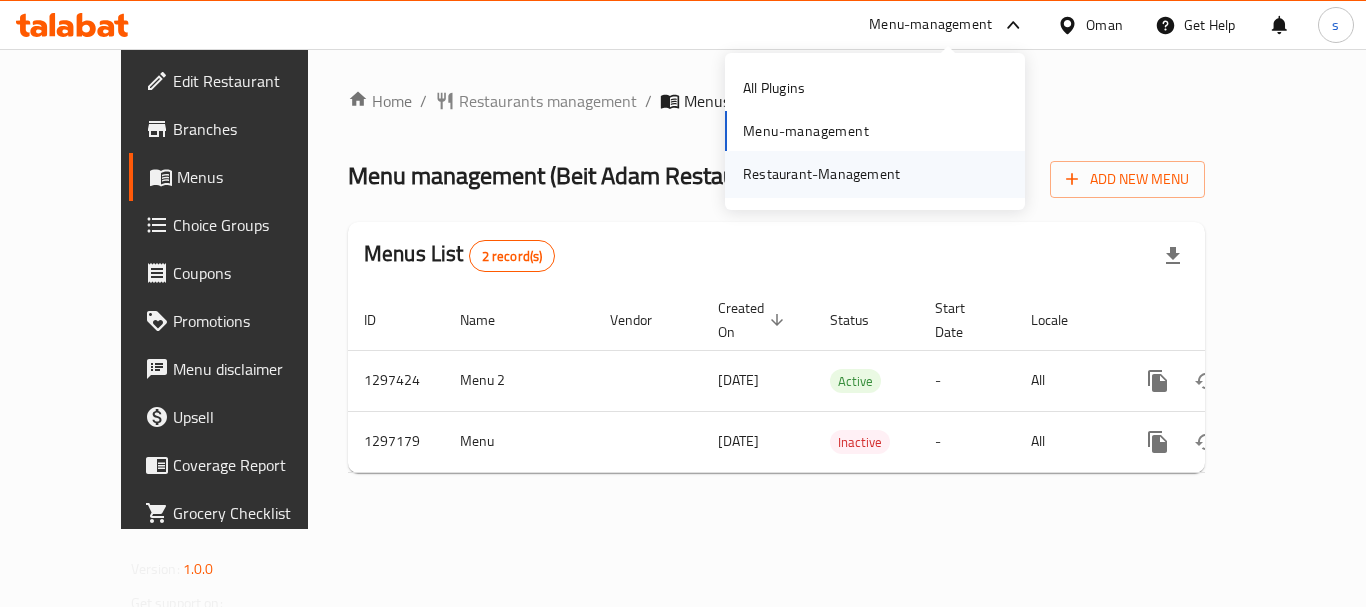 click on "Restaurant-Management" at bounding box center (821, 174) 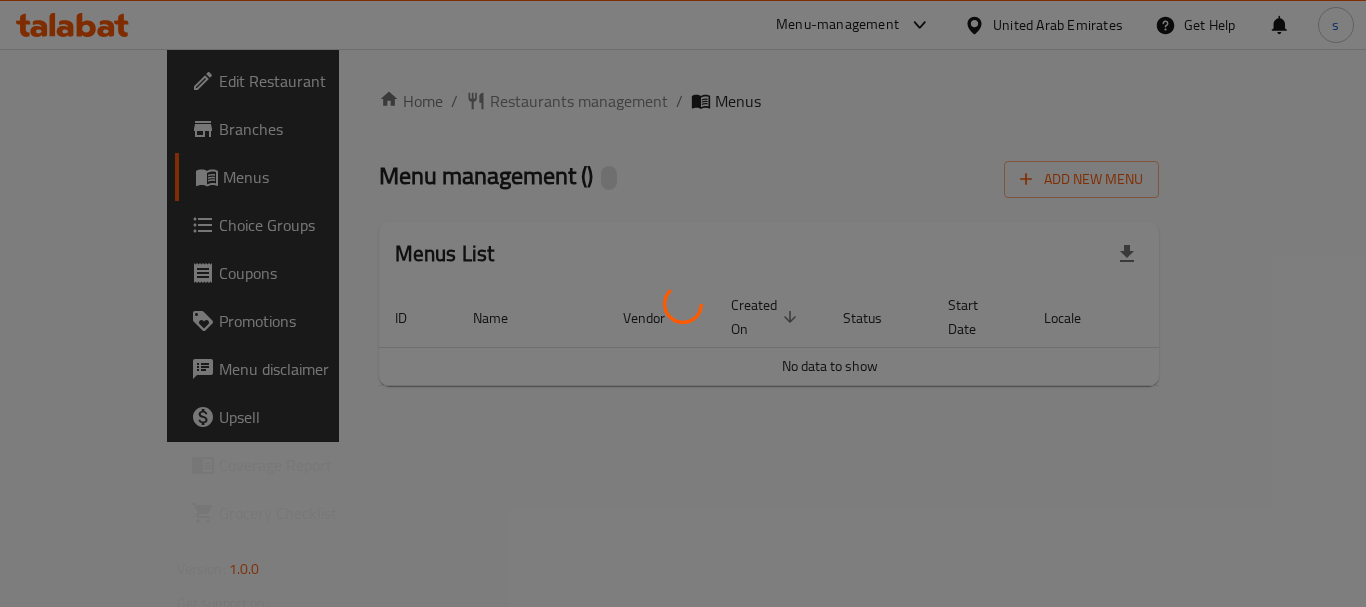 scroll, scrollTop: 0, scrollLeft: 0, axis: both 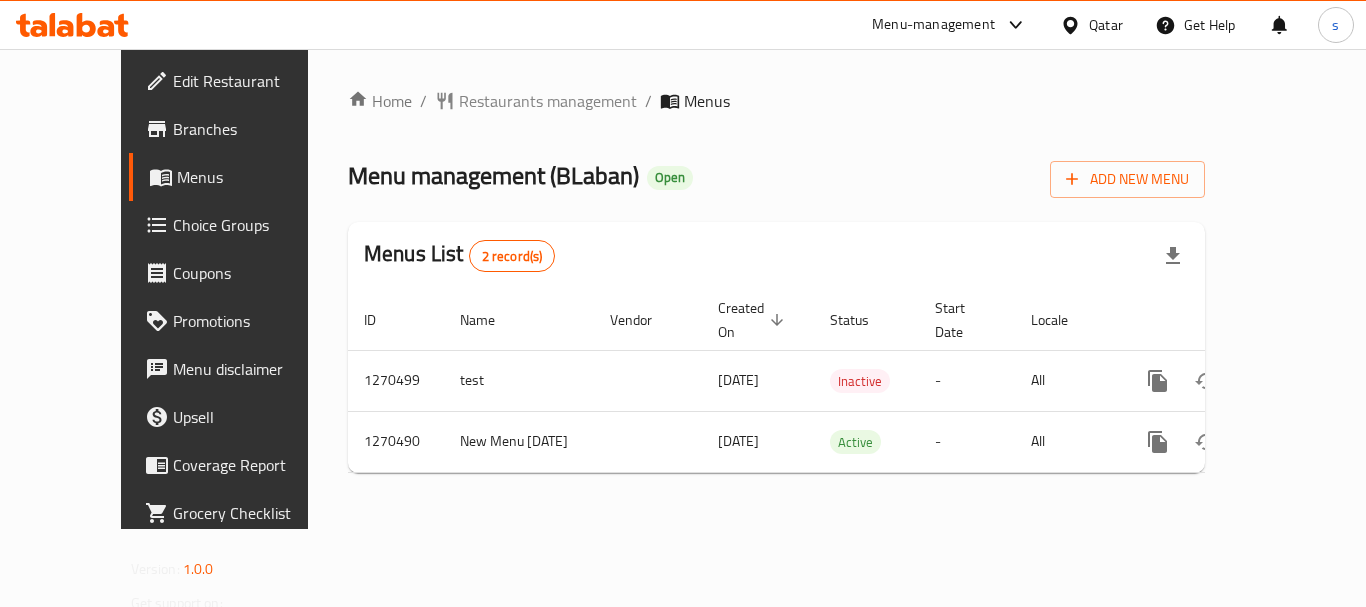click on "Menu-management" at bounding box center [933, 25] 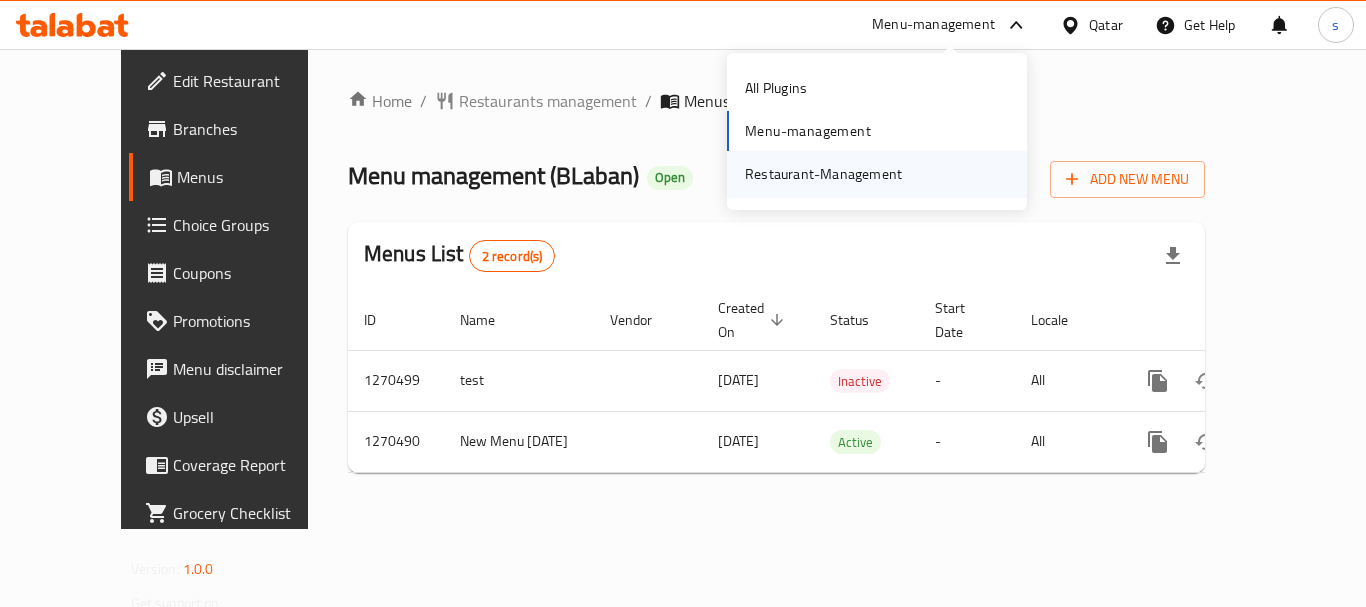 click on "Restaurant-Management" at bounding box center [823, 174] 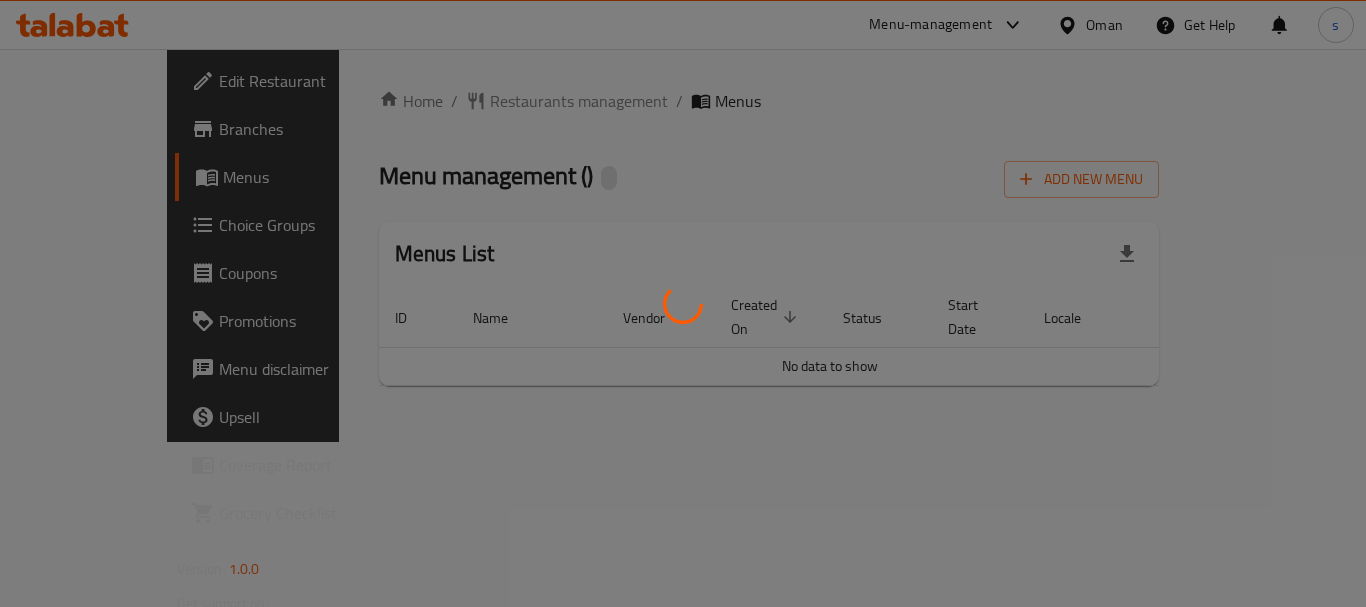scroll, scrollTop: 0, scrollLeft: 0, axis: both 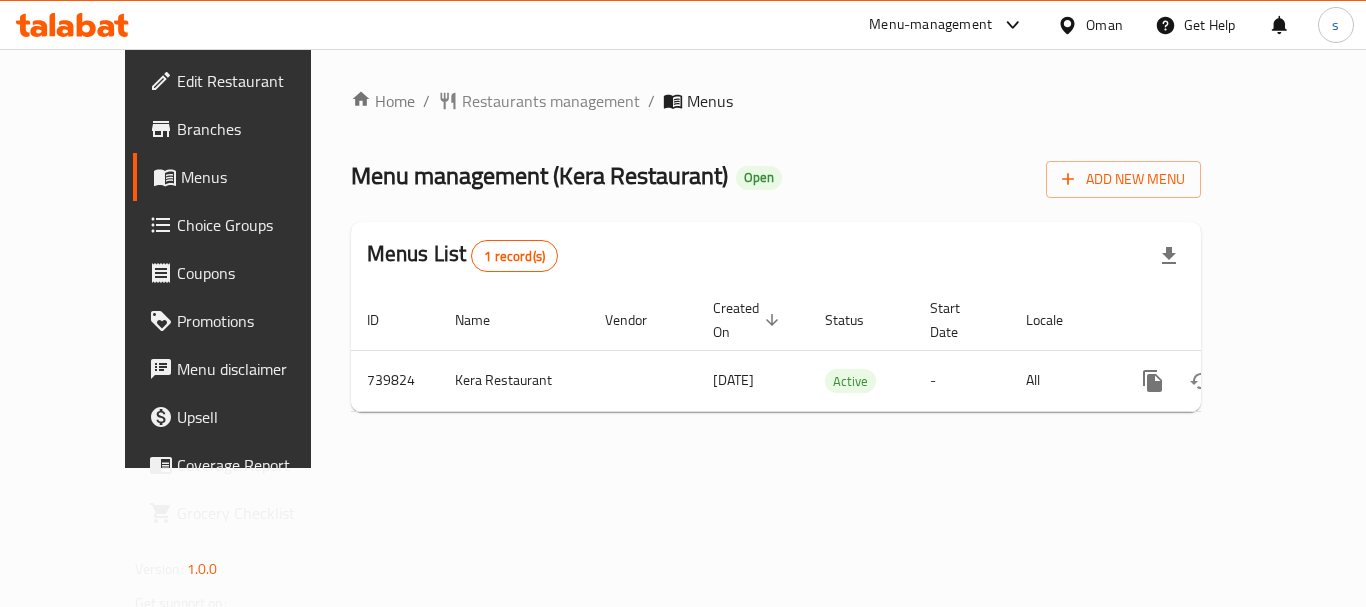 click on "Menu-management" at bounding box center (930, 25) 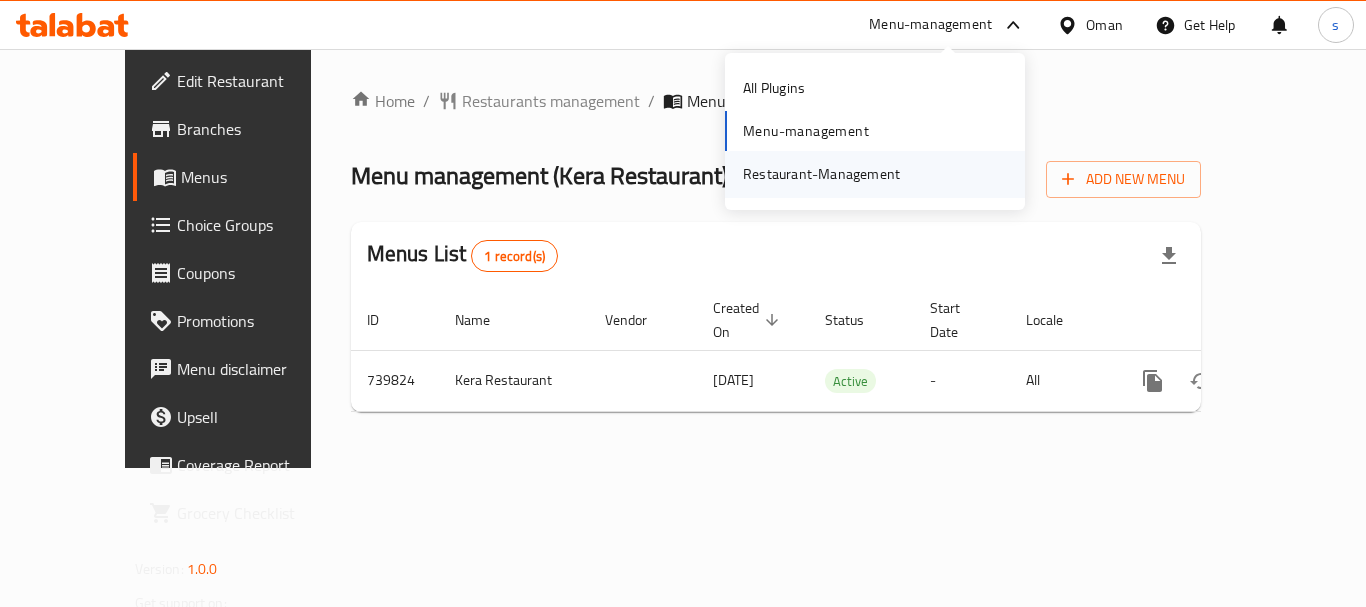 click on "Restaurant-Management" at bounding box center (821, 174) 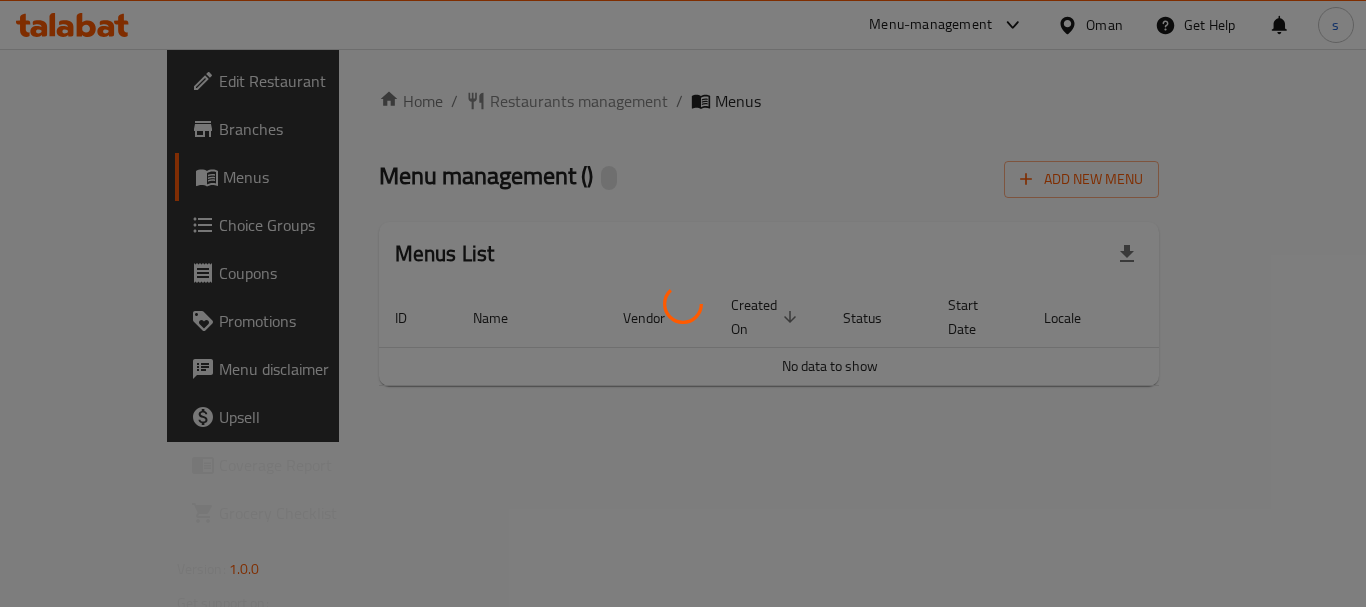 scroll, scrollTop: 0, scrollLeft: 0, axis: both 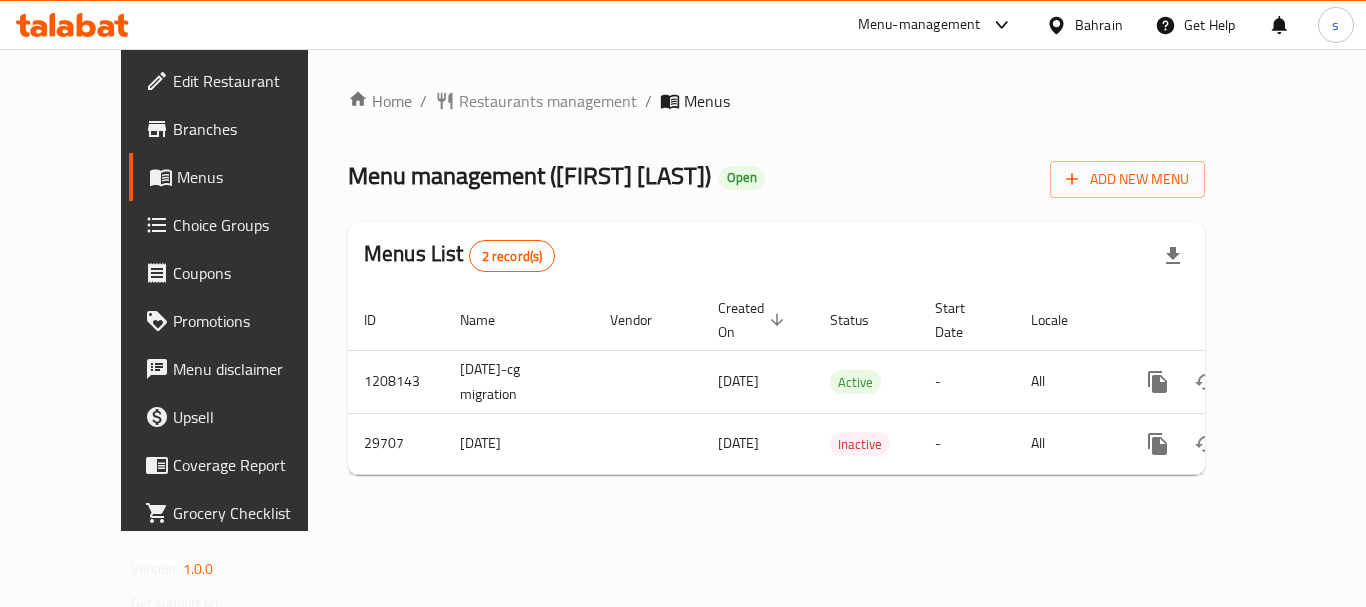 click on "Menu-management" at bounding box center (919, 25) 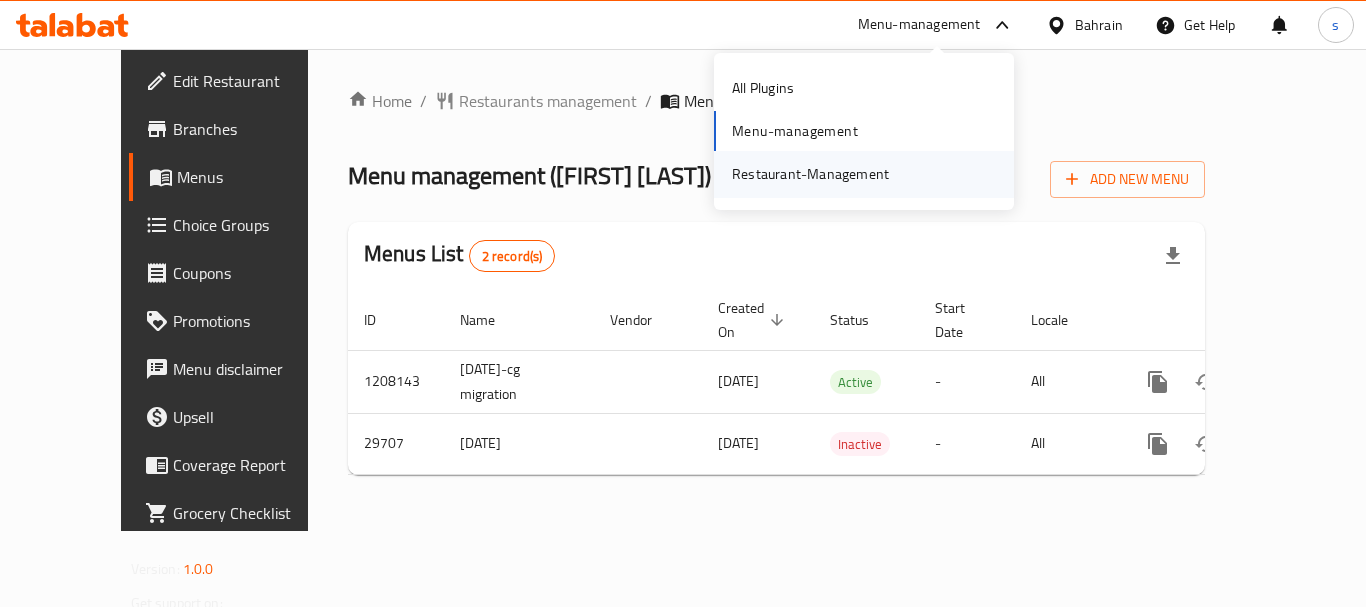 click on "Restaurant-Management" at bounding box center [810, 174] 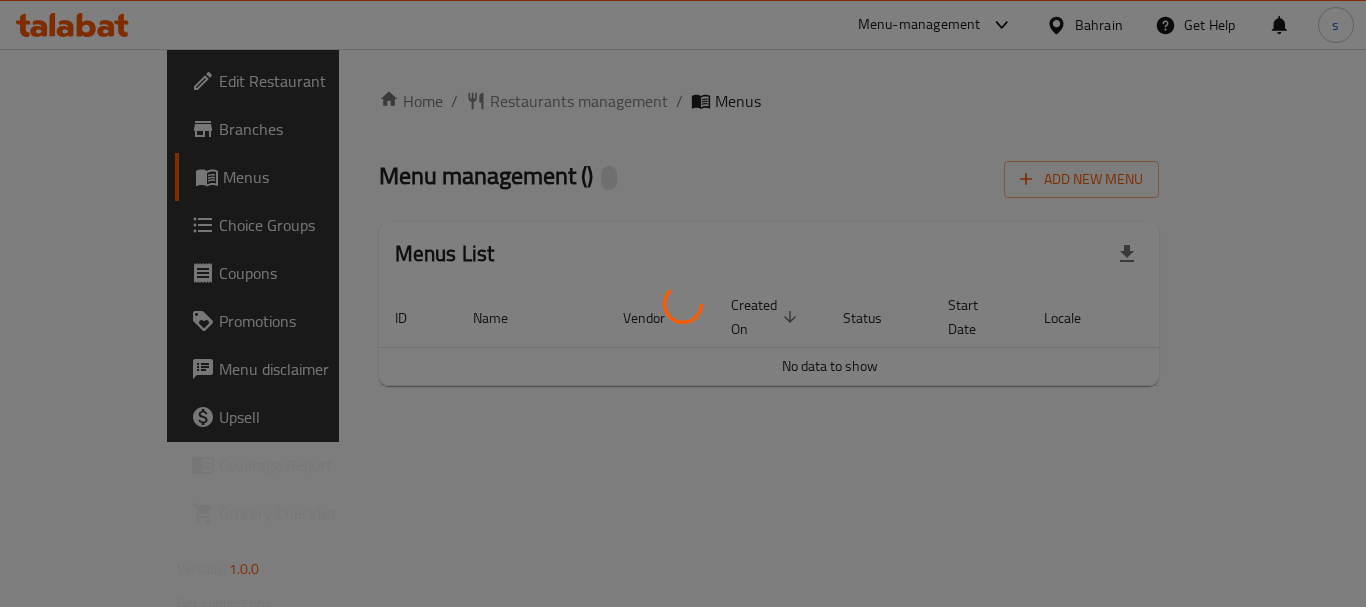 scroll, scrollTop: 0, scrollLeft: 0, axis: both 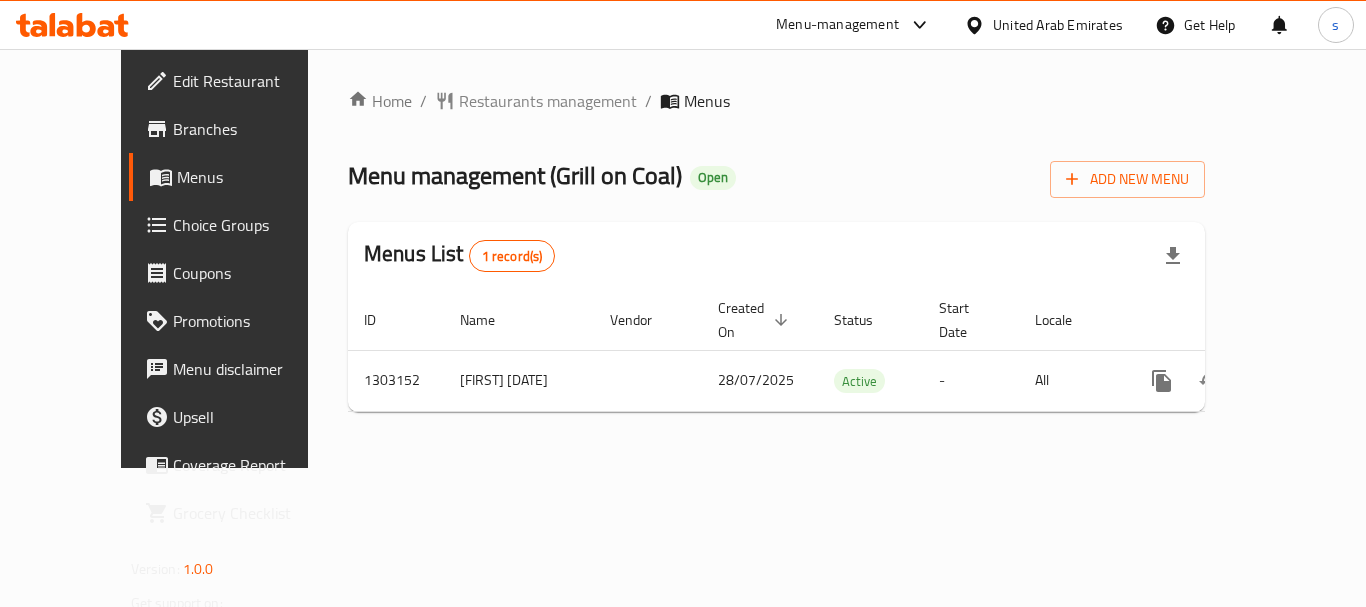 click 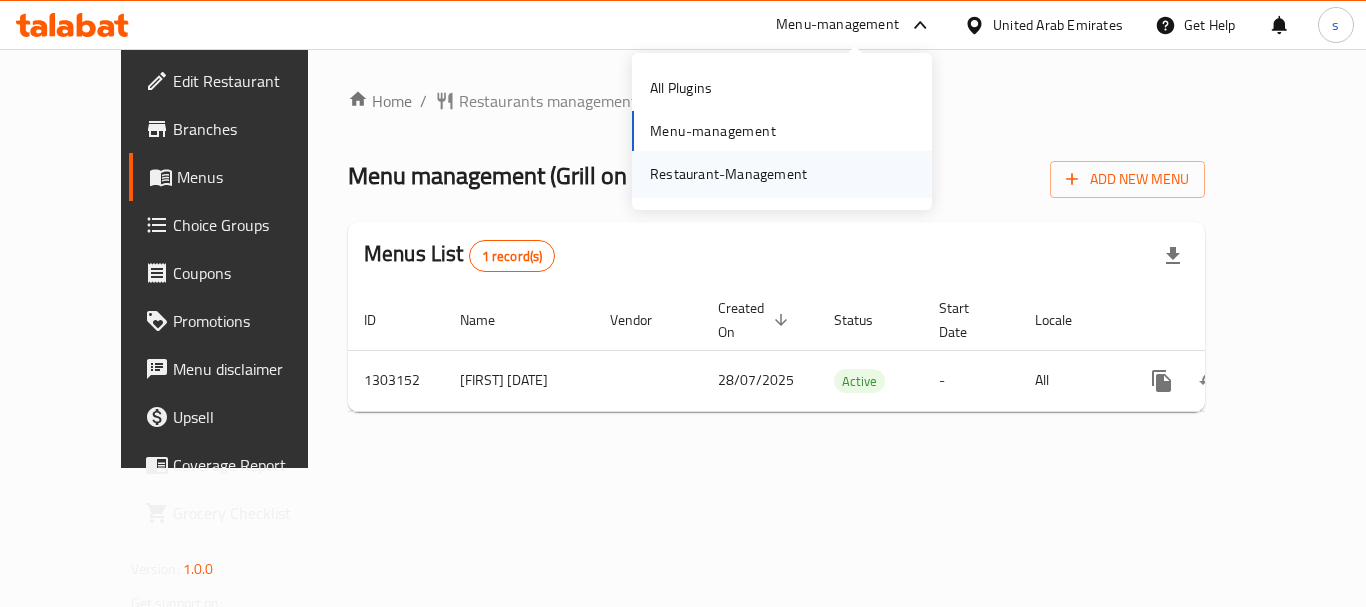 click on "Restaurant-Management" at bounding box center (728, 174) 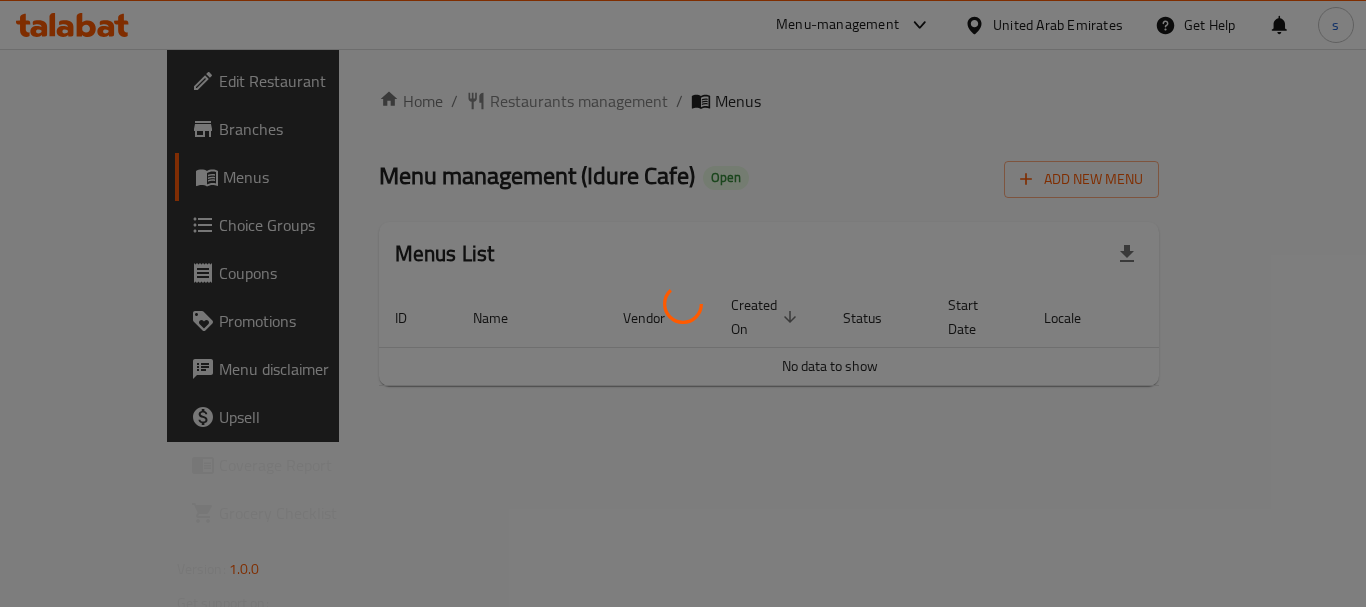 scroll, scrollTop: 0, scrollLeft: 0, axis: both 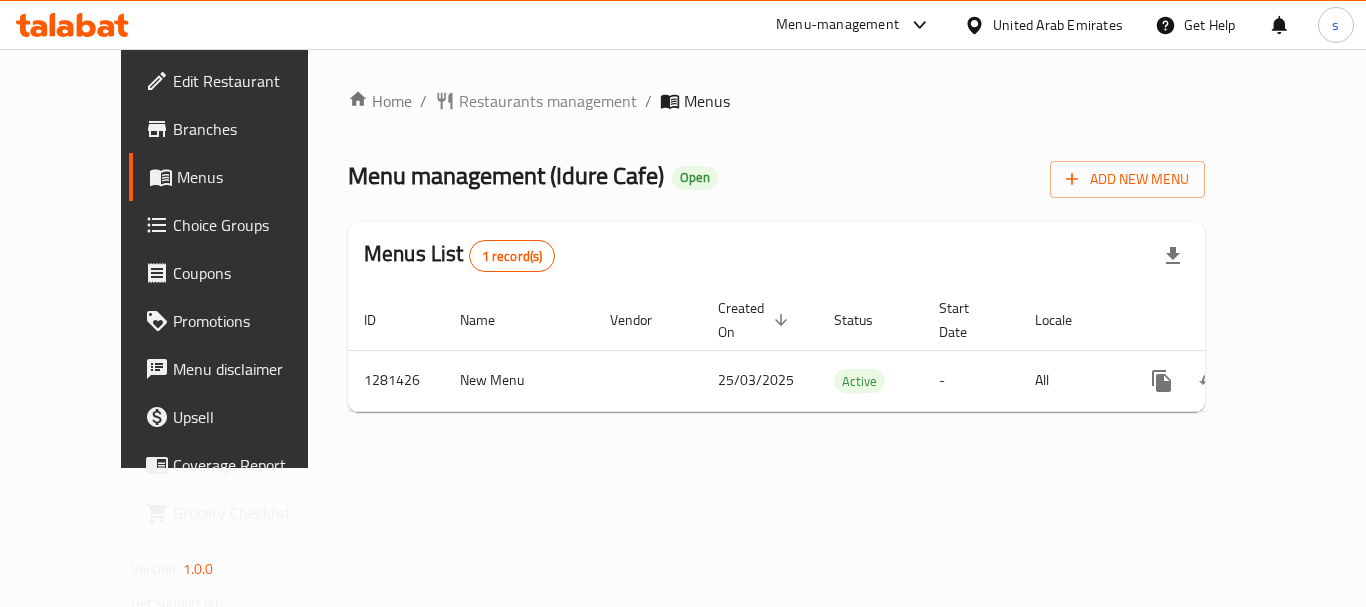 click on "Menu-management" at bounding box center [837, 25] 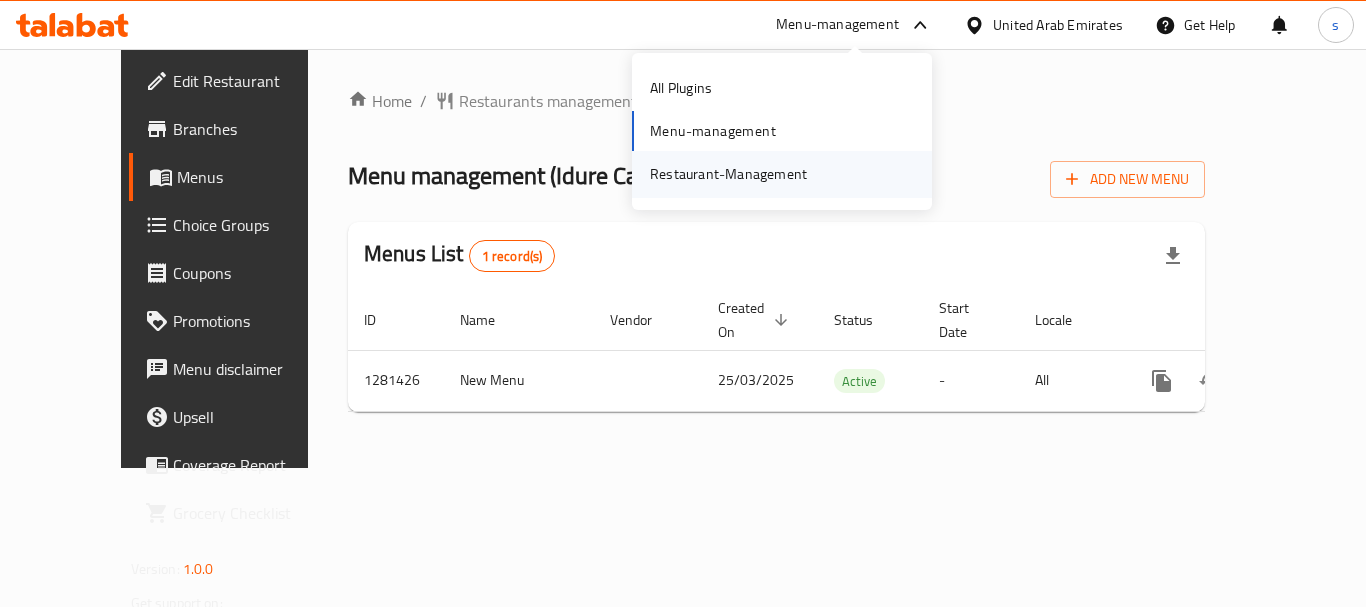 click on "Restaurant-Management" at bounding box center (728, 174) 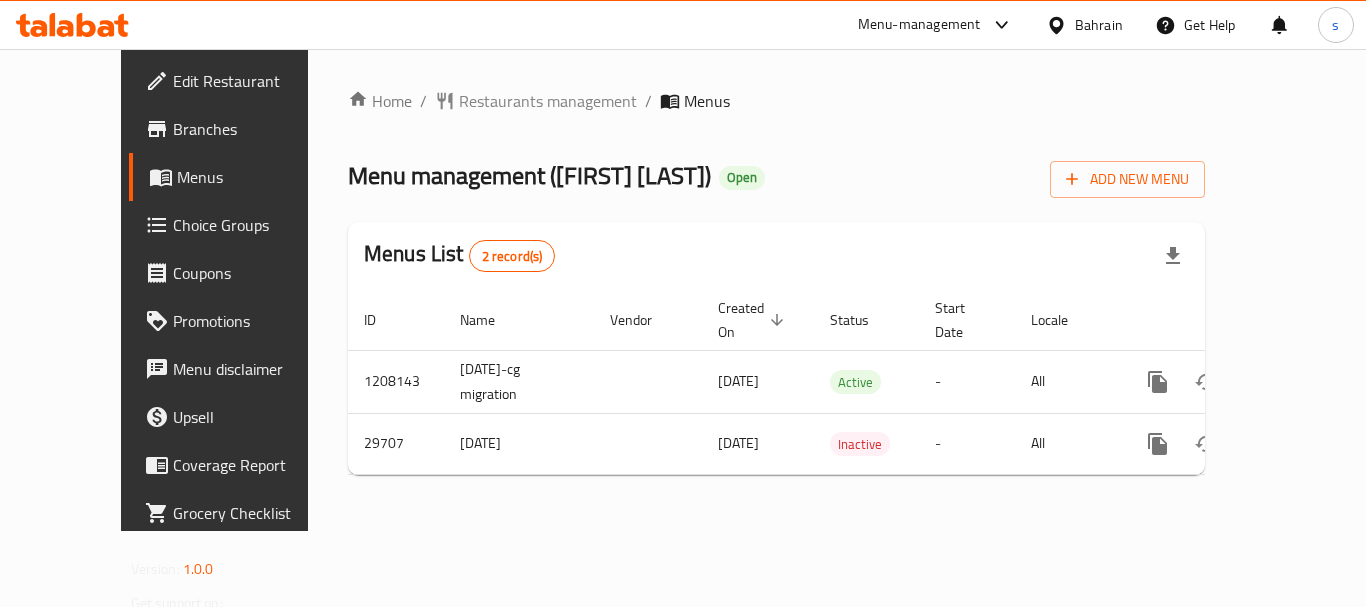 click on "Menu-management" at bounding box center (919, 25) 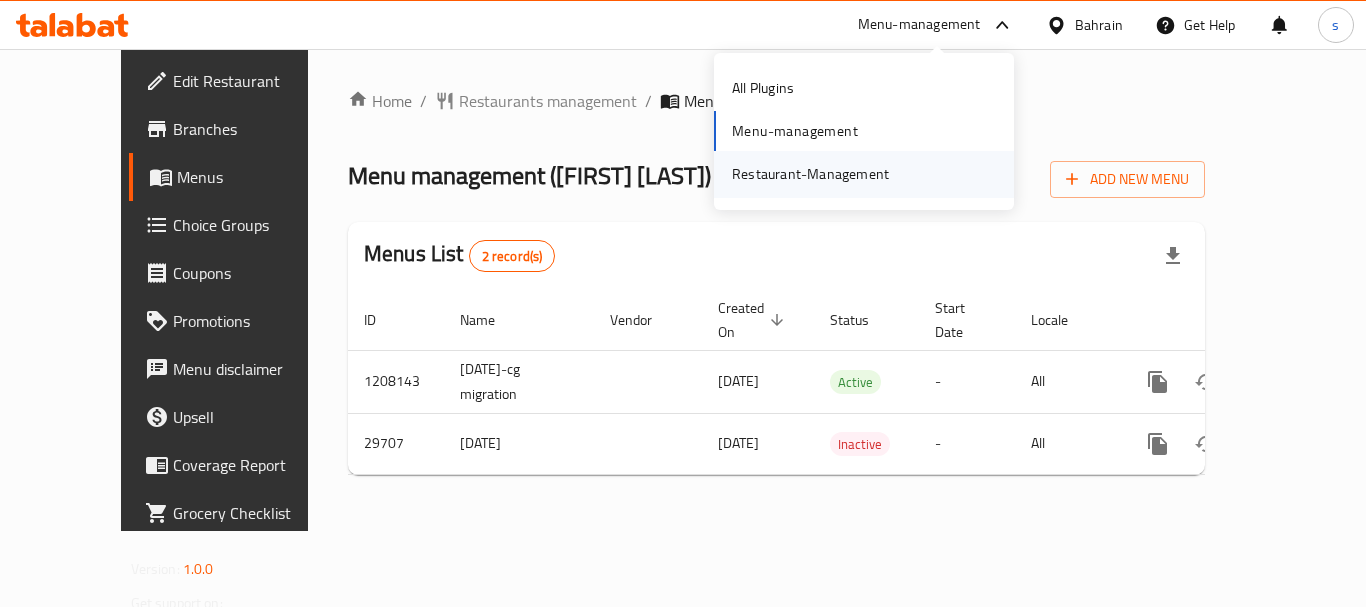 click on "Restaurant-Management" at bounding box center [810, 174] 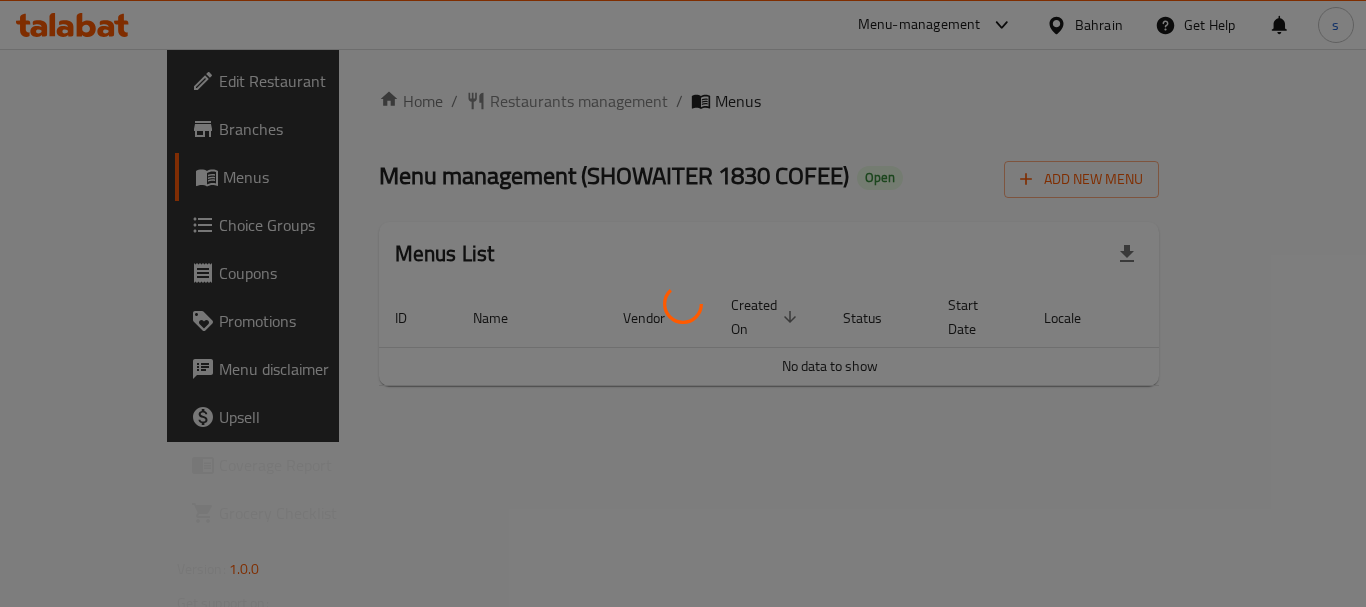 scroll, scrollTop: 0, scrollLeft: 0, axis: both 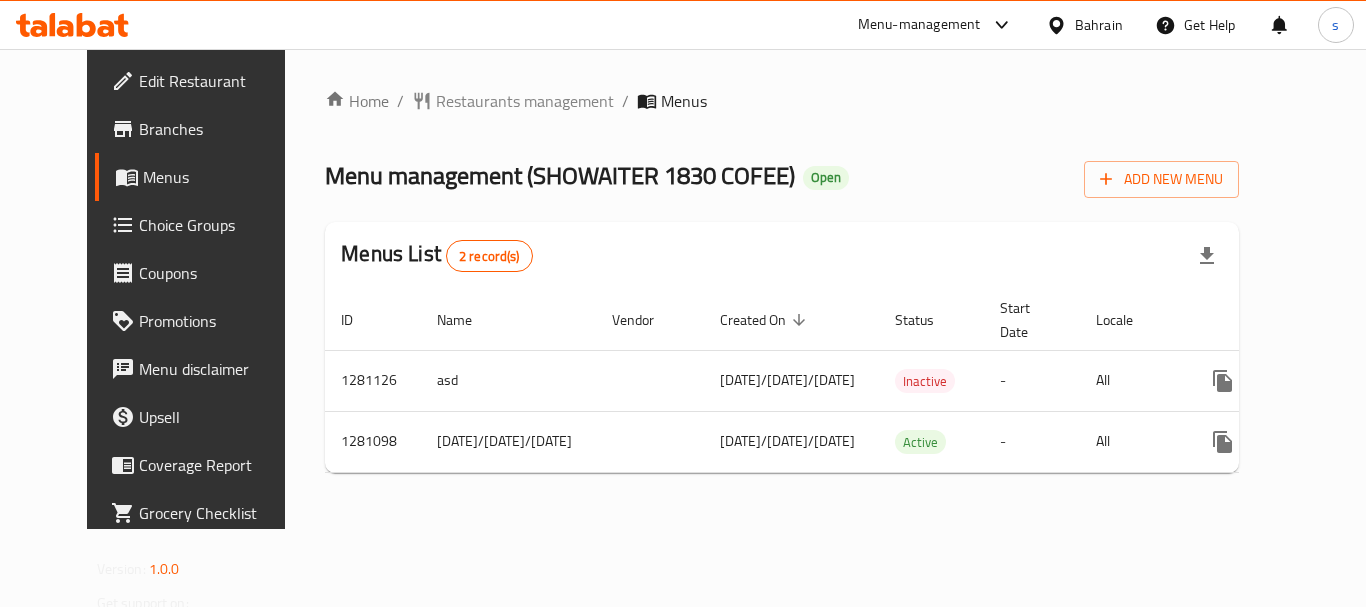 click on "Menu-management" at bounding box center [919, 25] 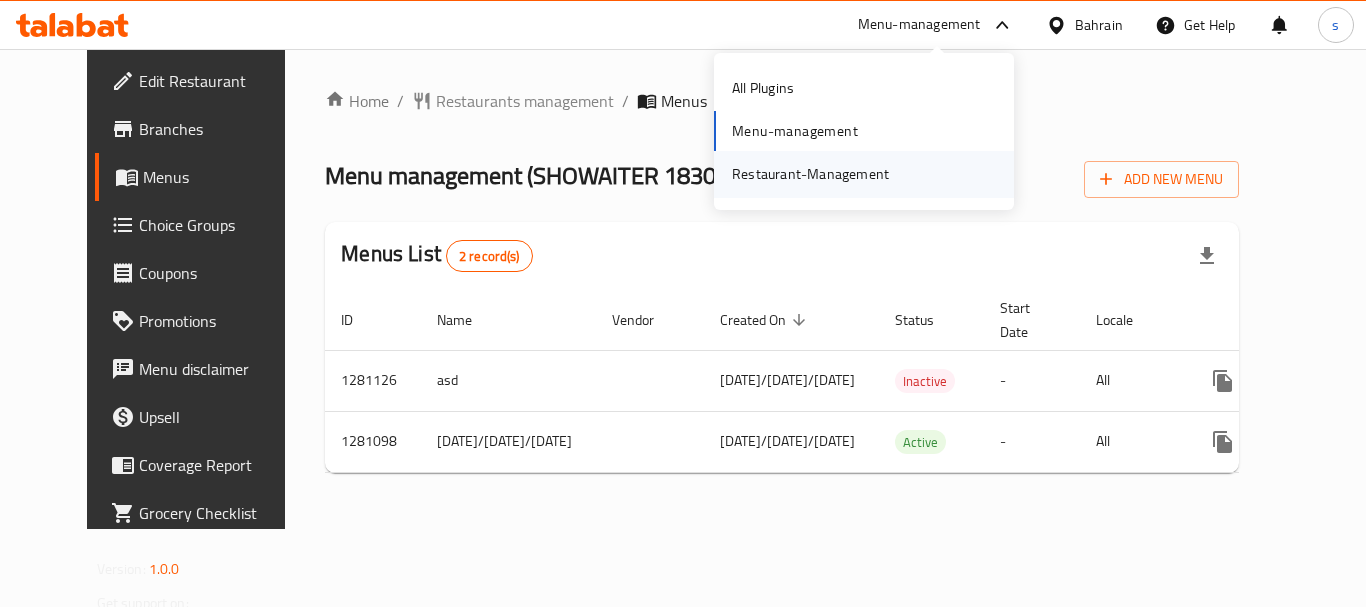click on "Restaurant-Management" at bounding box center [810, 174] 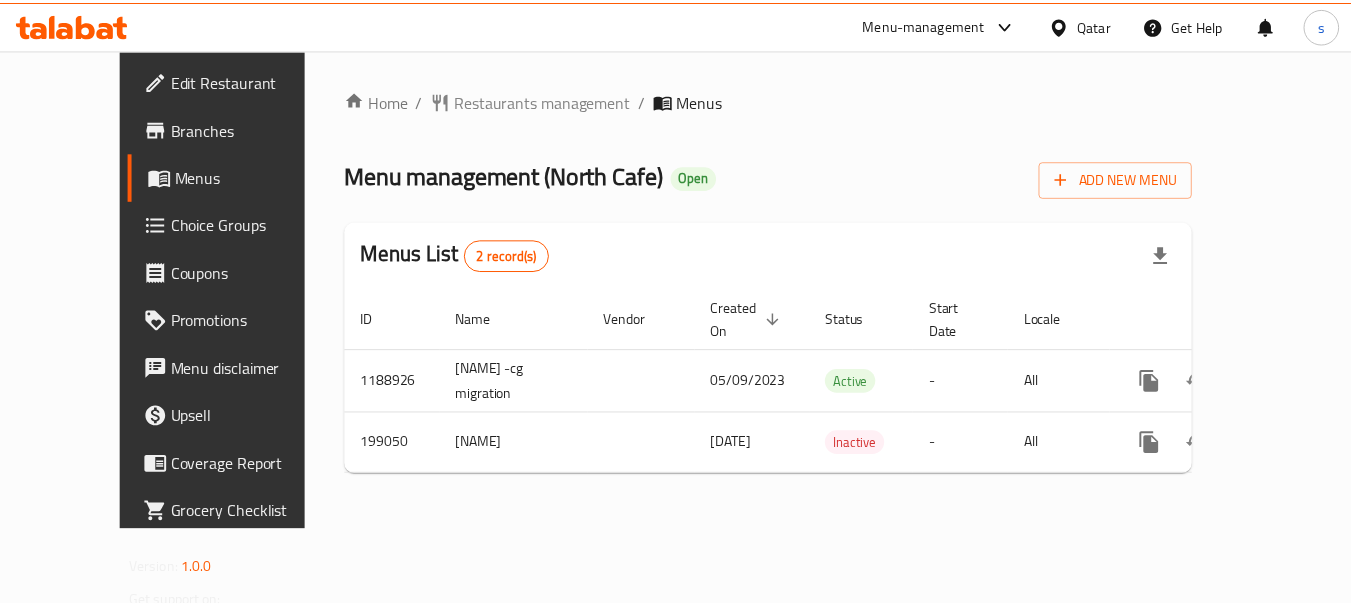 scroll, scrollTop: 0, scrollLeft: 0, axis: both 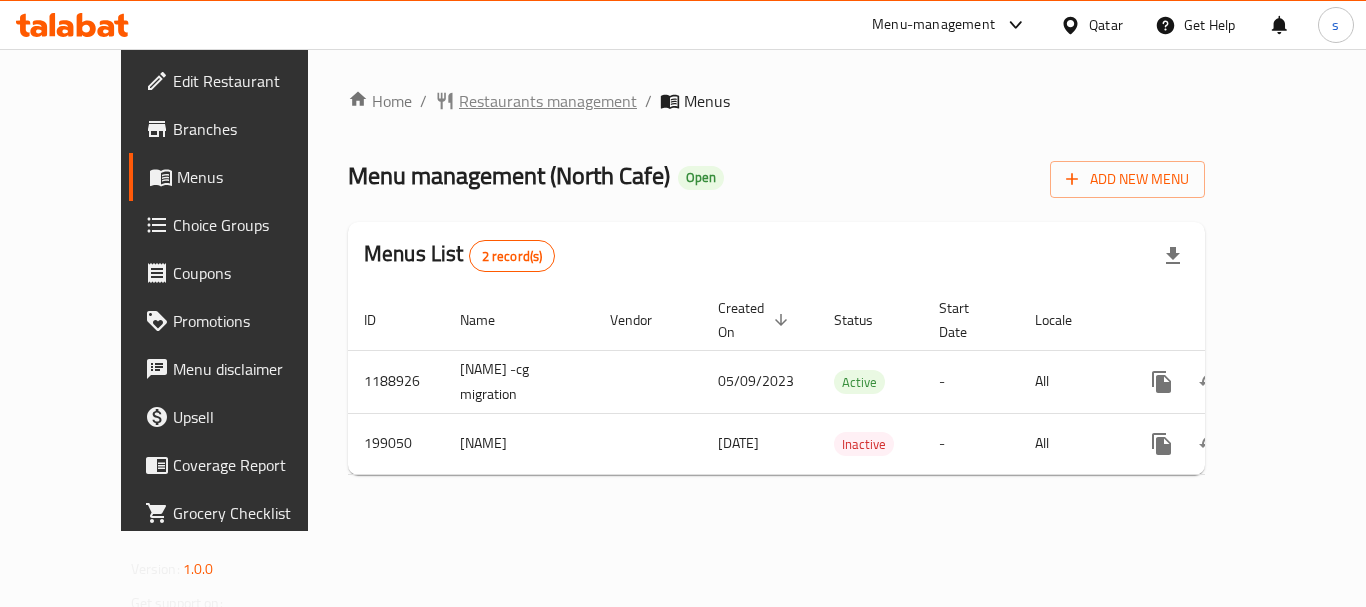 click on "Restaurants management" at bounding box center [548, 101] 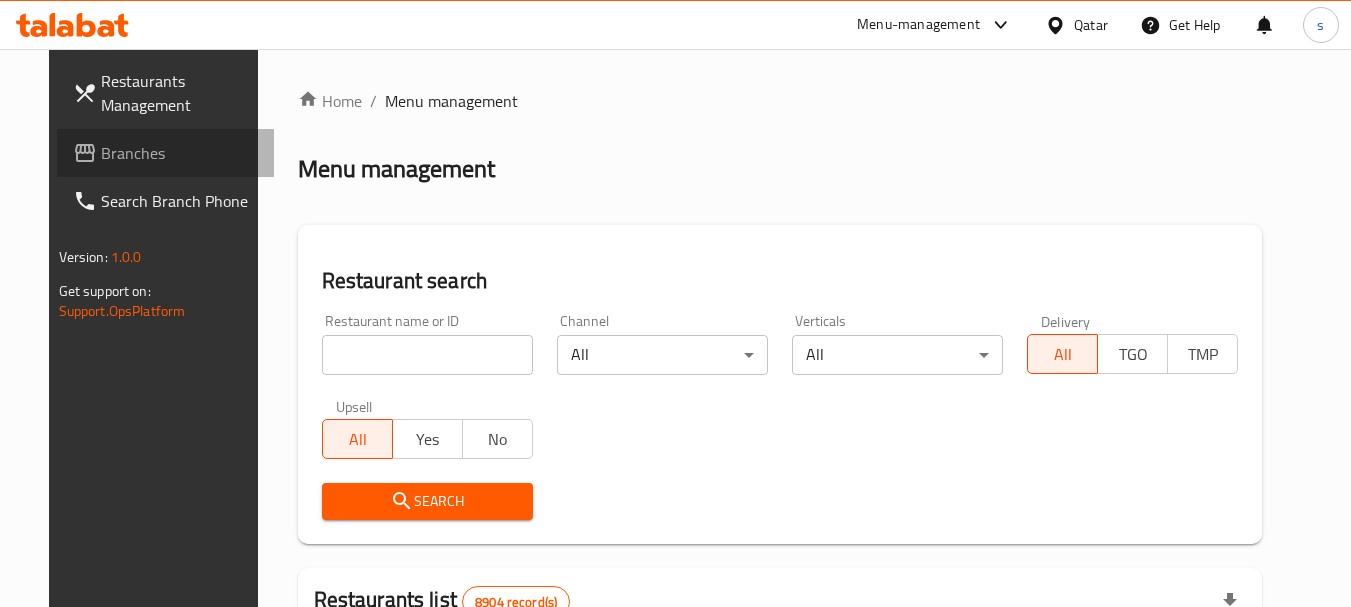 click on "Branches" at bounding box center (180, 153) 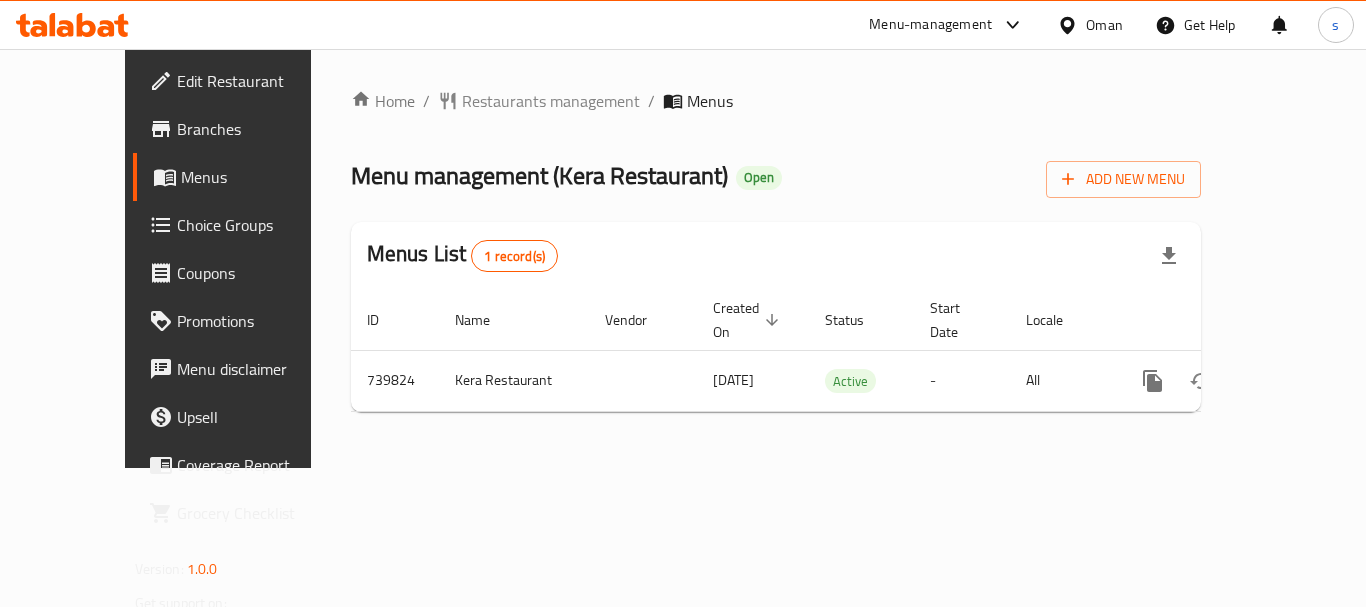 scroll, scrollTop: 0, scrollLeft: 0, axis: both 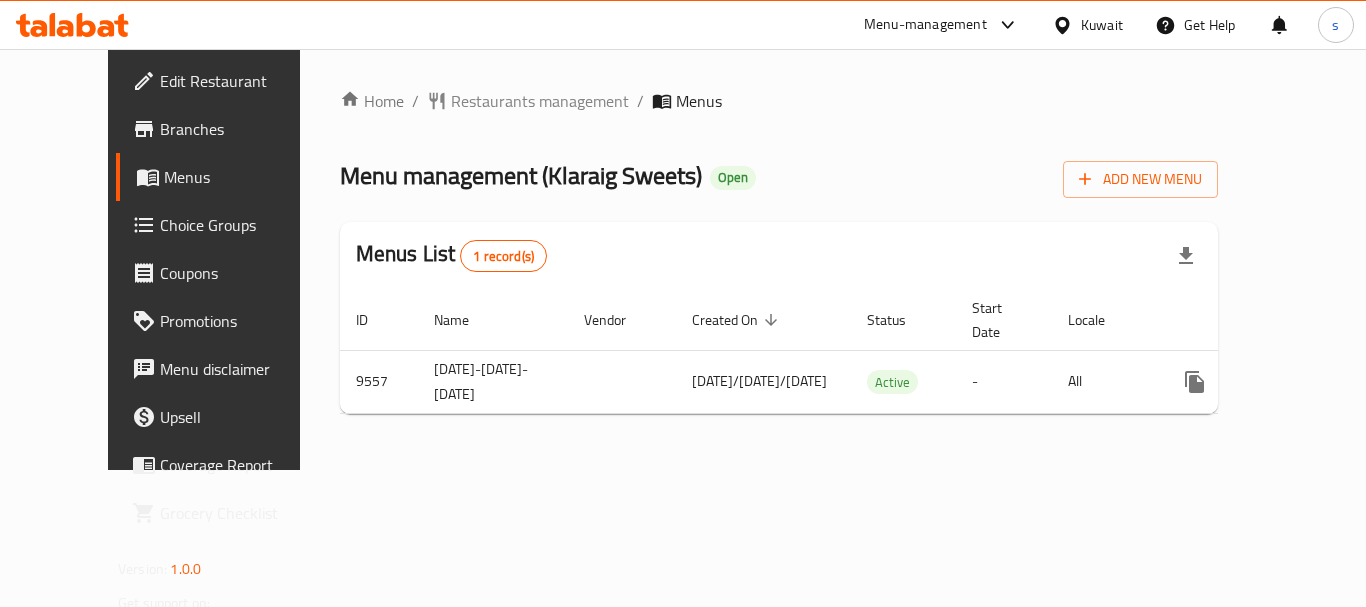 click on "Menu-management" at bounding box center (925, 25) 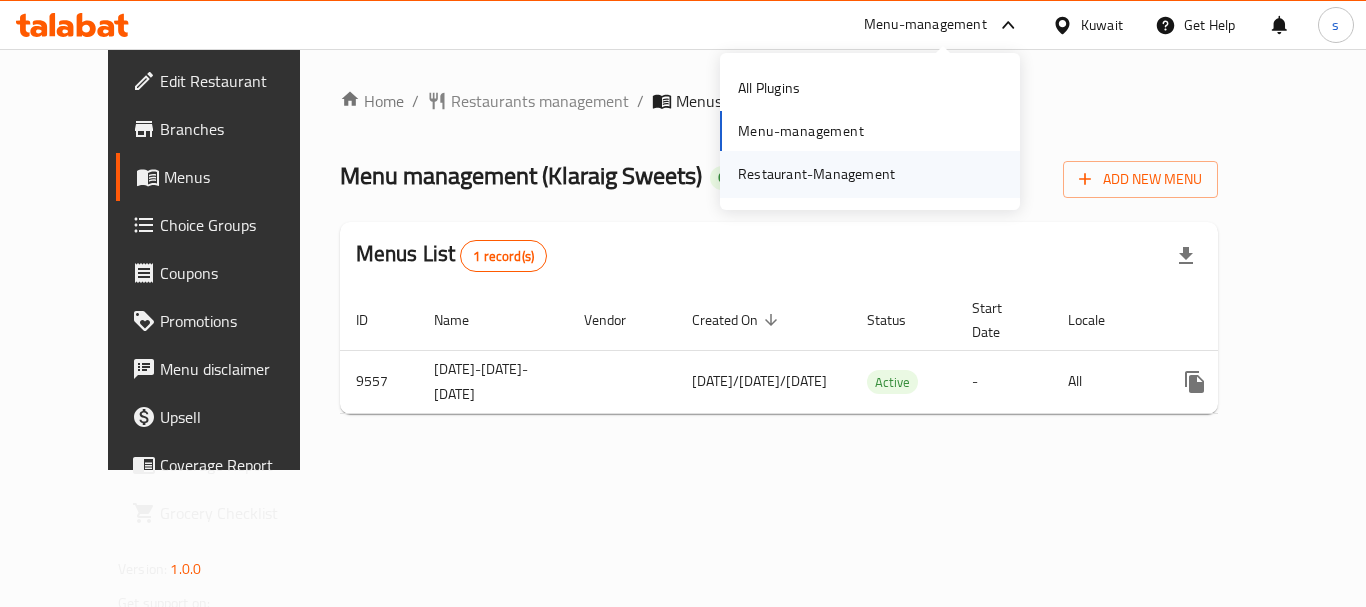 click on "Restaurant-Management" at bounding box center (816, 174) 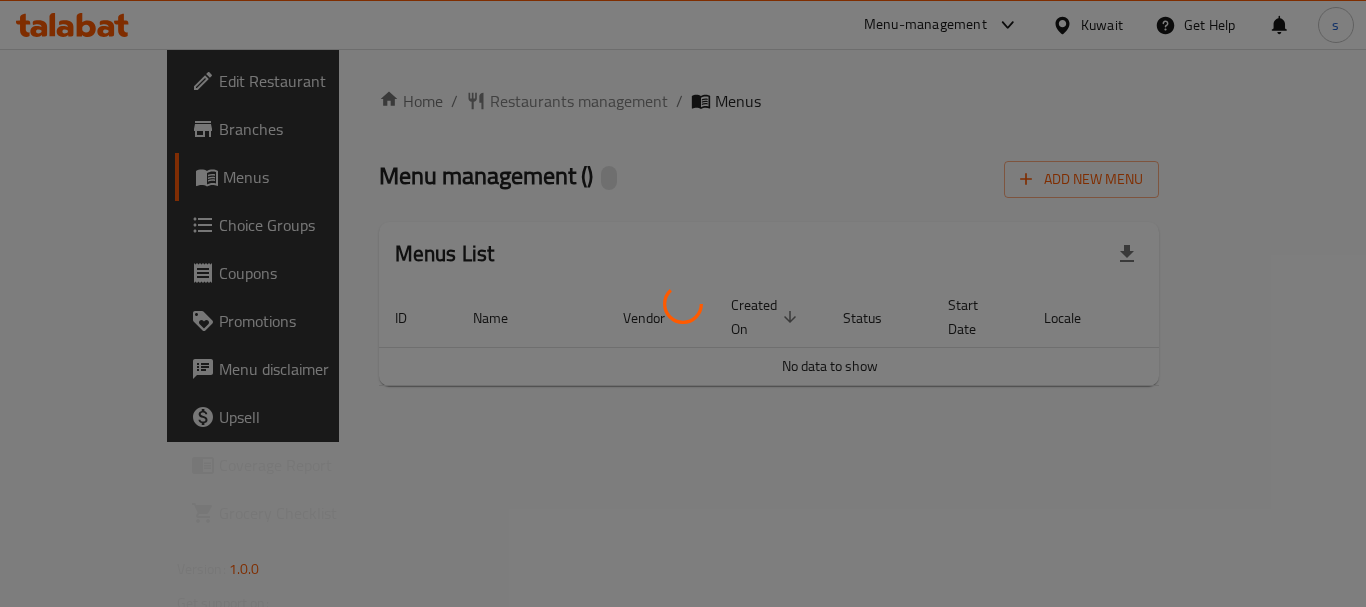 scroll, scrollTop: 0, scrollLeft: 0, axis: both 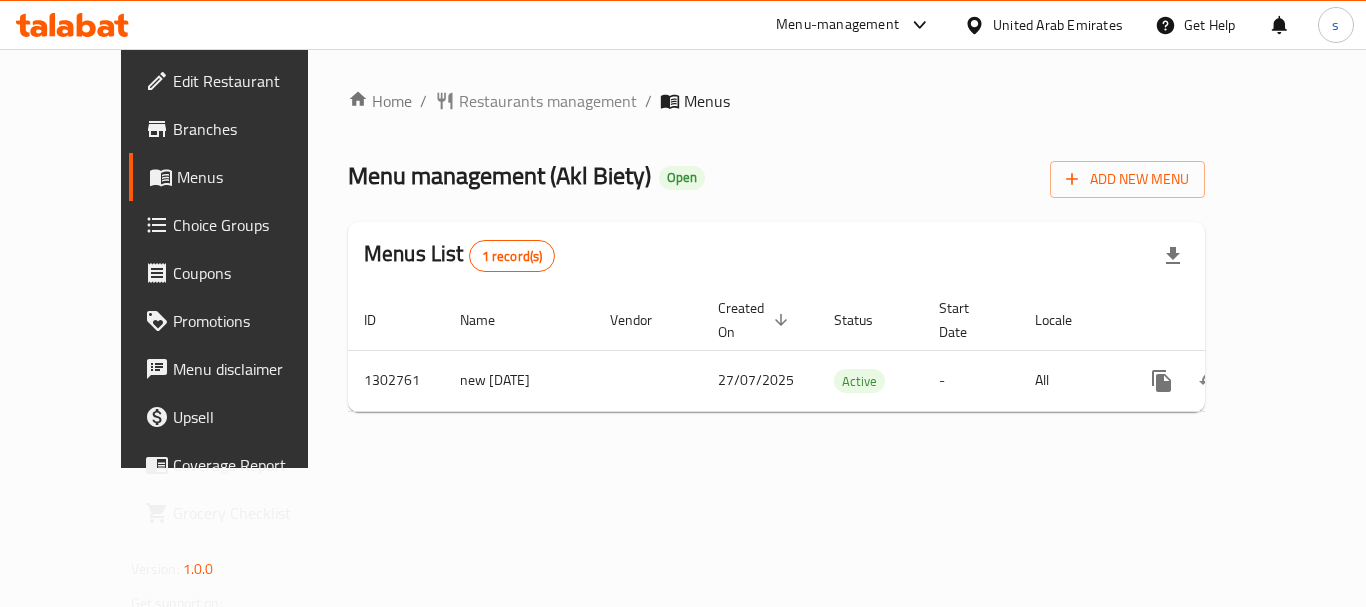 click on "Menu-management" at bounding box center (837, 25) 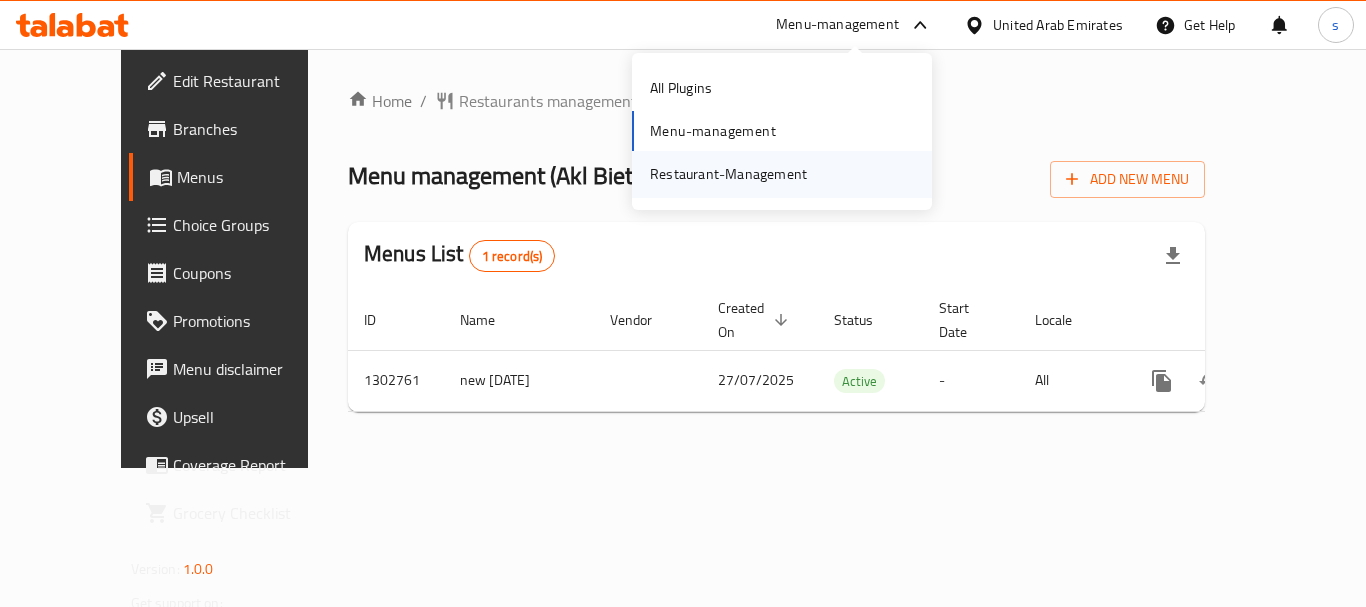 click on "Restaurant-Management" at bounding box center [728, 174] 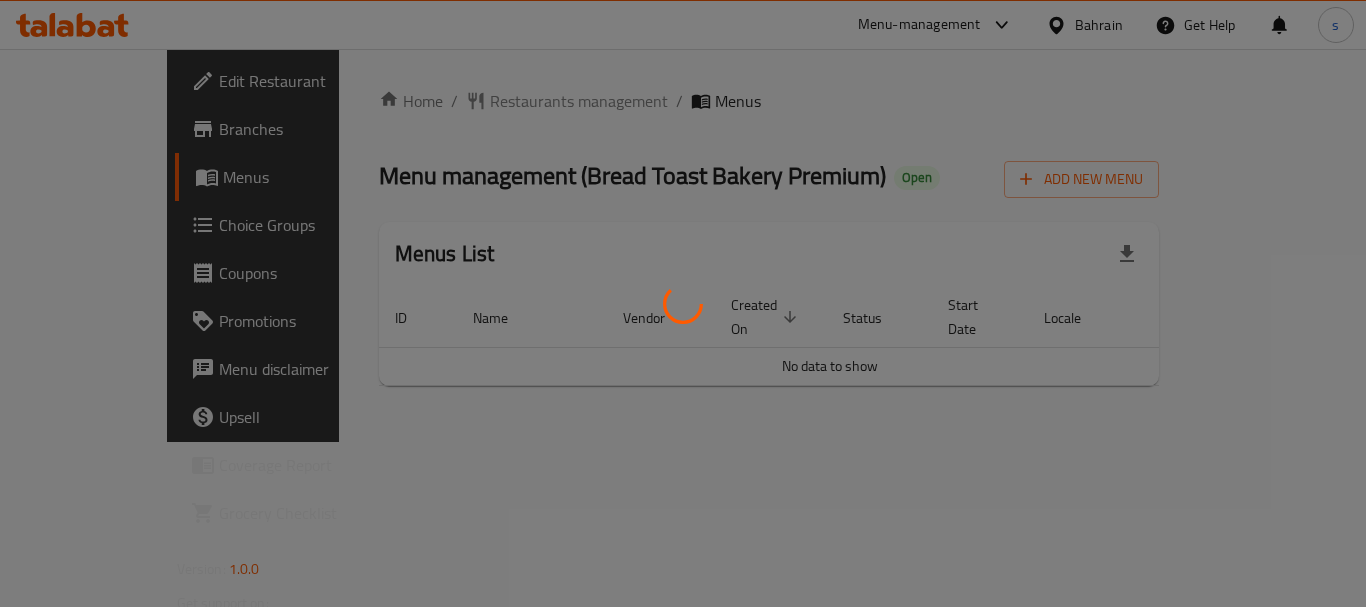 scroll, scrollTop: 0, scrollLeft: 0, axis: both 